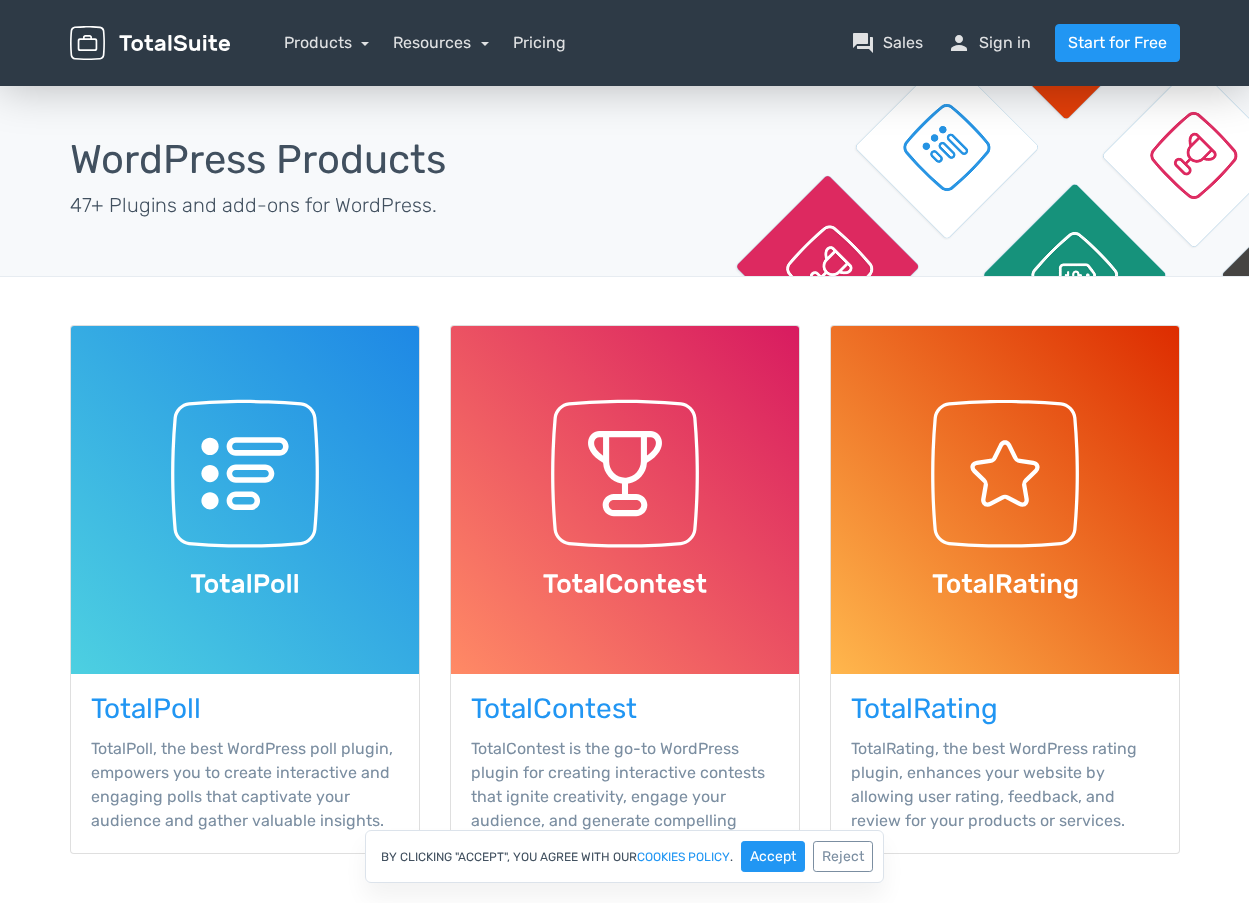 scroll, scrollTop: 0, scrollLeft: 0, axis: both 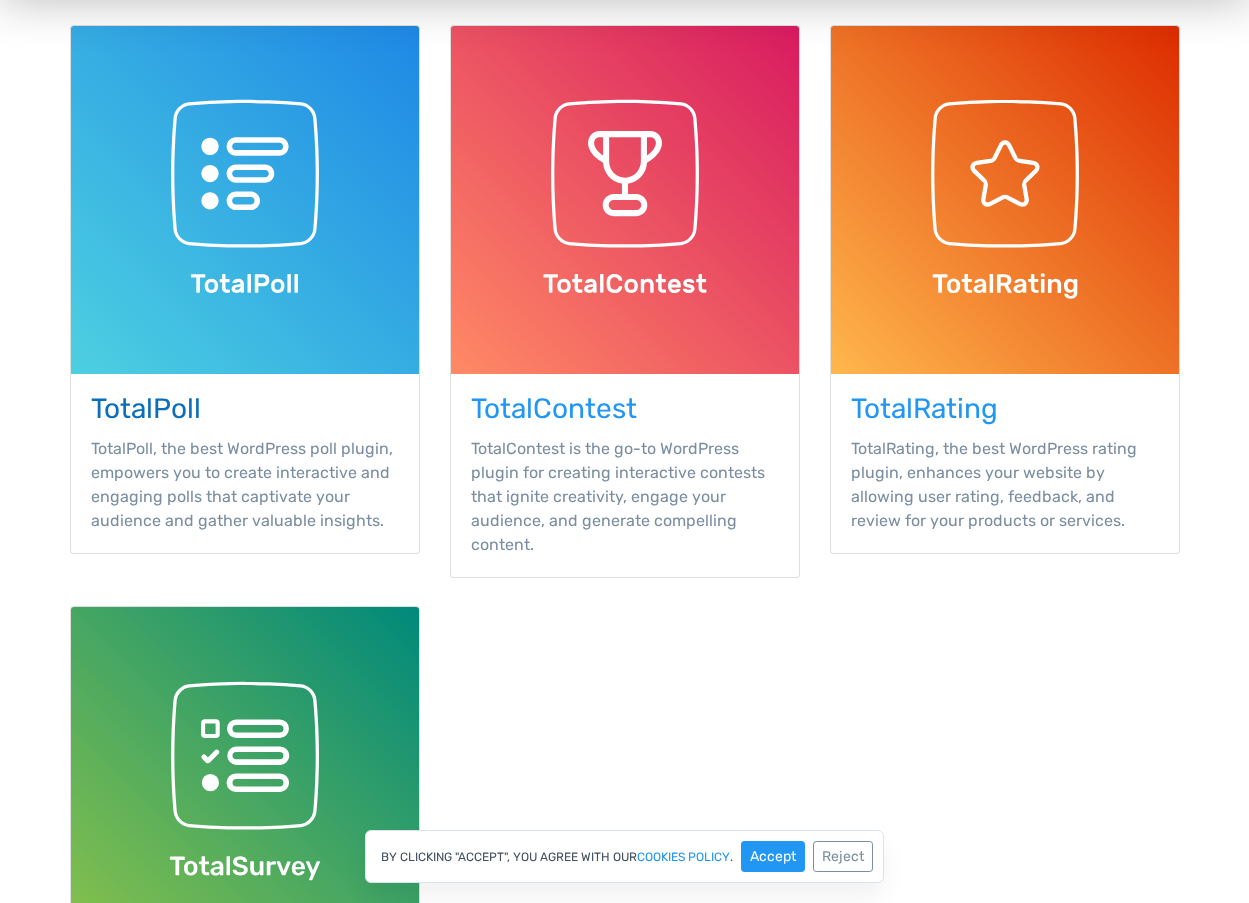 click on "TotalPoll" at bounding box center [245, 409] 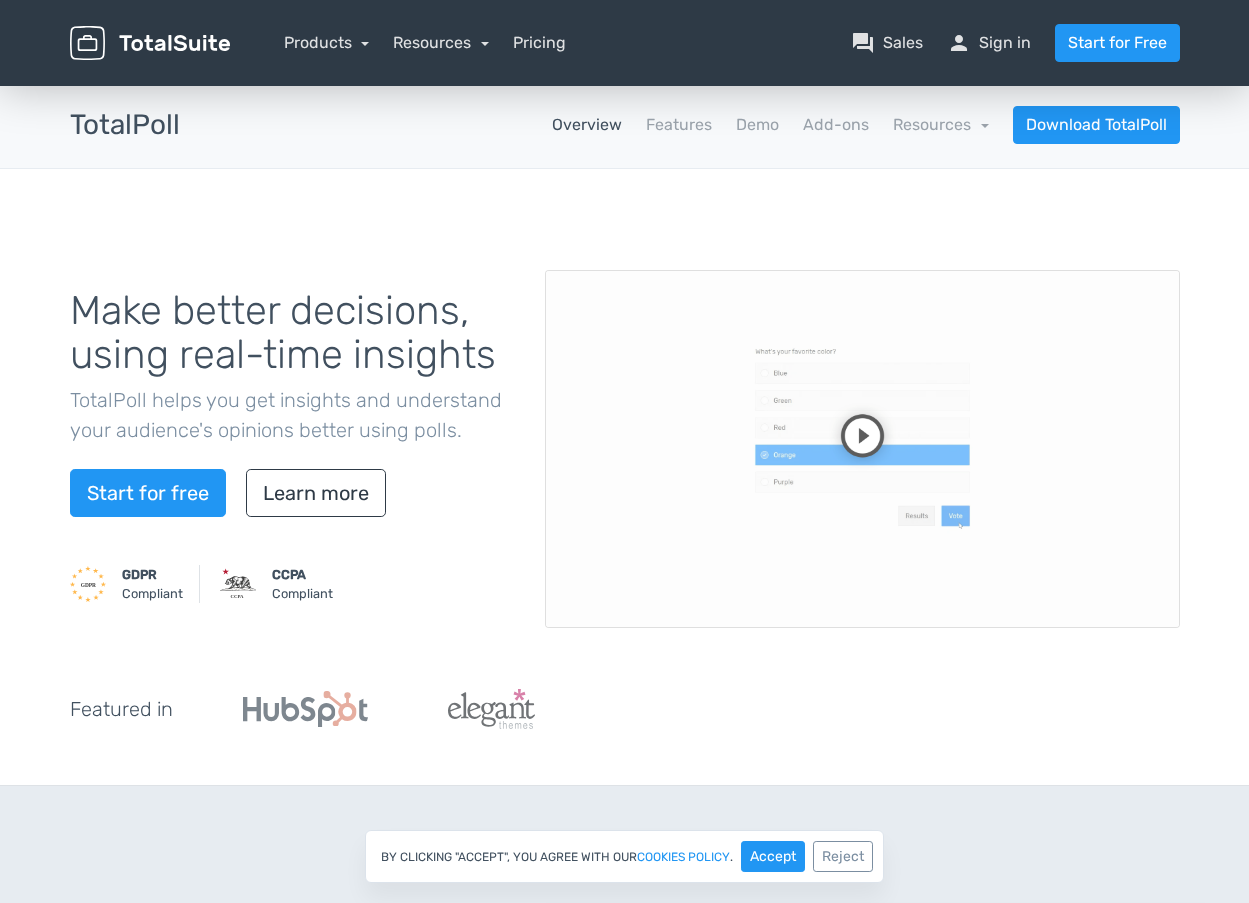 scroll, scrollTop: 0, scrollLeft: 0, axis: both 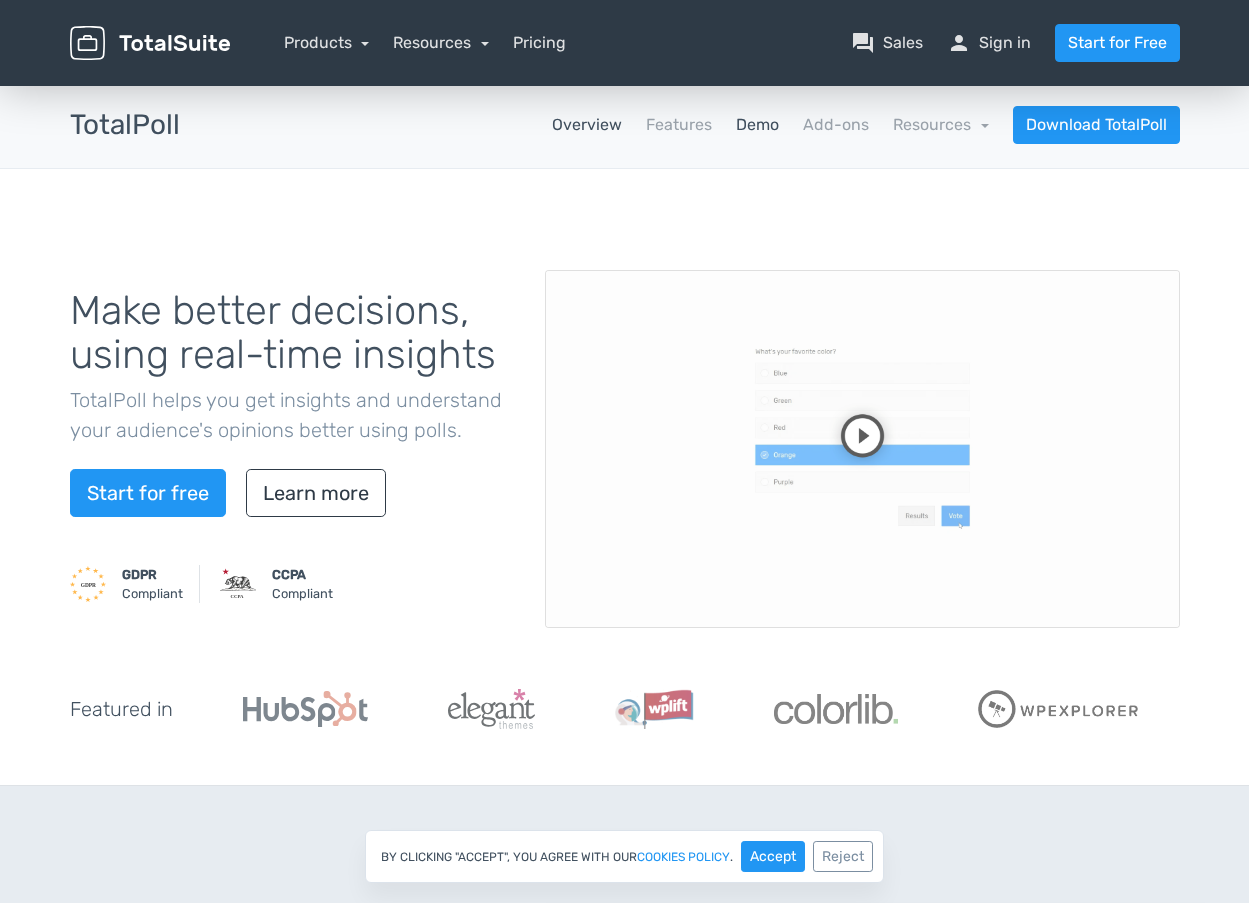 click on "Demo" at bounding box center [757, 125] 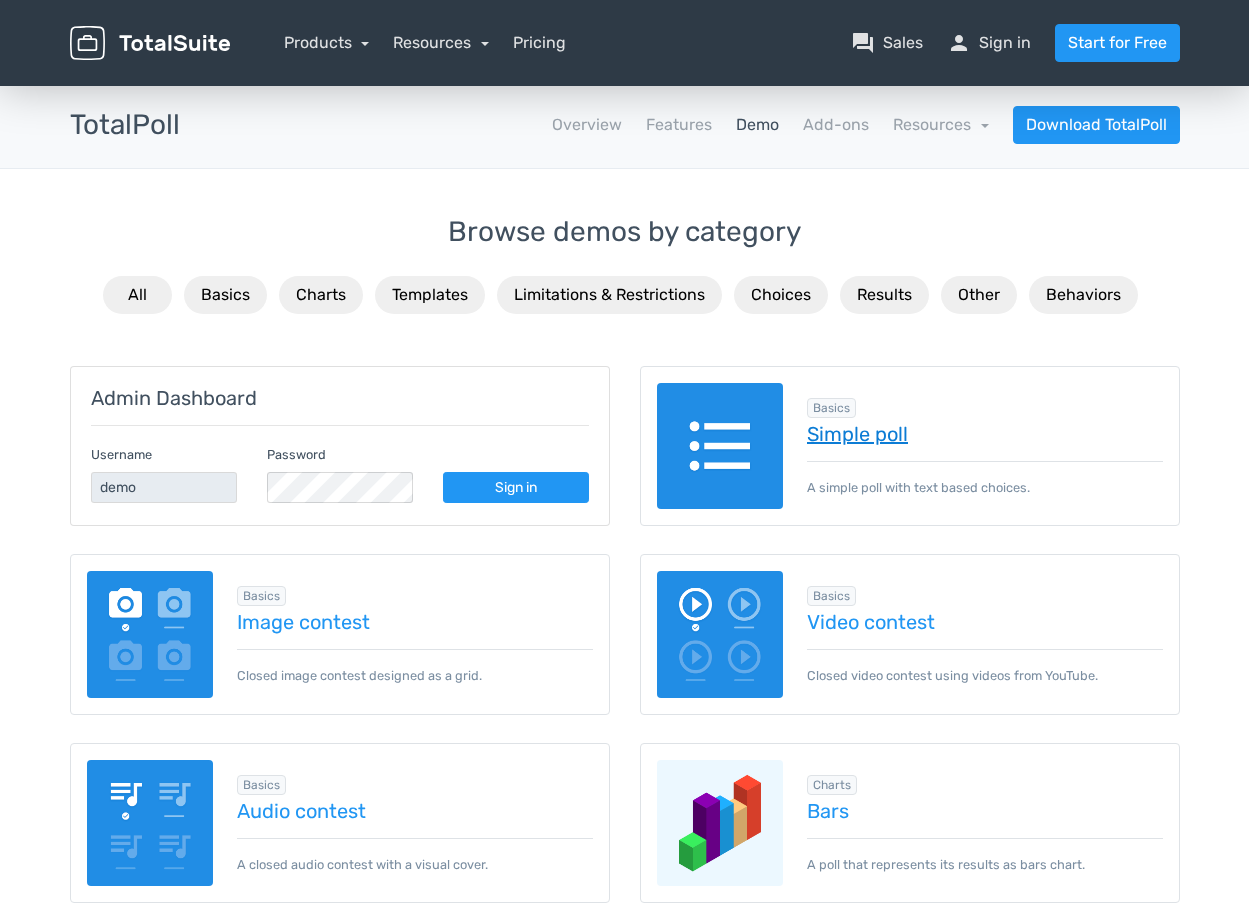 scroll, scrollTop: 0, scrollLeft: 0, axis: both 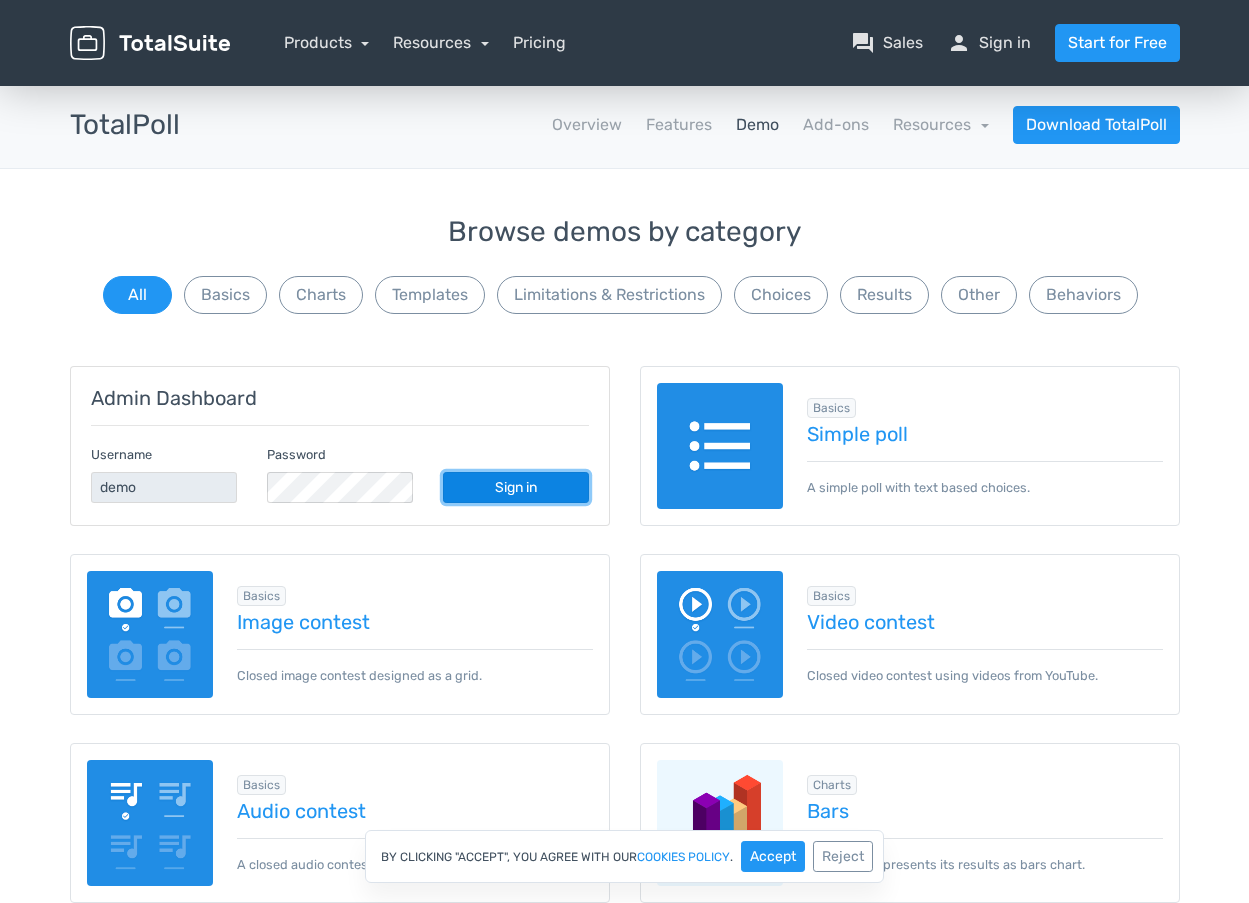 click on "Sign in" at bounding box center (516, 487) 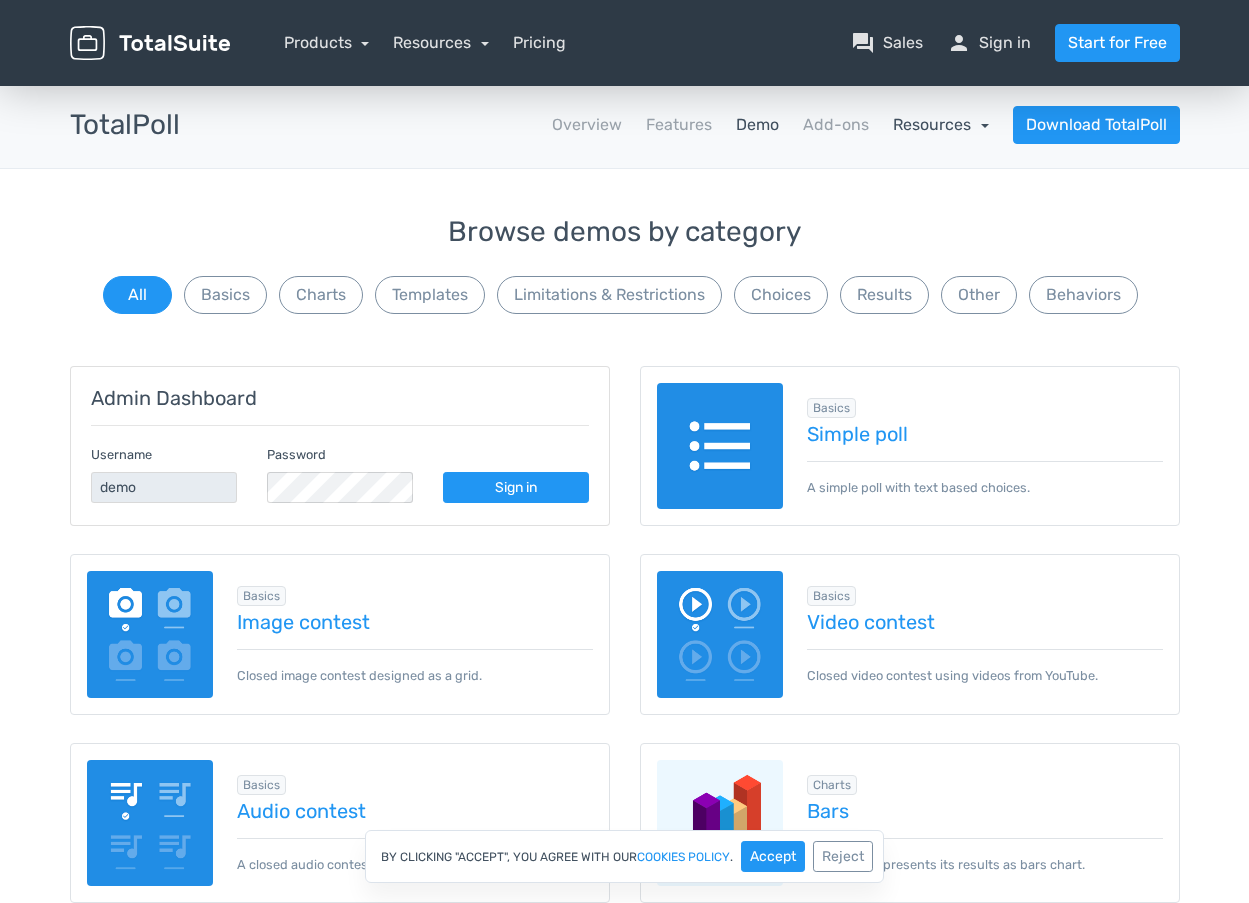 click on "Resources" at bounding box center (941, 124) 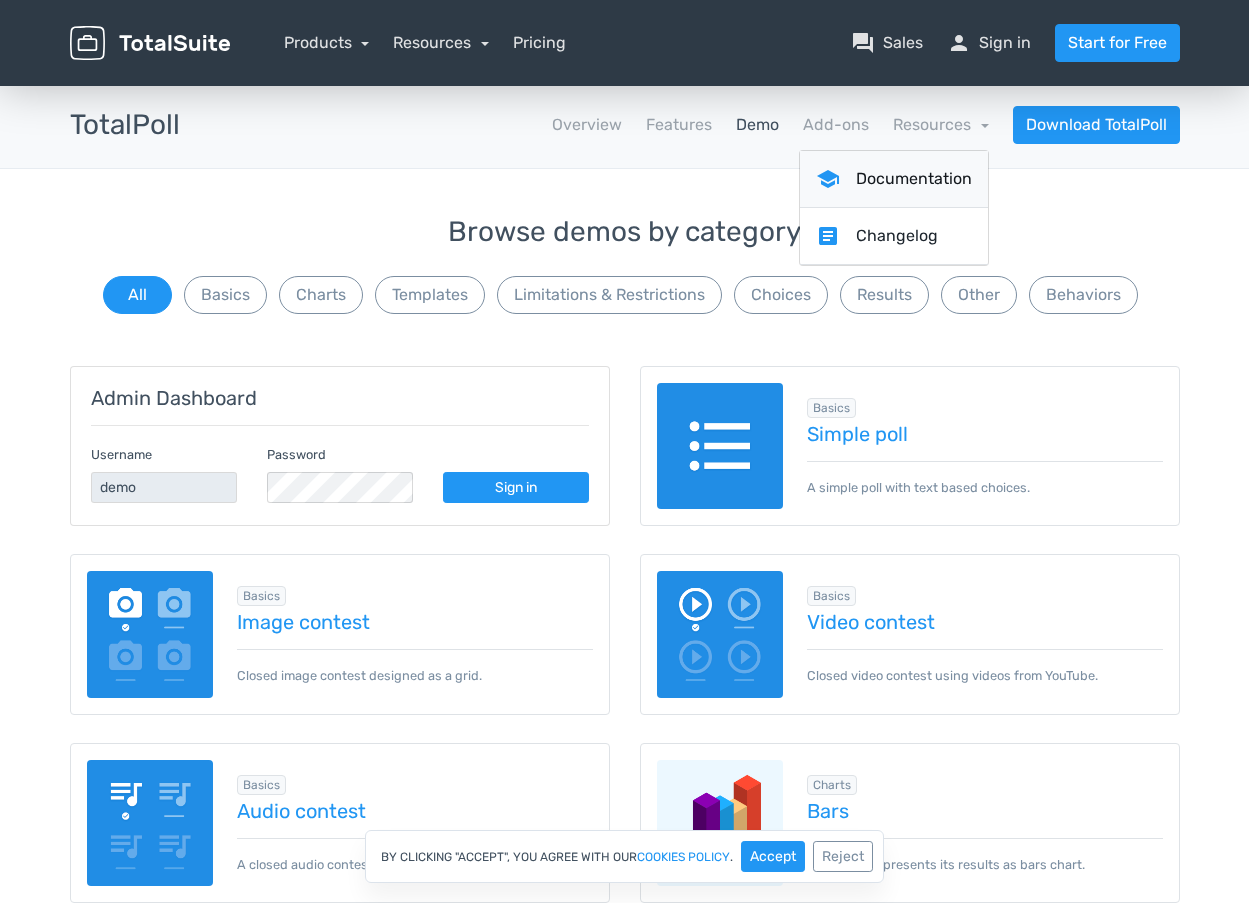 click on "school
Documentation" at bounding box center [894, 179] 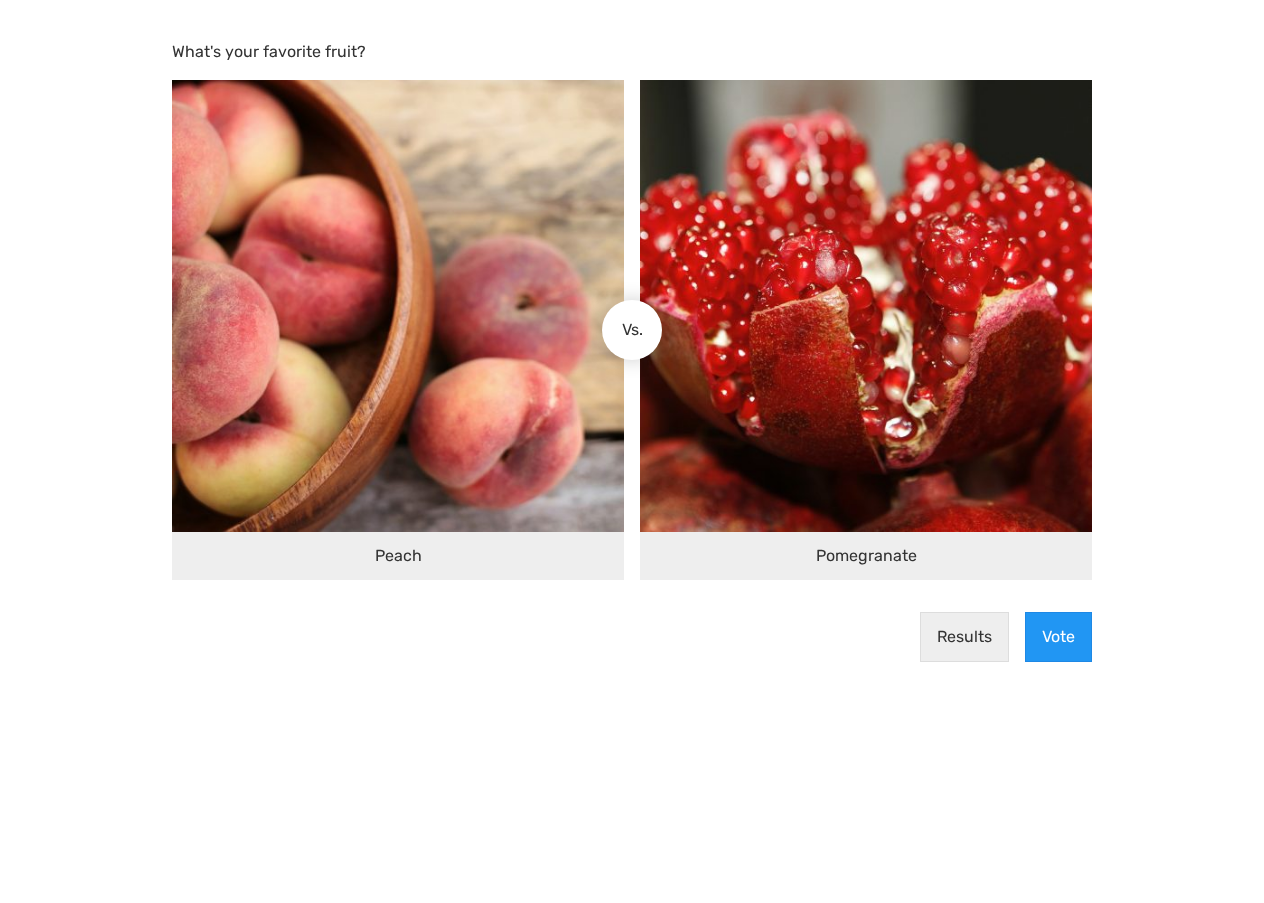 scroll, scrollTop: 0, scrollLeft: 0, axis: both 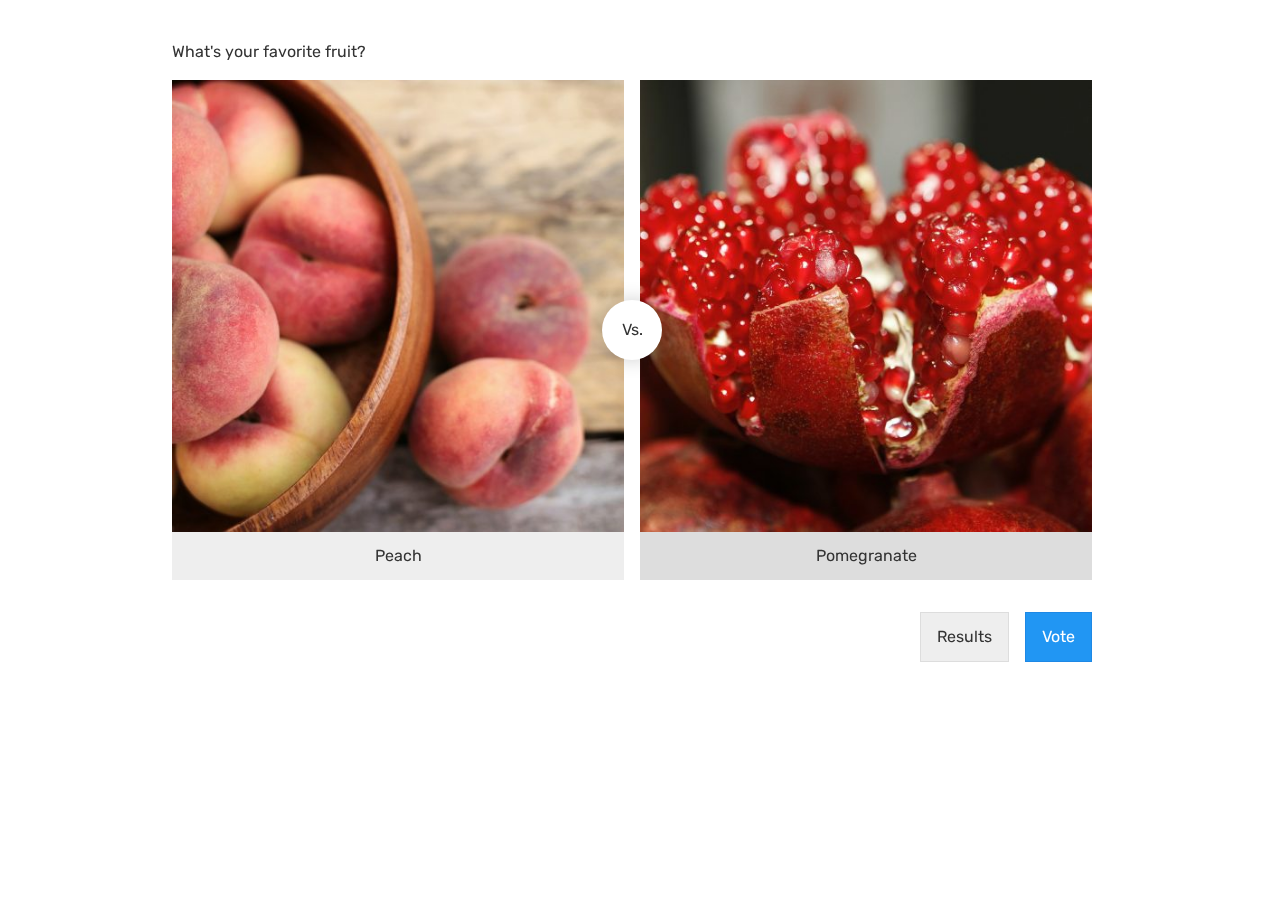 click on "Pomegranate" at bounding box center (866, 556) 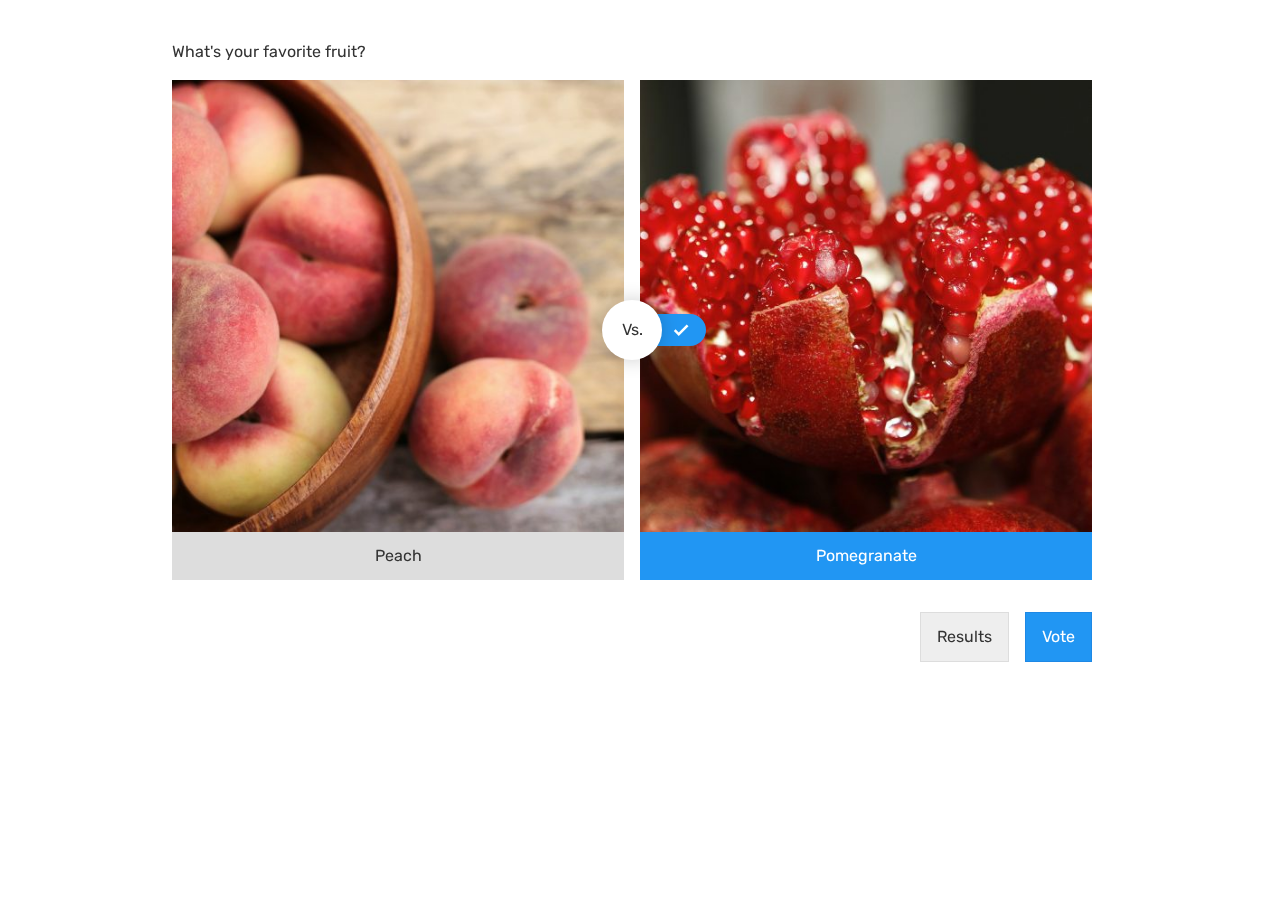 click at bounding box center [398, 306] 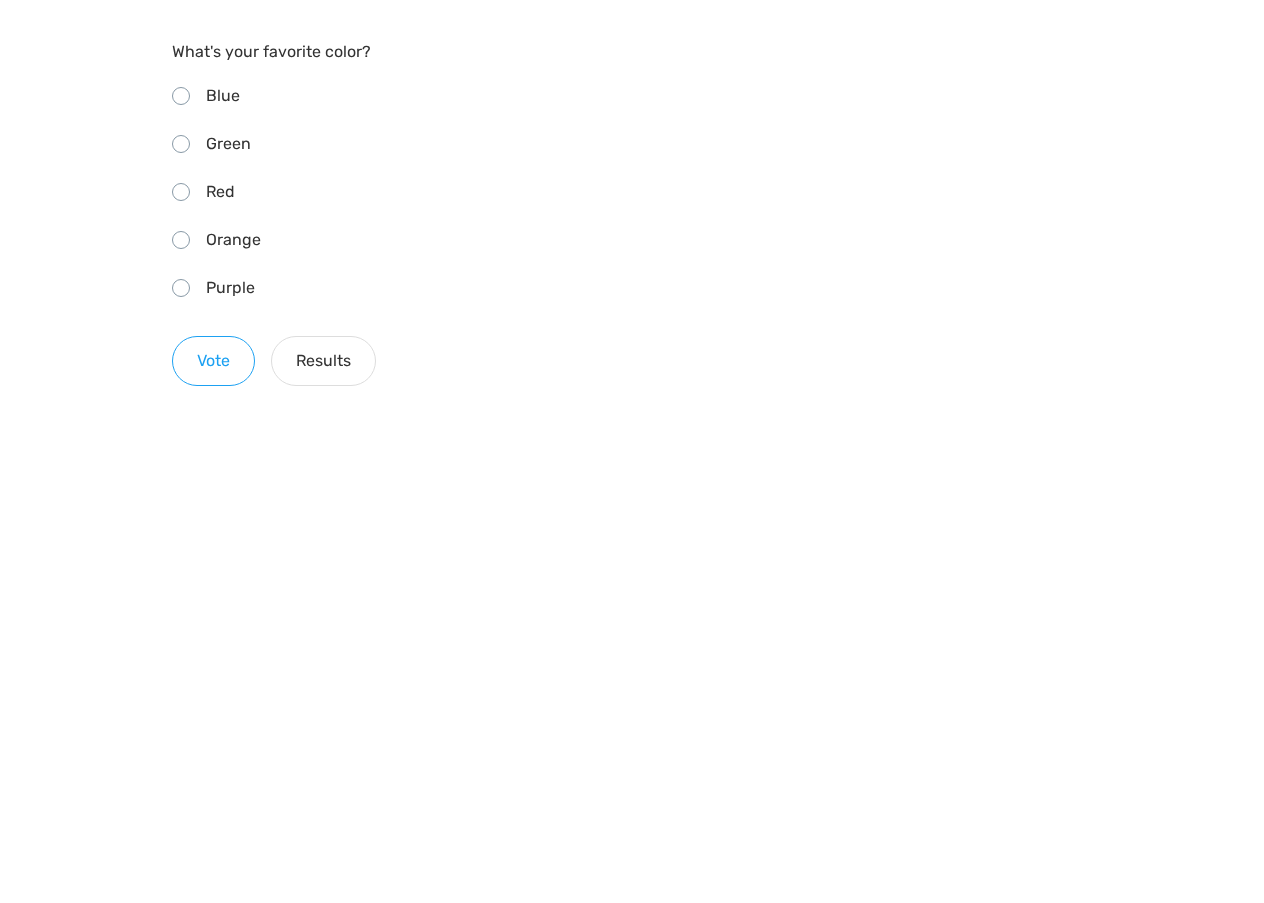 scroll, scrollTop: 0, scrollLeft: 0, axis: both 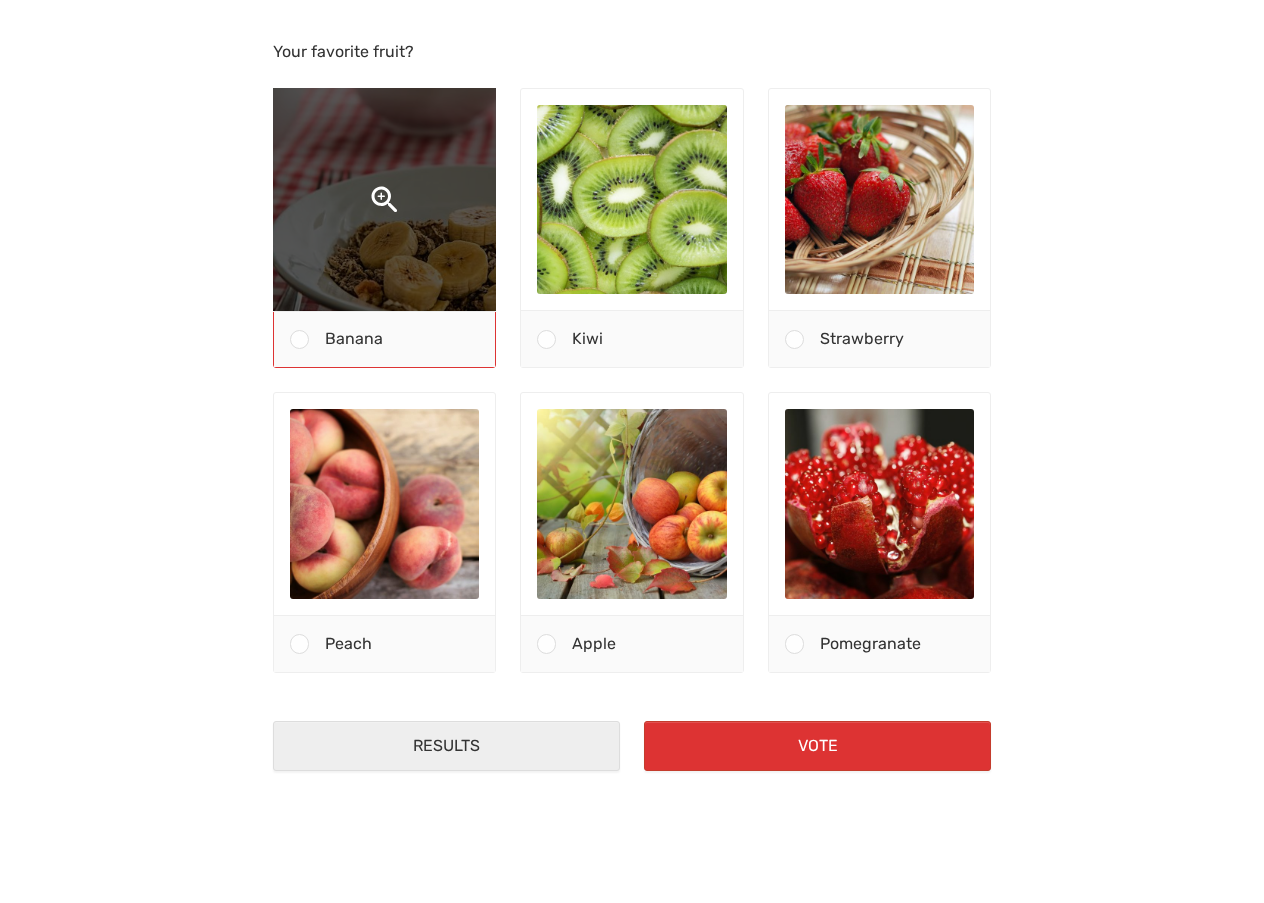 click at bounding box center [384, 200] 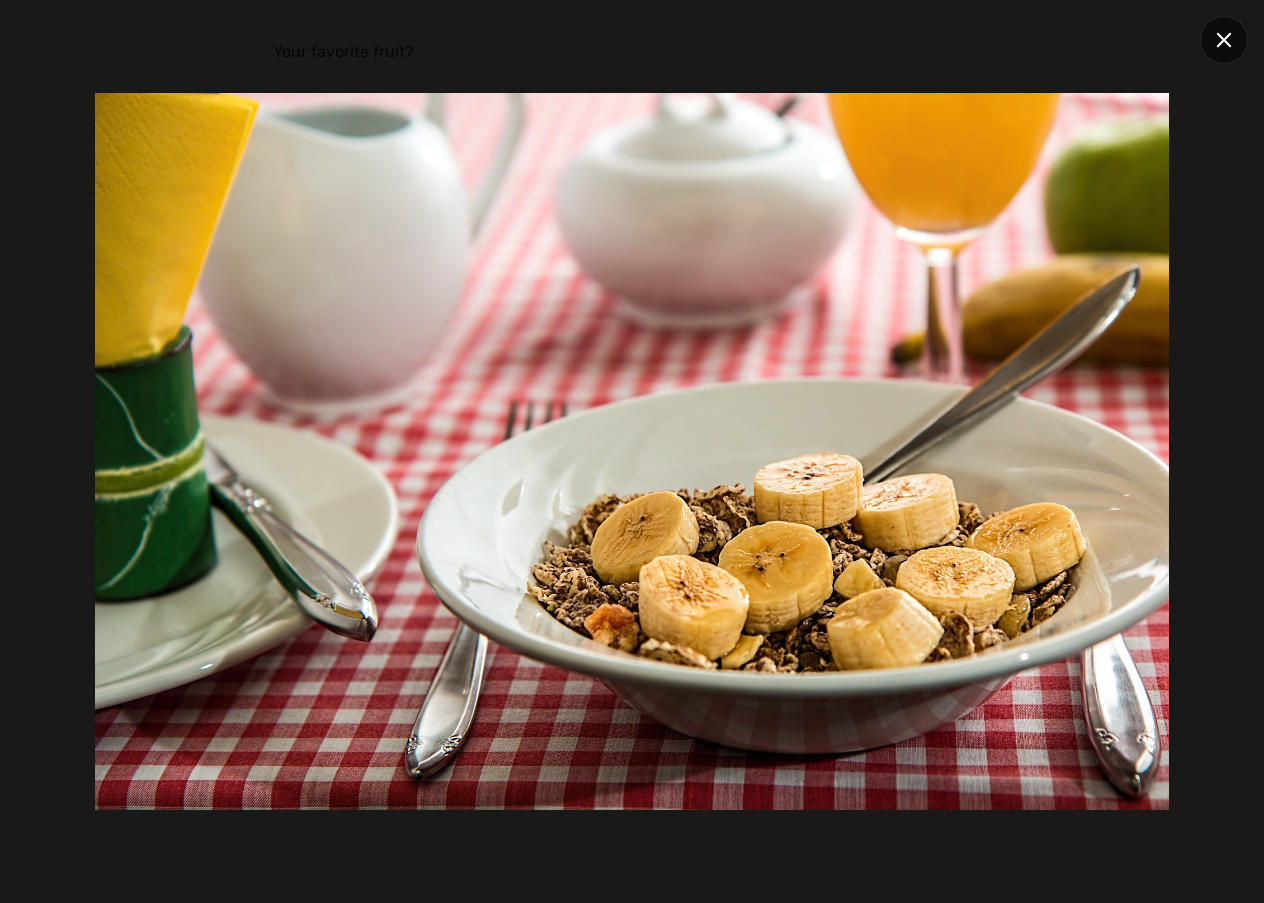 click at bounding box center (1224, 40) 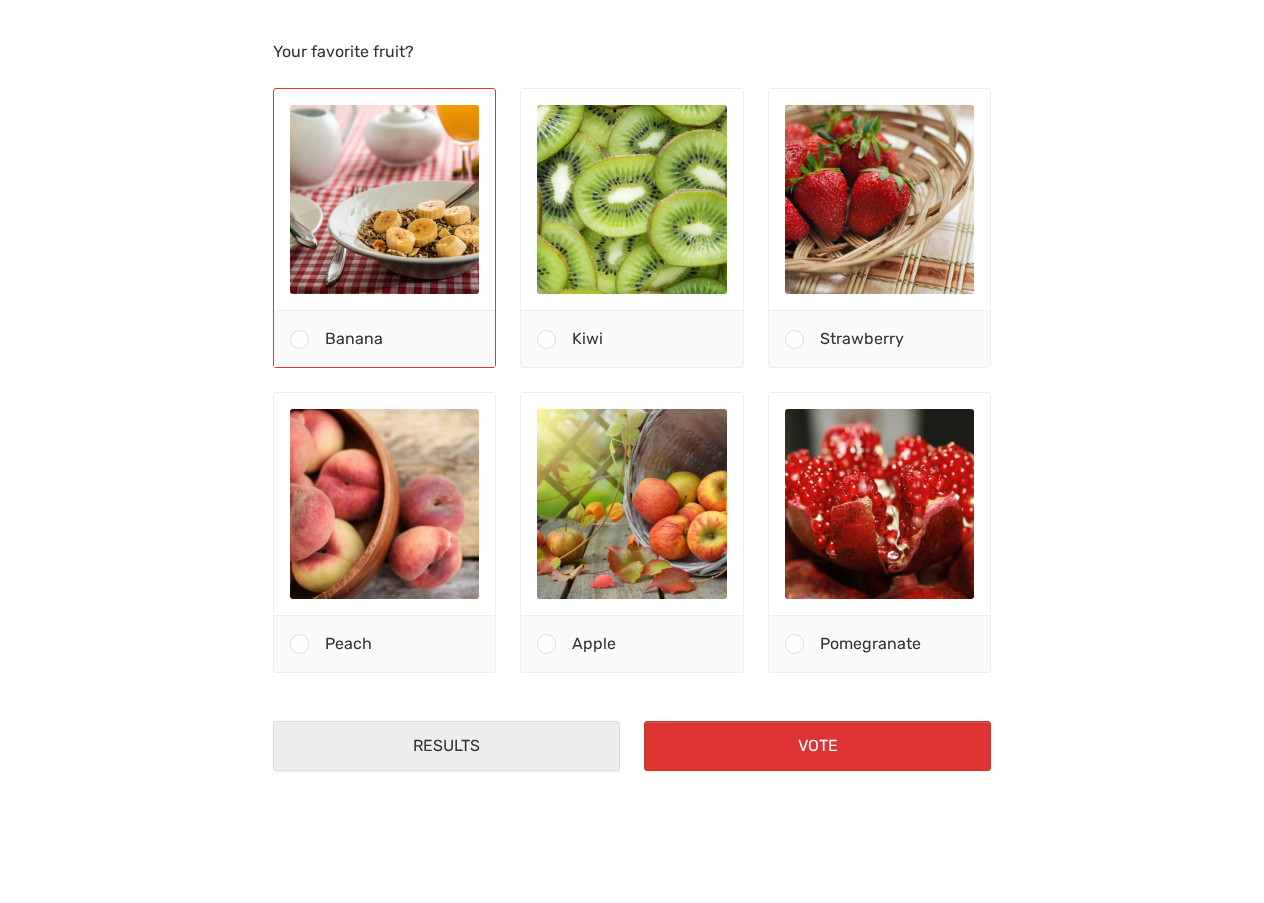 click on "Banana" at bounding box center [402, 339] 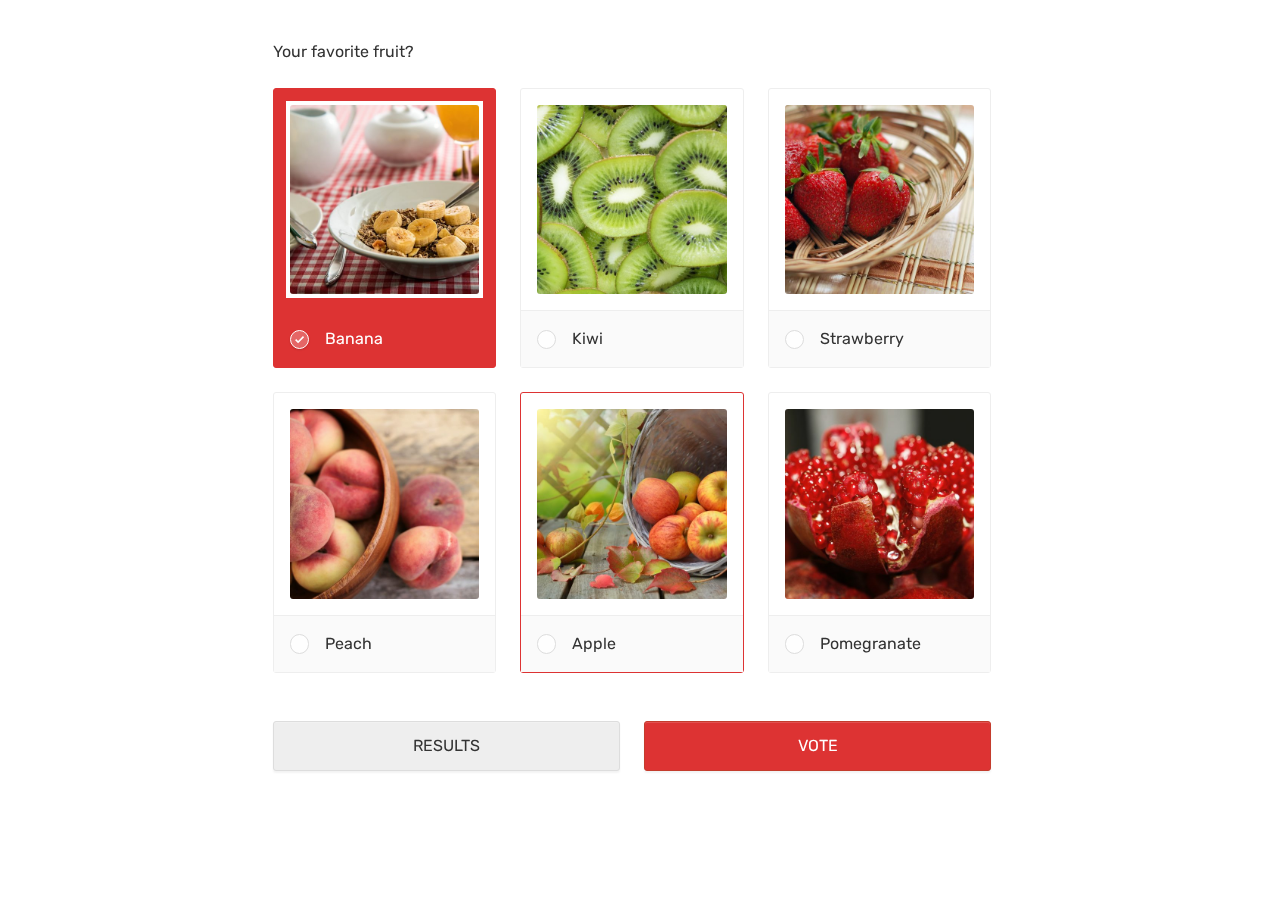 click on "Apple" at bounding box center [649, 644] 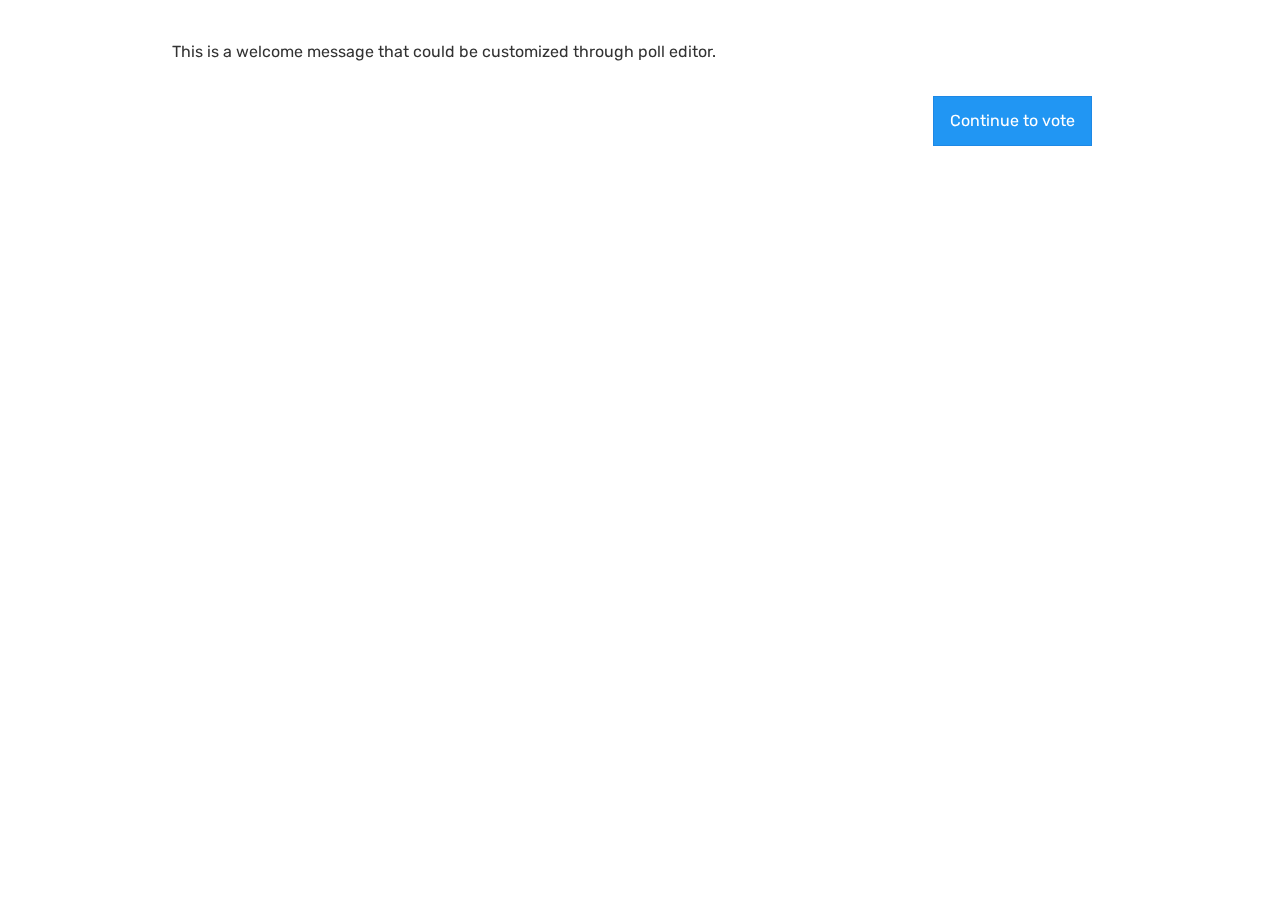 scroll, scrollTop: 0, scrollLeft: 0, axis: both 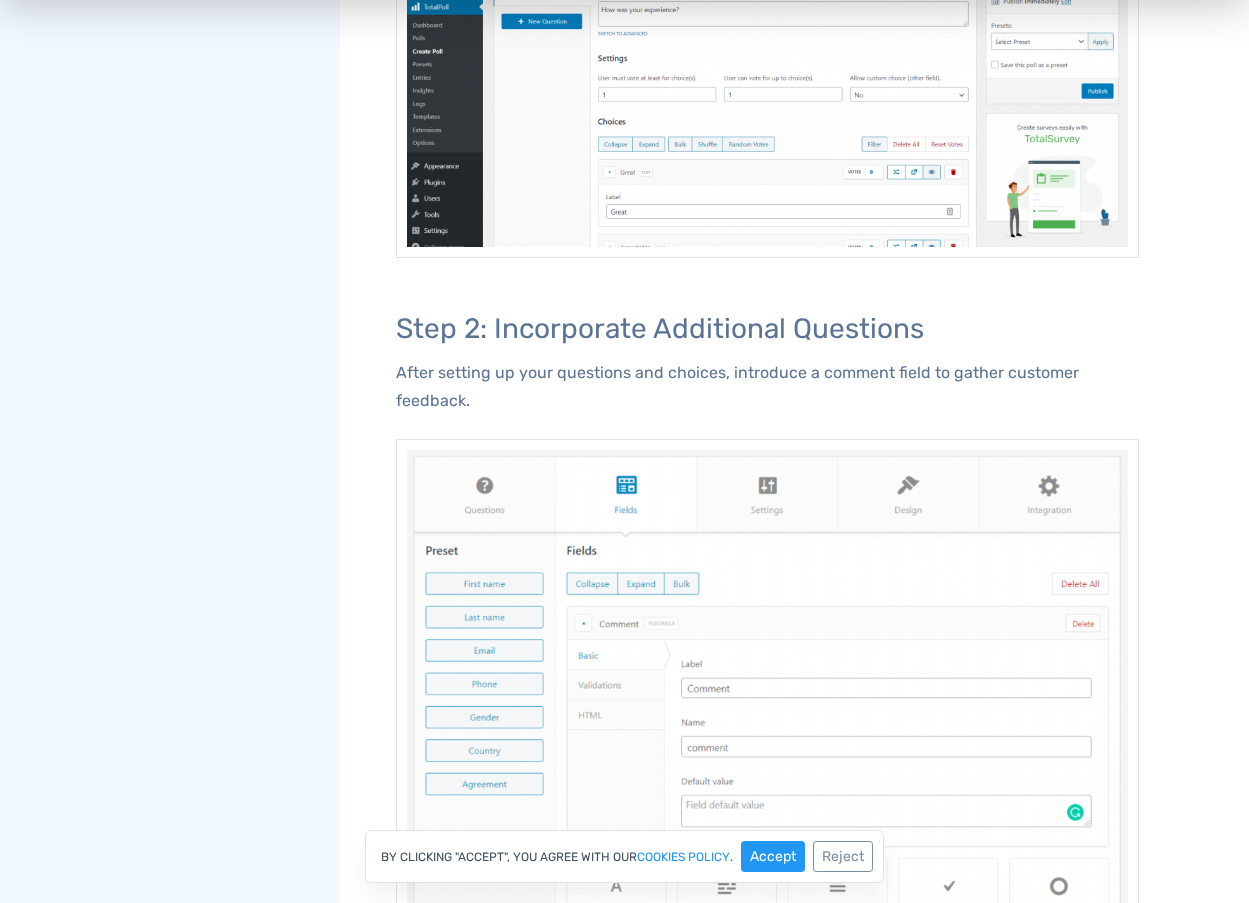 drag, startPoint x: 548, startPoint y: 5, endPoint x: 1052, endPoint y: 414, distance: 649.074 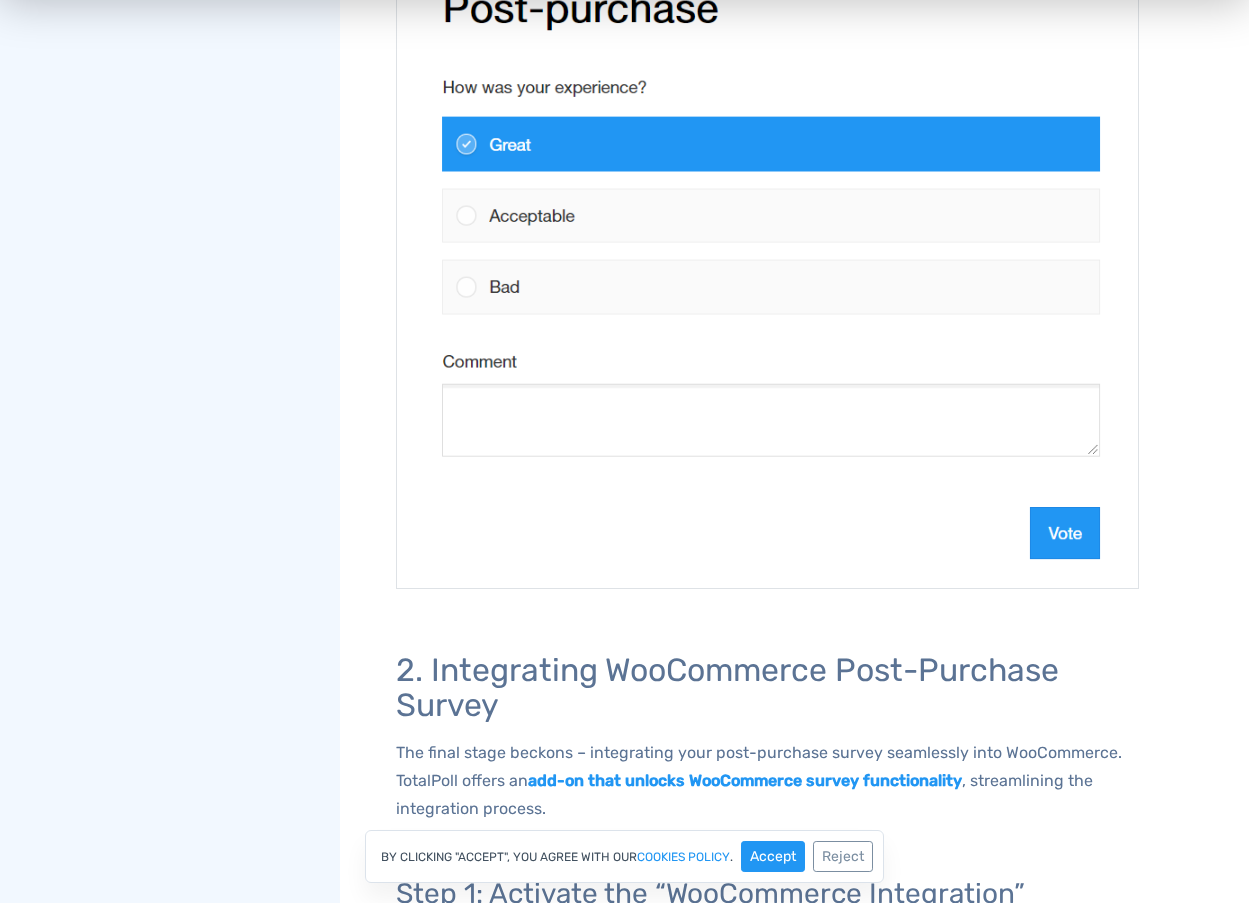 scroll, scrollTop: 3400, scrollLeft: 0, axis: vertical 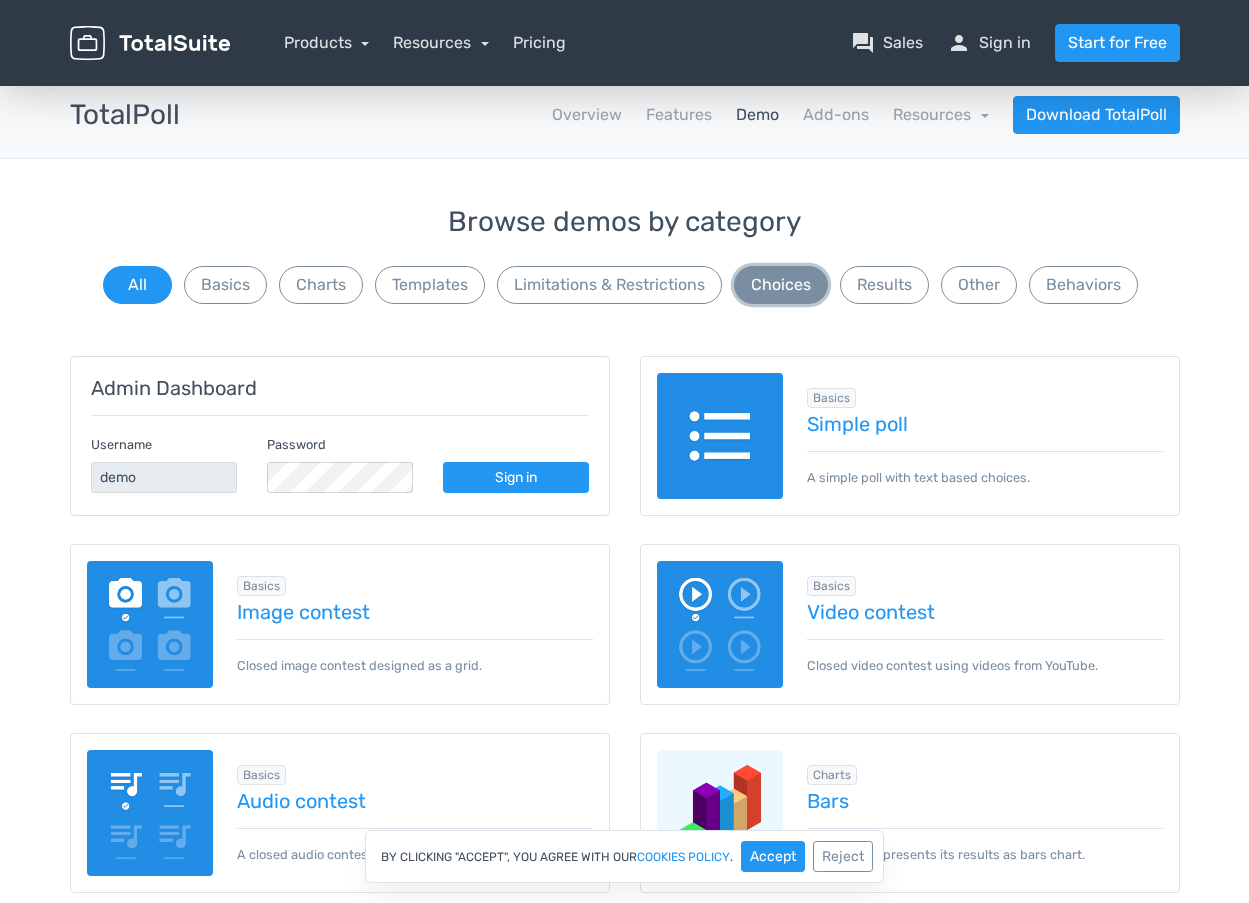 click on "Choices" at bounding box center [781, 285] 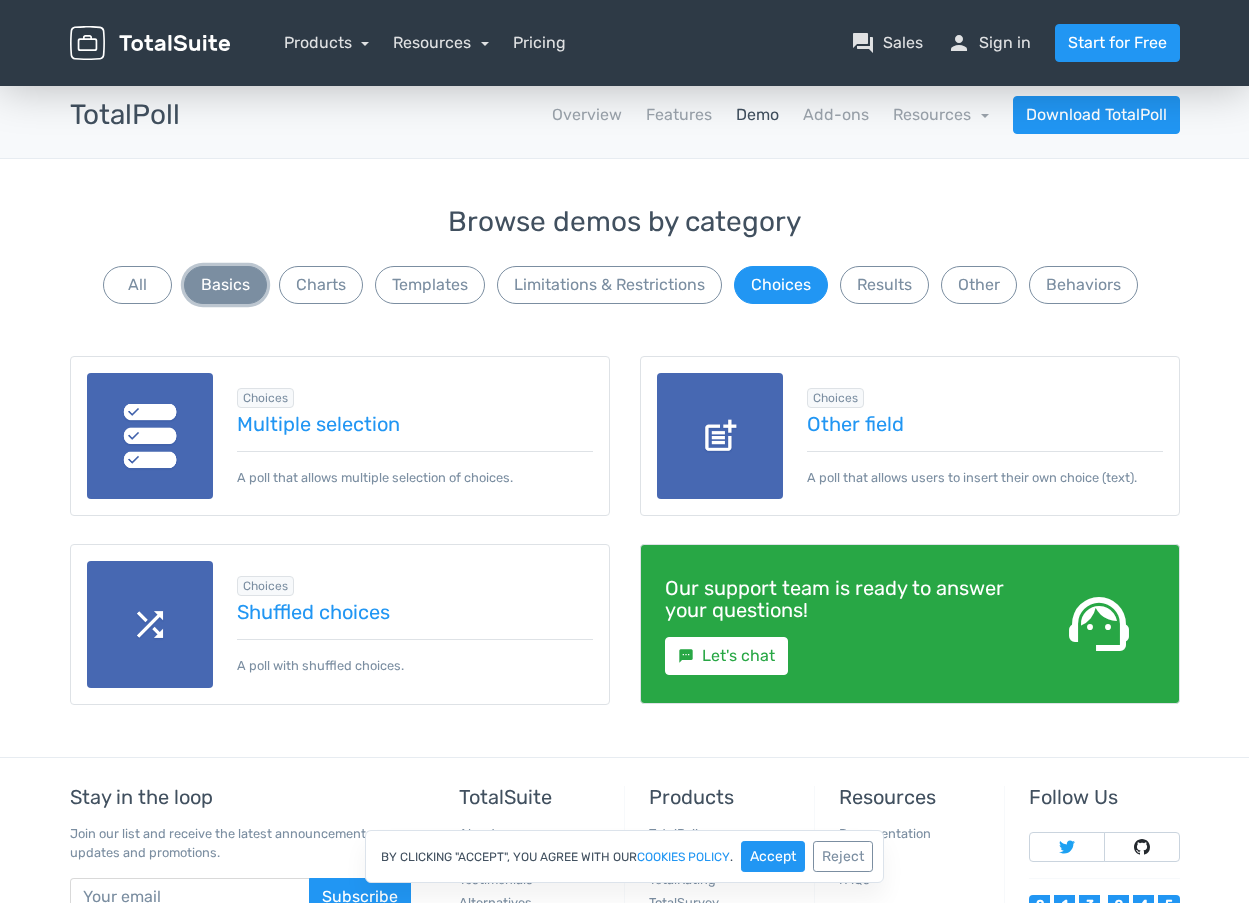 click on "Basics" at bounding box center (225, 285) 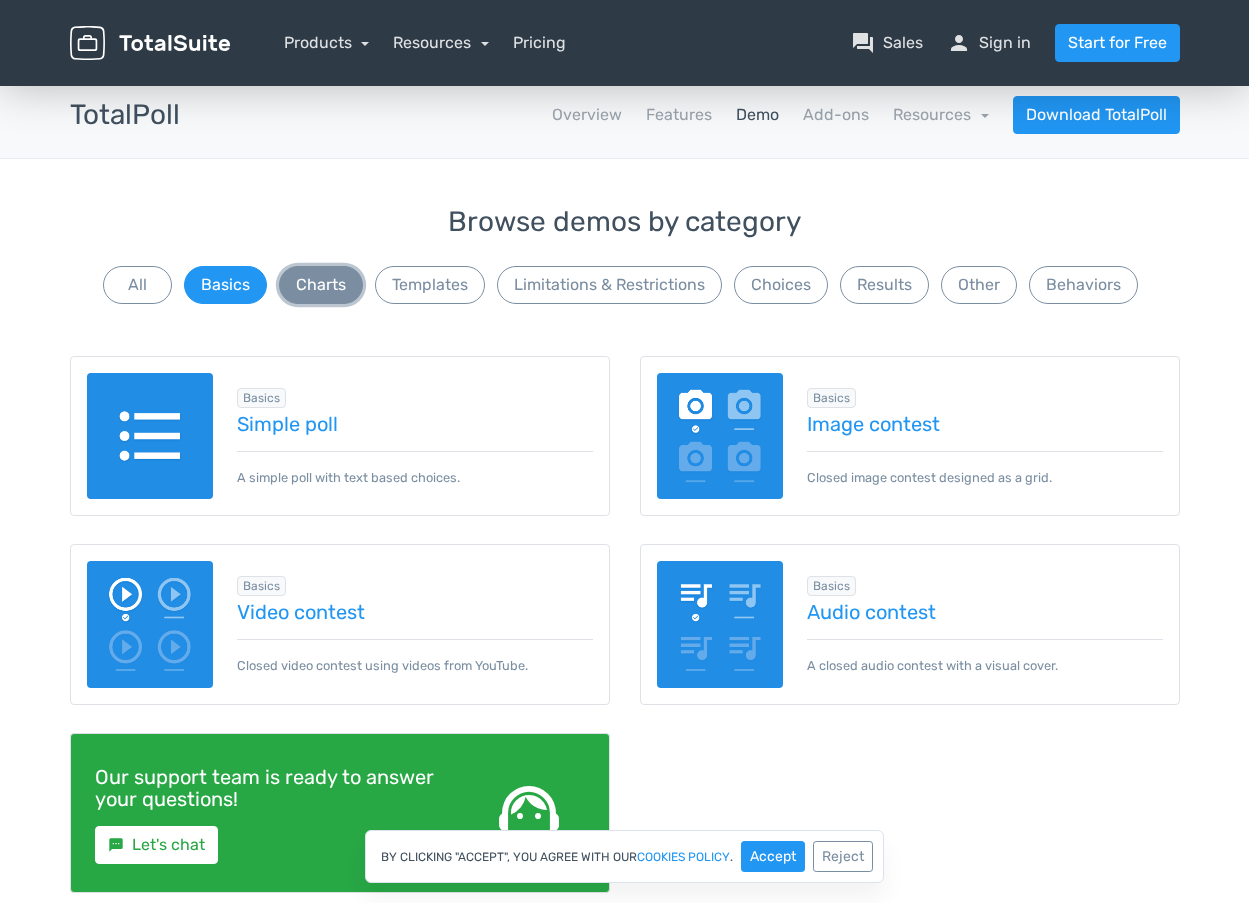 click on "Charts" at bounding box center [321, 285] 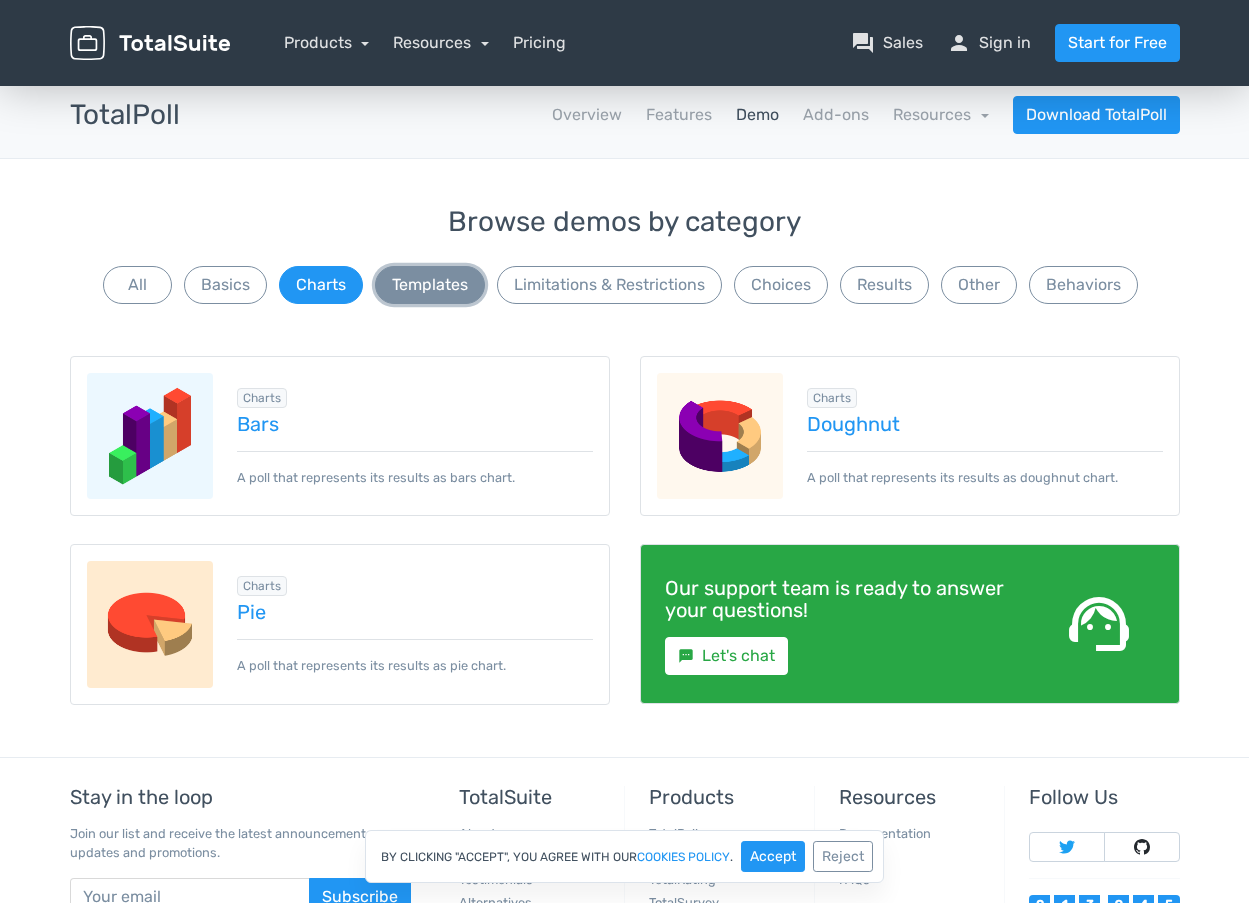 click on "Templates" at bounding box center (430, 285) 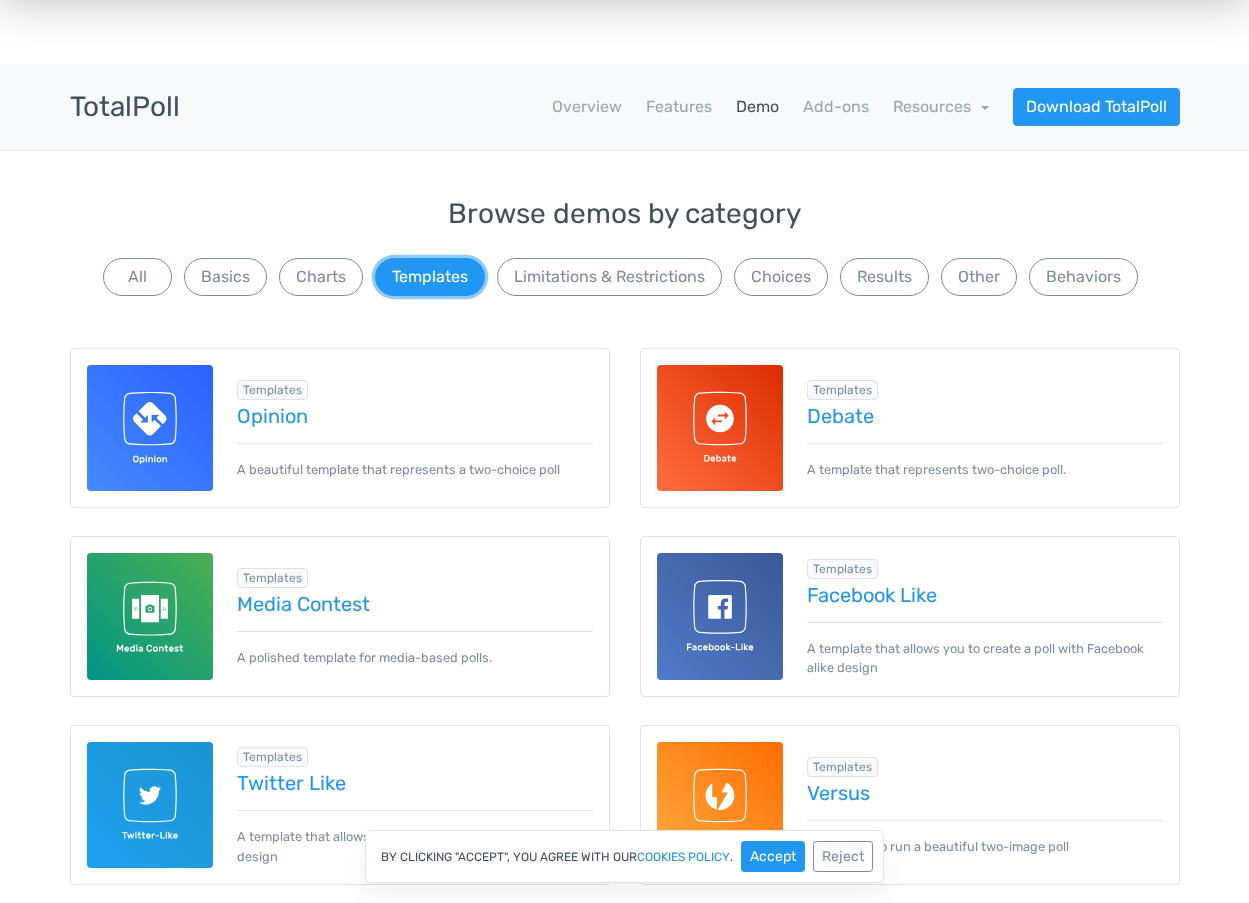 scroll, scrollTop: 10, scrollLeft: 0, axis: vertical 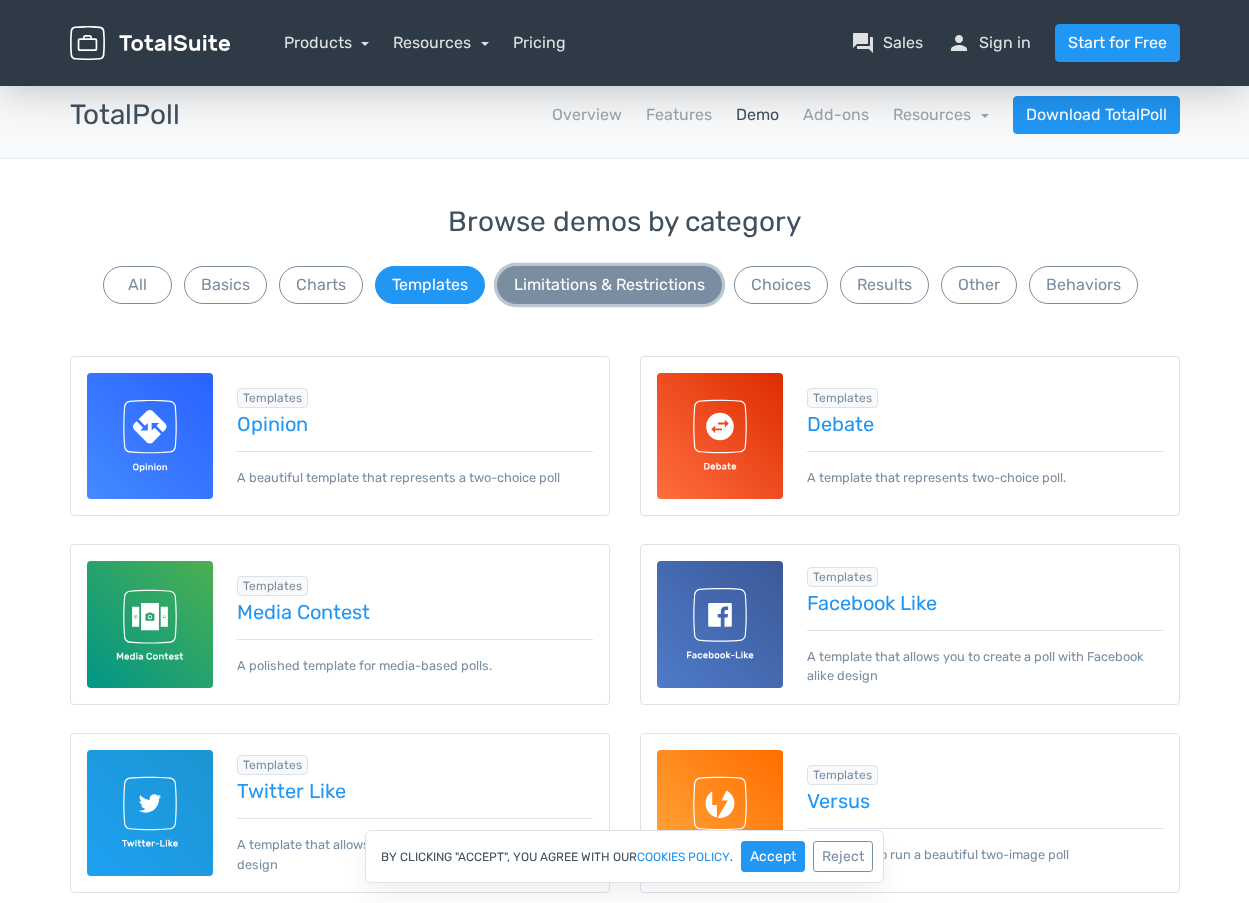 click on "Limitations & Restrictions" at bounding box center [609, 285] 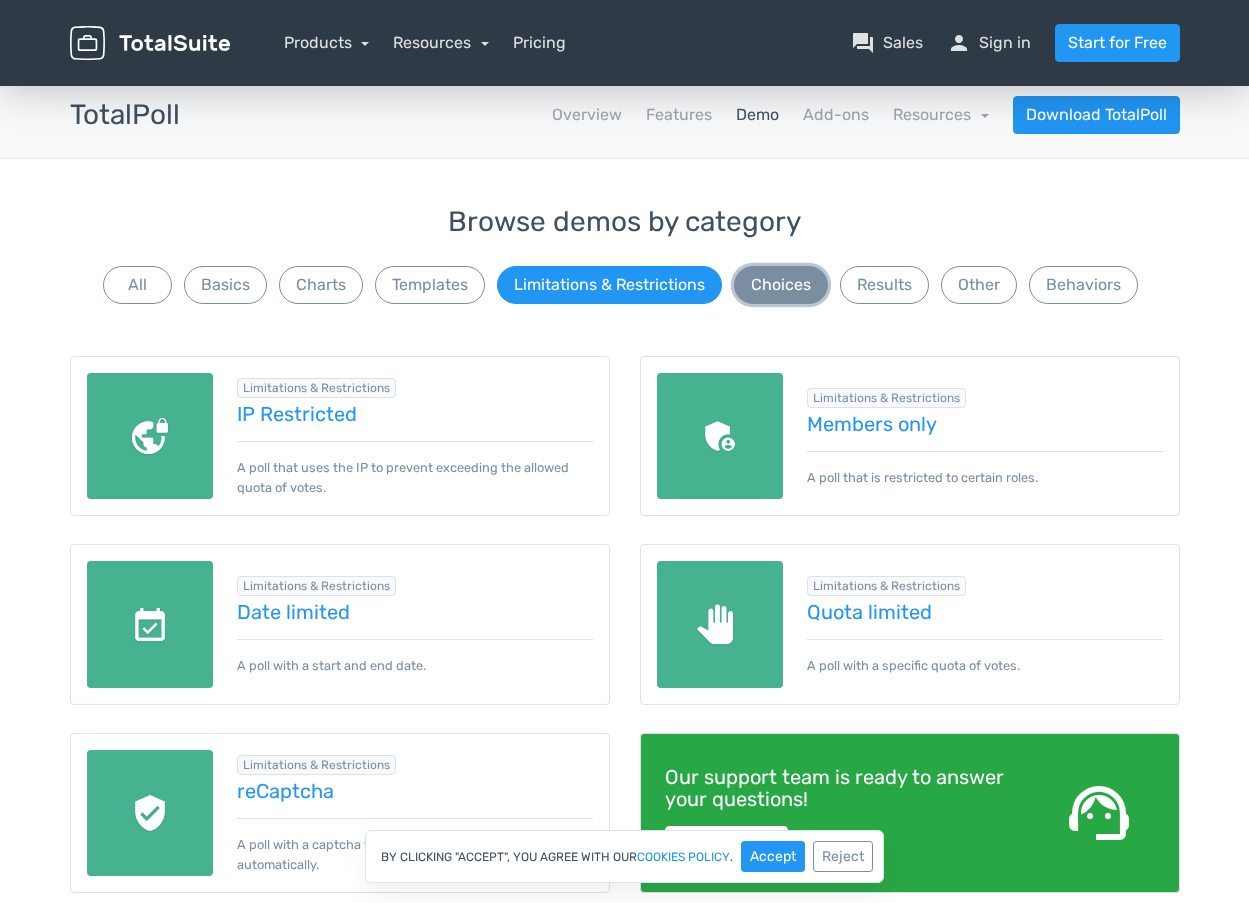 click on "Choices" at bounding box center (781, 285) 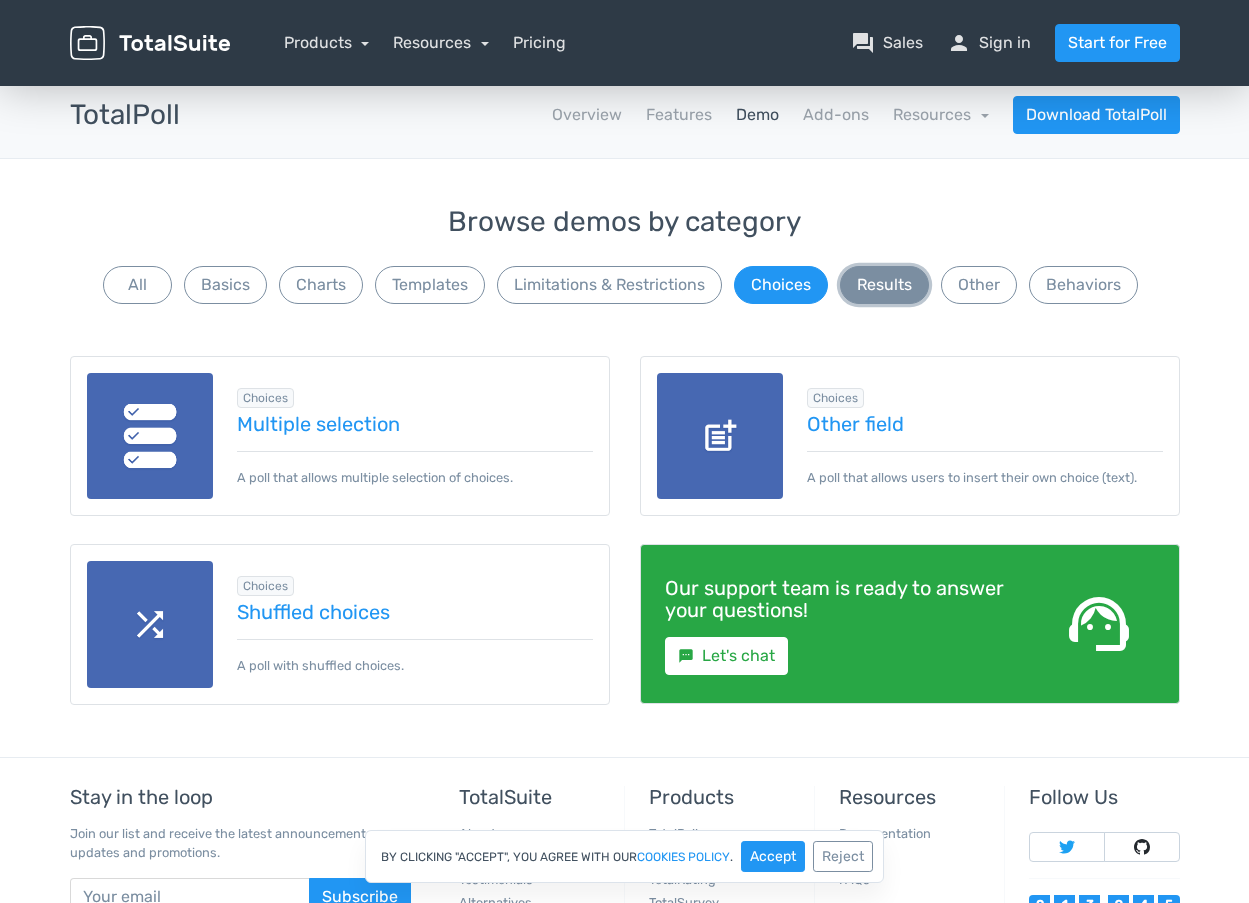 click on "Results" at bounding box center (884, 285) 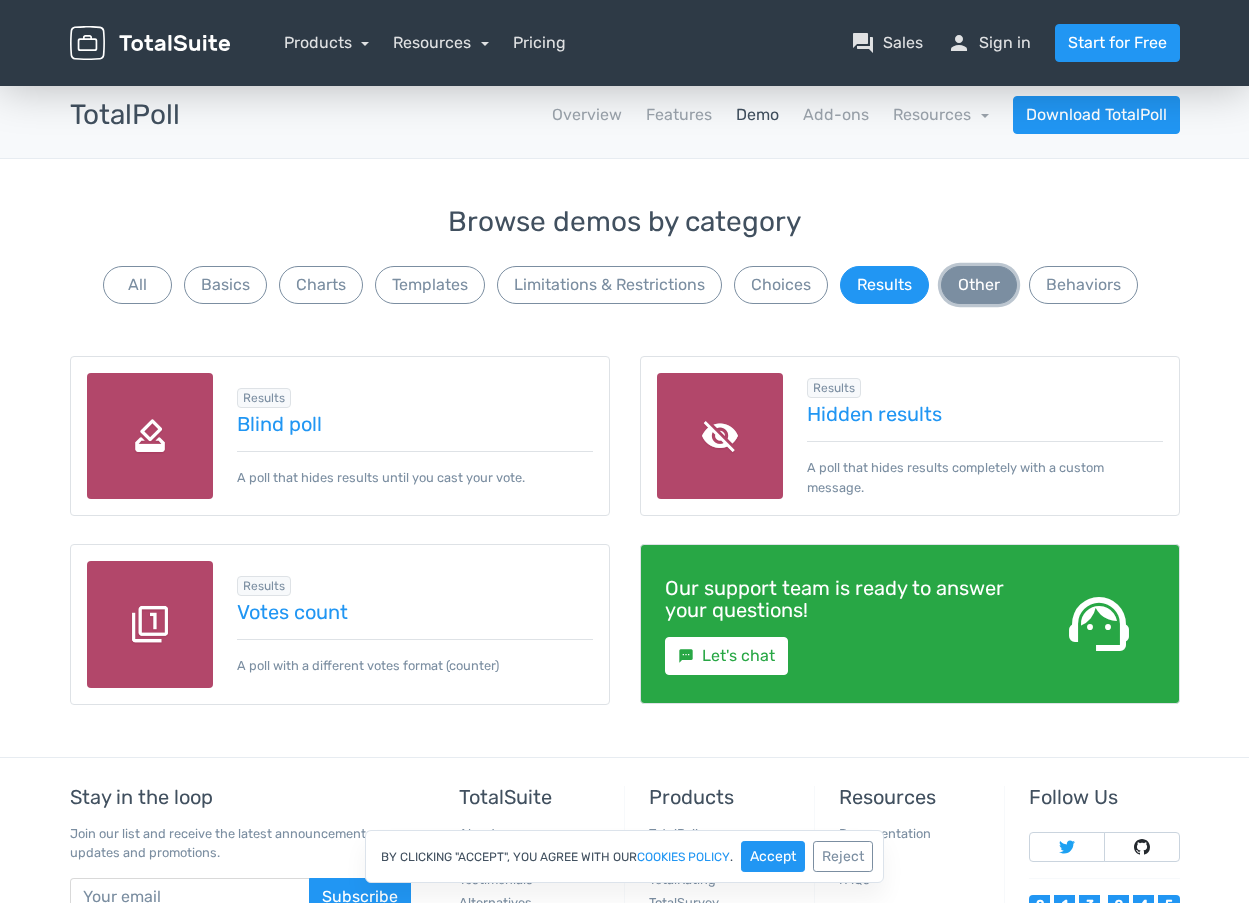 click on "Other" at bounding box center [979, 285] 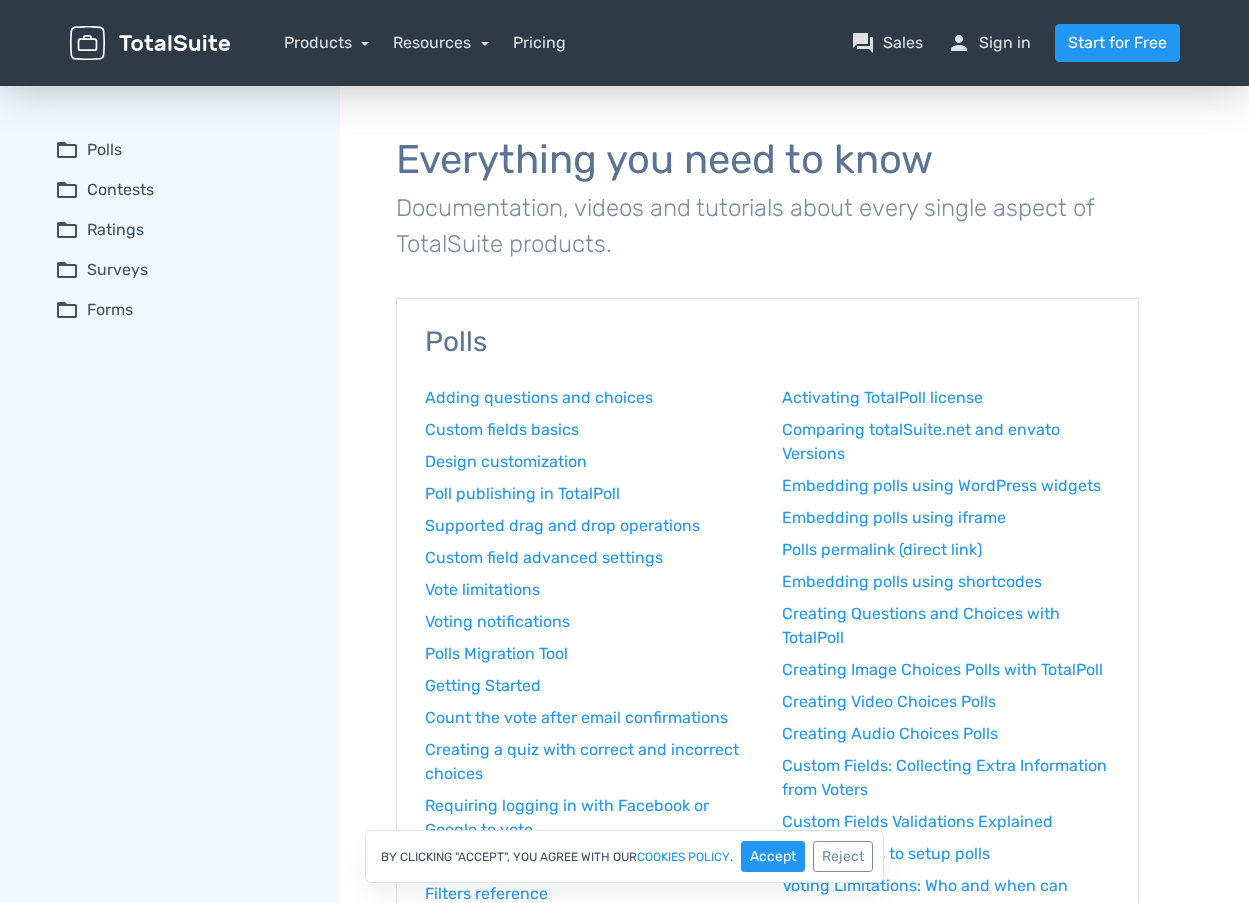 scroll, scrollTop: 0, scrollLeft: 0, axis: both 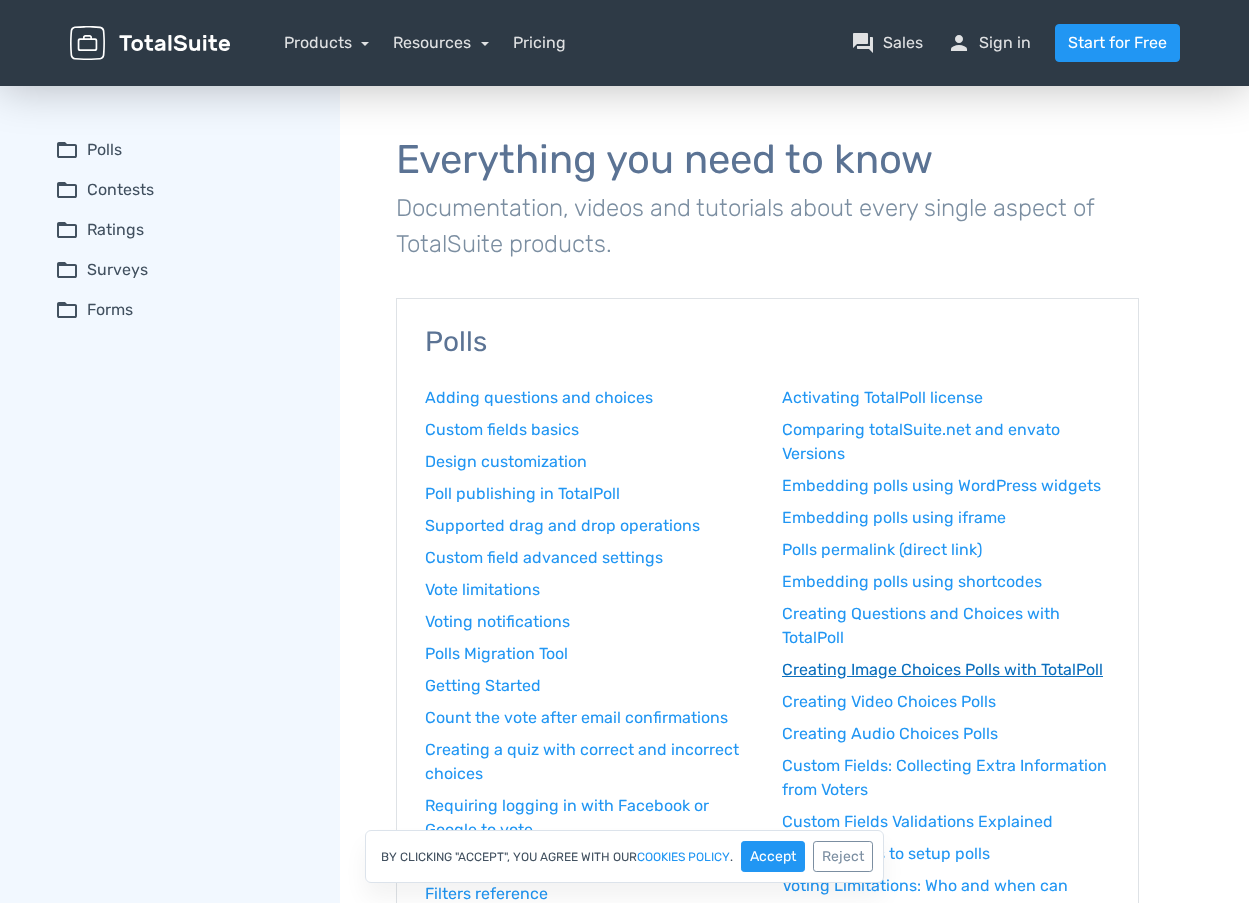 click on "Creating Image Choices Polls with TotalPoll" at bounding box center [946, 670] 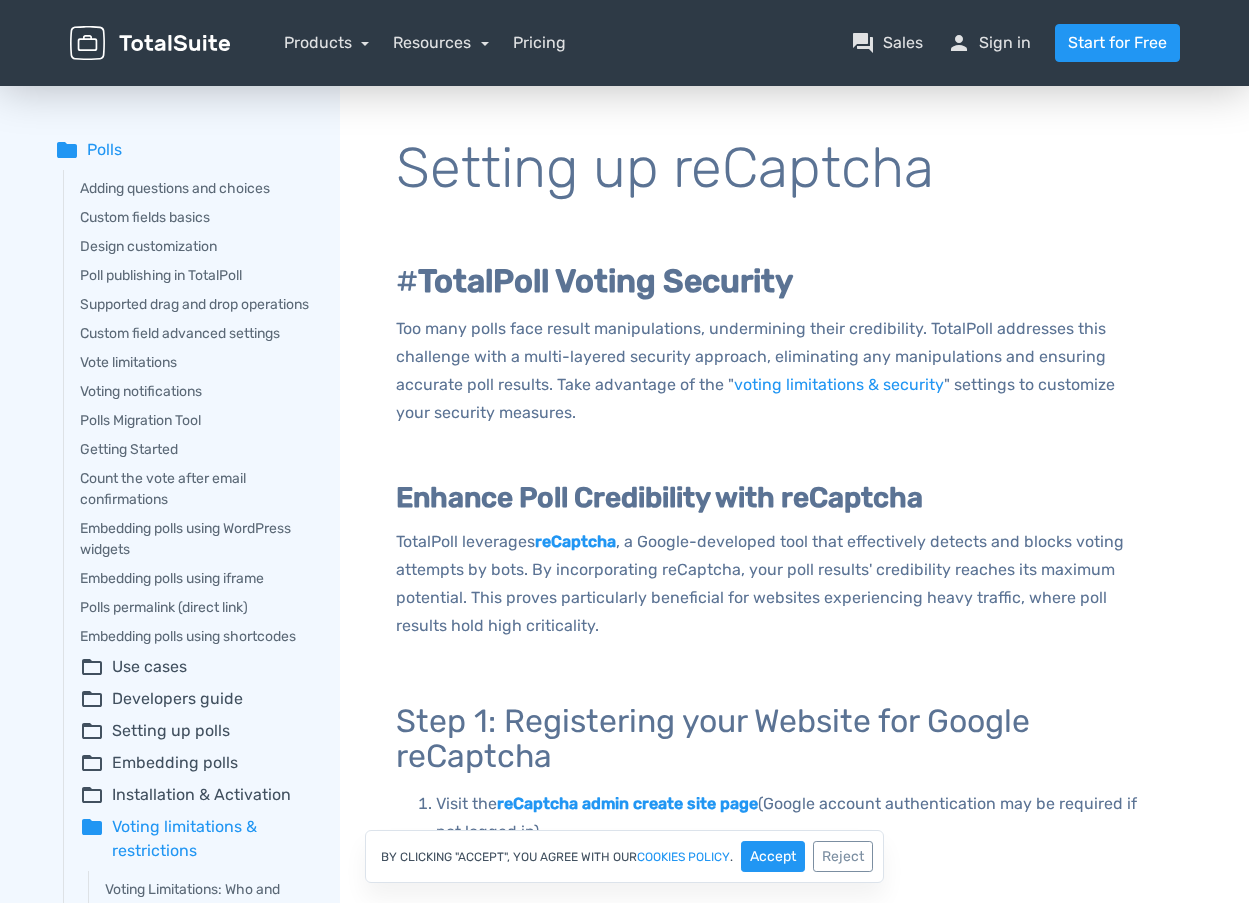 scroll, scrollTop: 0, scrollLeft: 0, axis: both 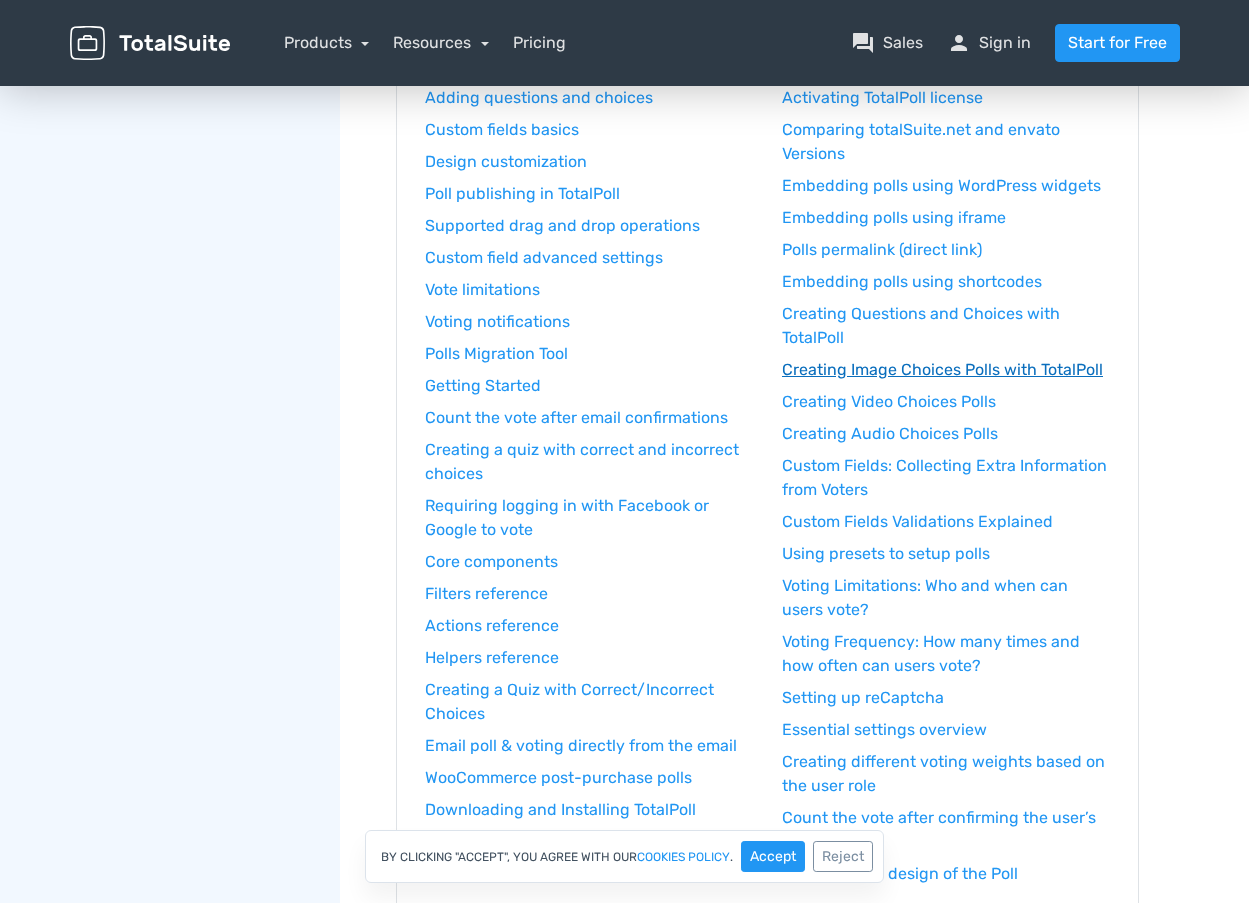 click on "Creating Image Choices Polls with TotalPoll" at bounding box center (946, 370) 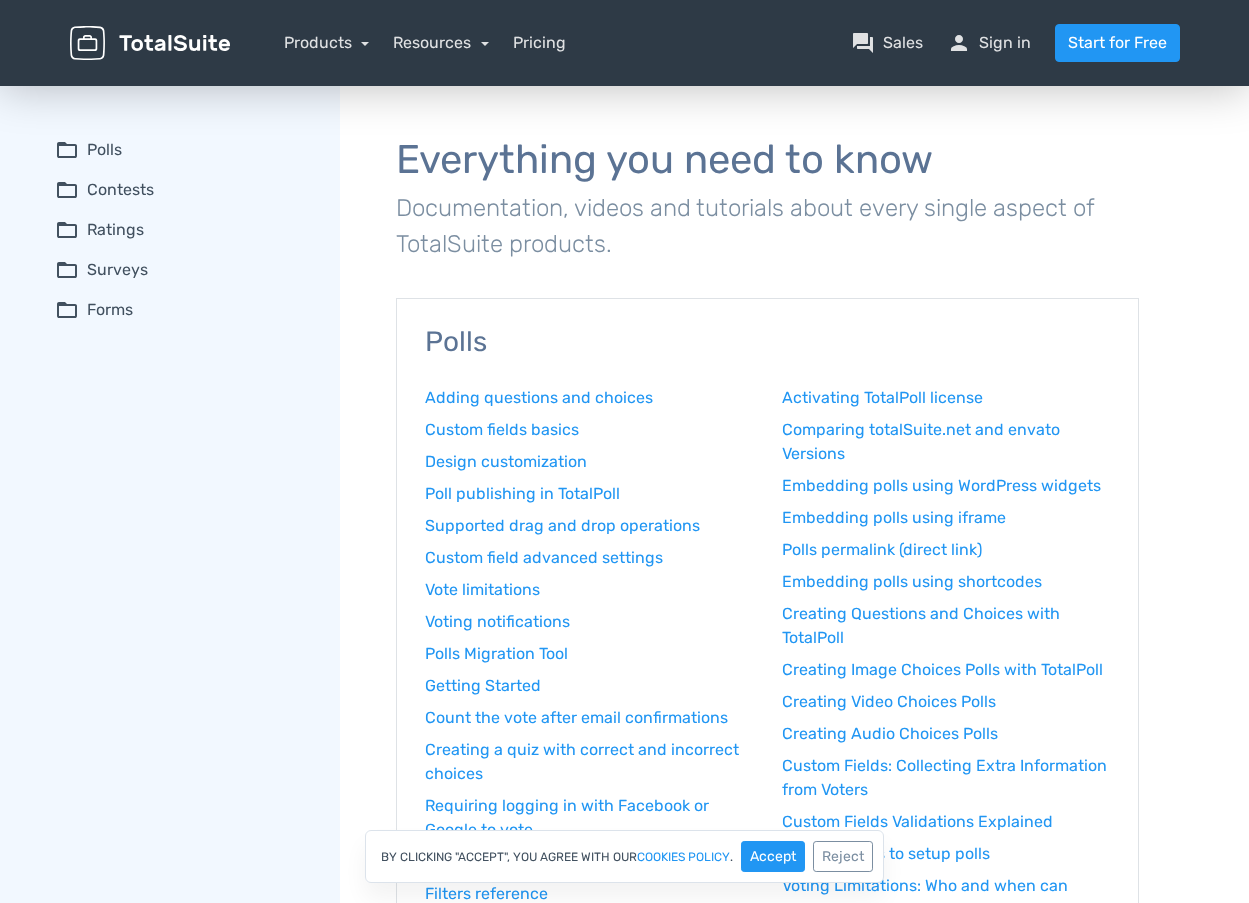 scroll, scrollTop: 0, scrollLeft: 0, axis: both 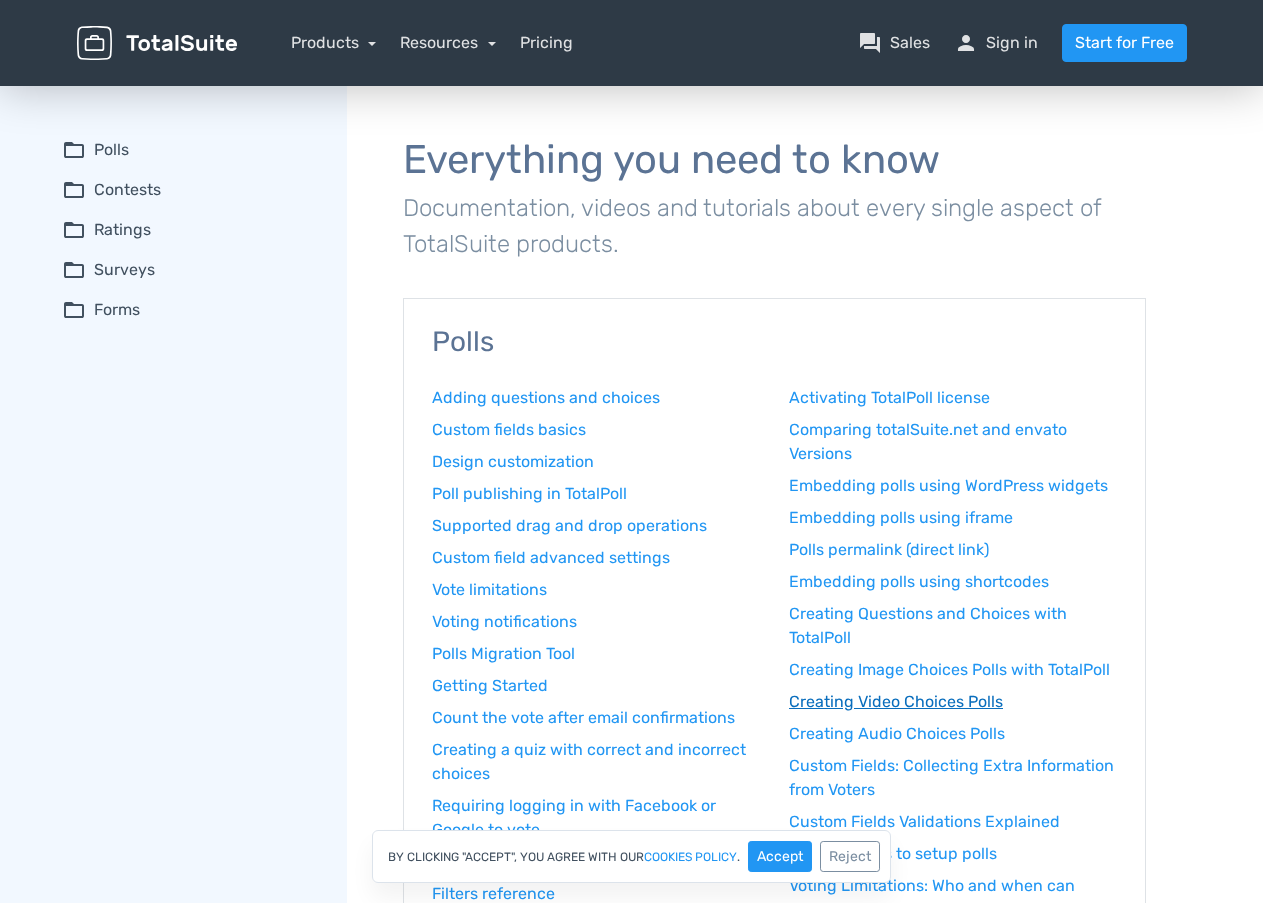 click on "Creating Video Choices Polls" at bounding box center [953, 702] 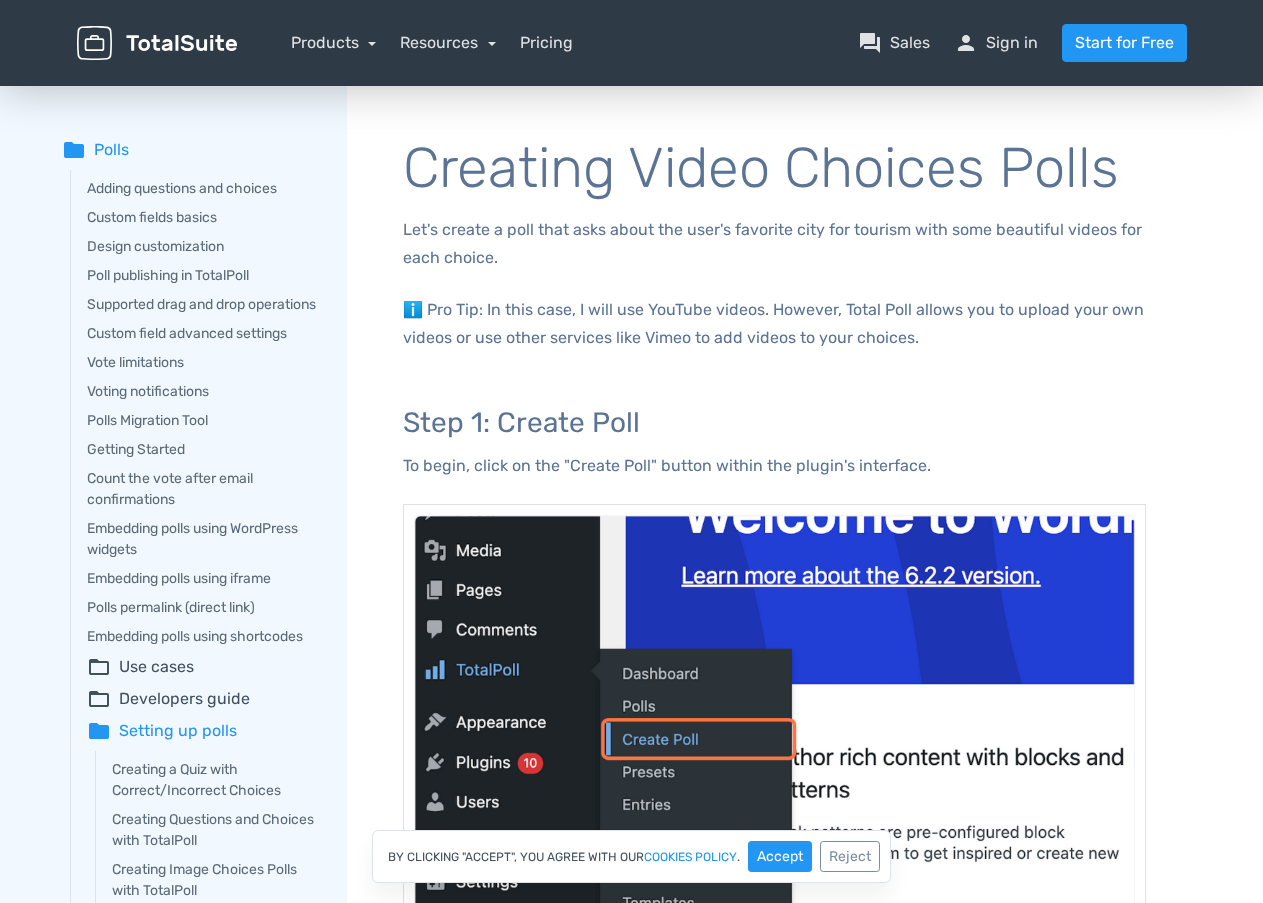 scroll, scrollTop: 0, scrollLeft: 0, axis: both 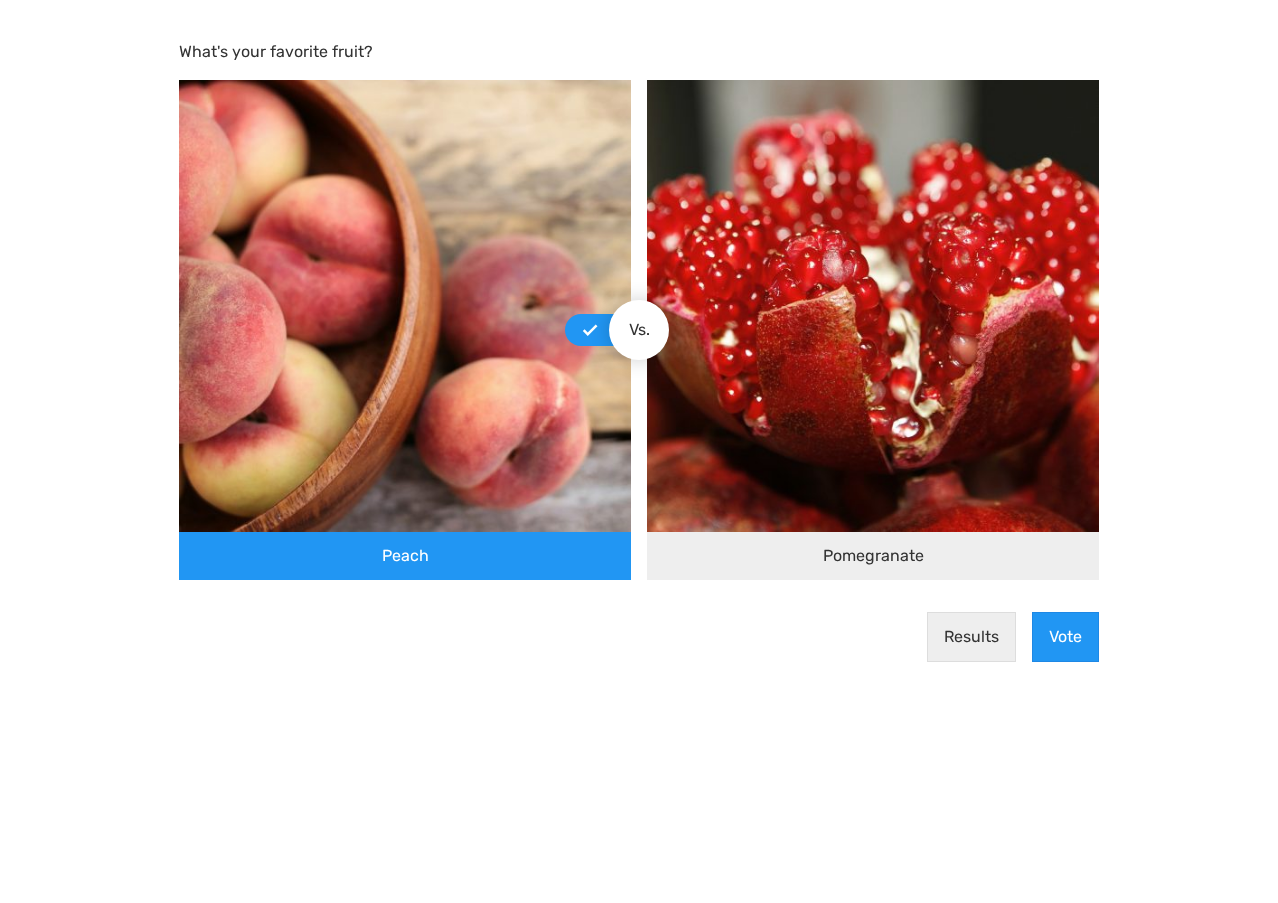 click on "Vs." at bounding box center [639, 330] 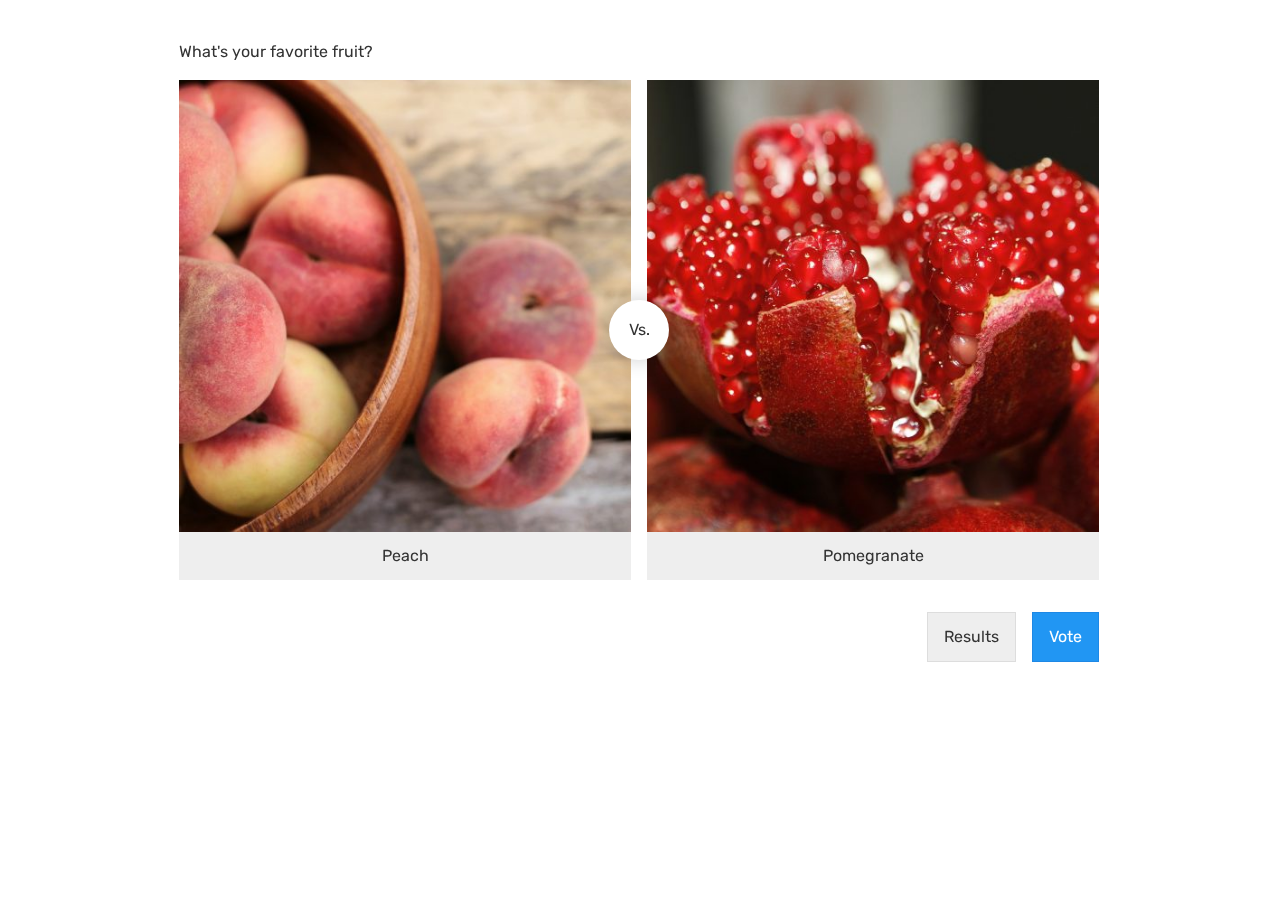 scroll, scrollTop: 0, scrollLeft: 0, axis: both 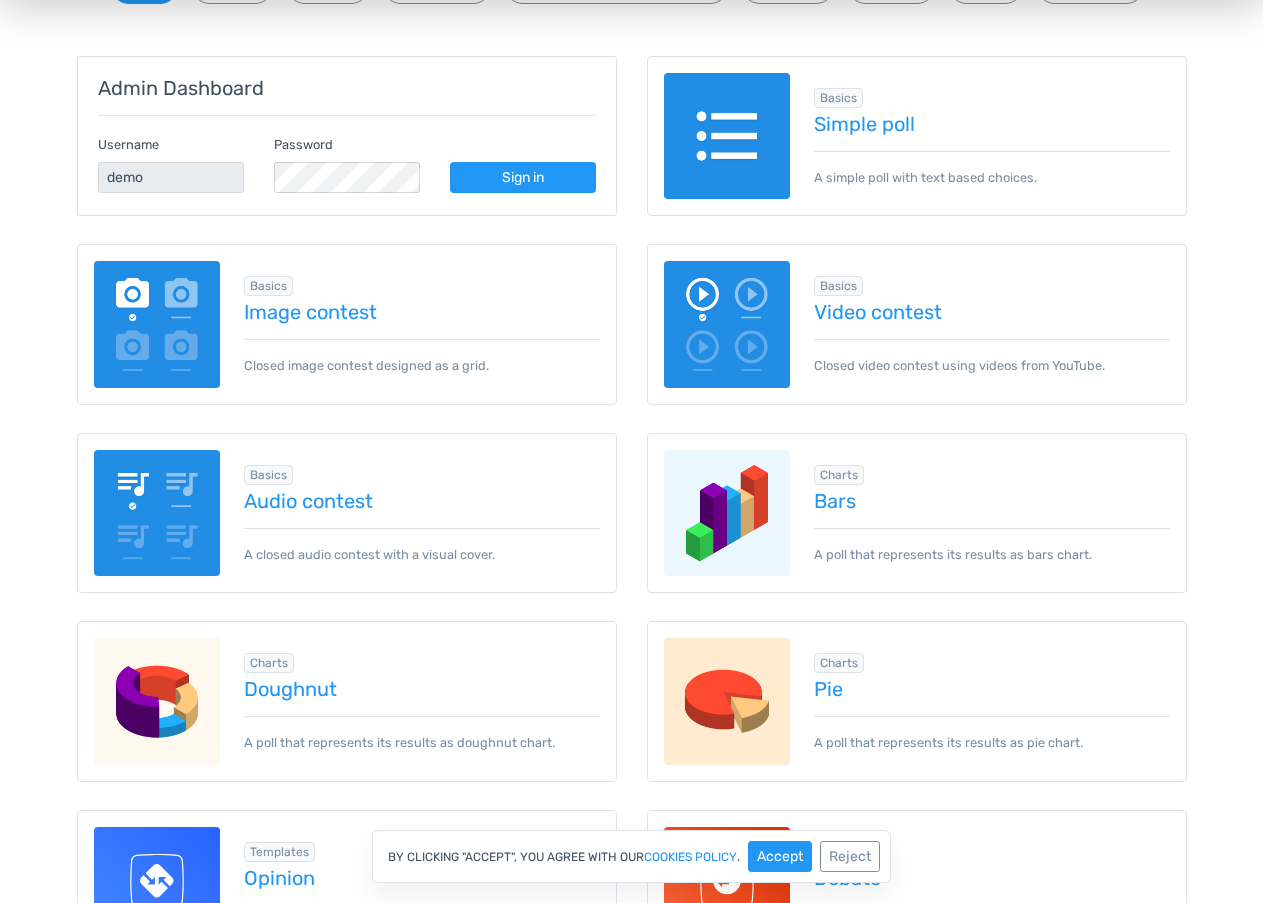 click on "Basics   Image contest   Closed image contest designed as a grid." at bounding box center (410, 324) 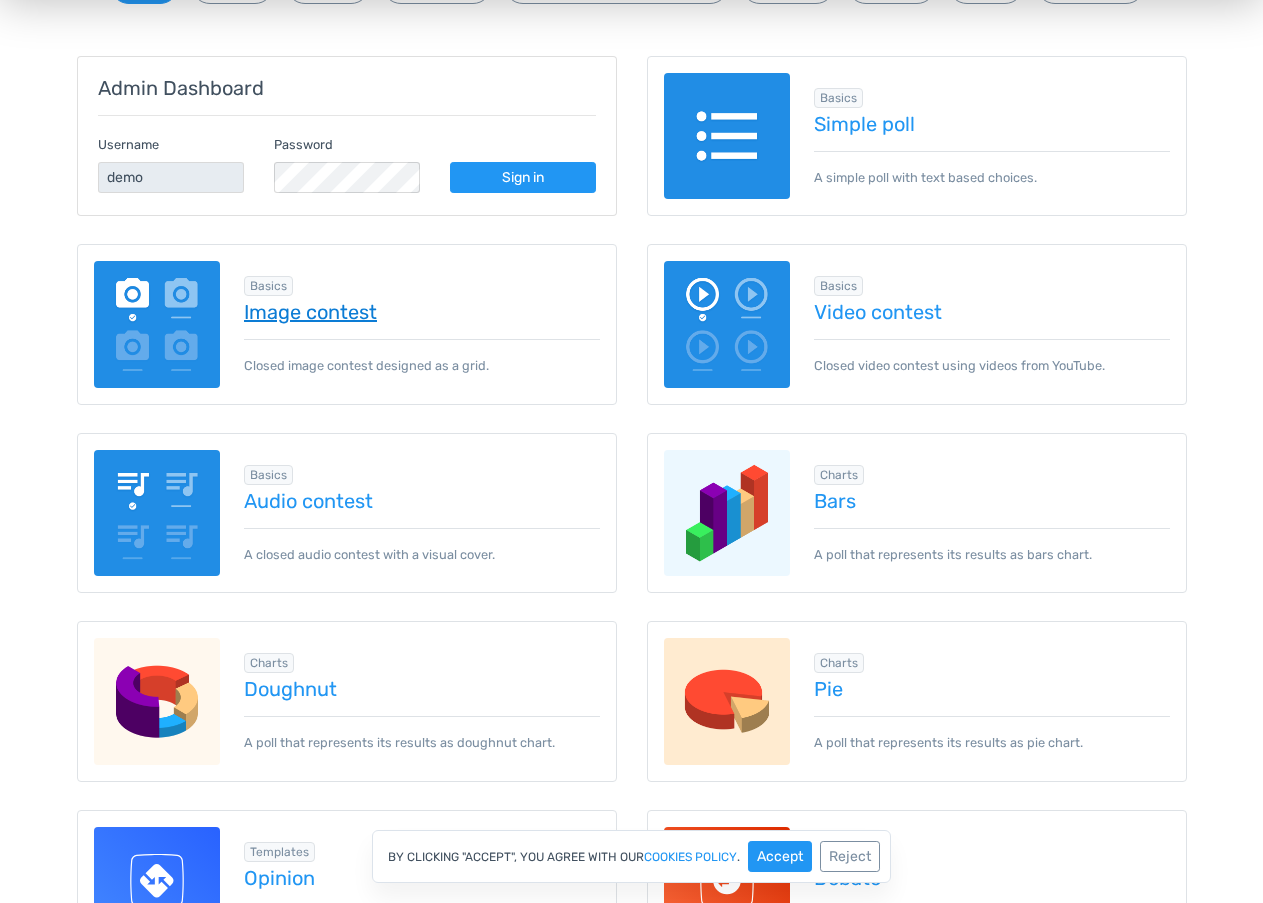 click on "Image contest" at bounding box center [422, 312] 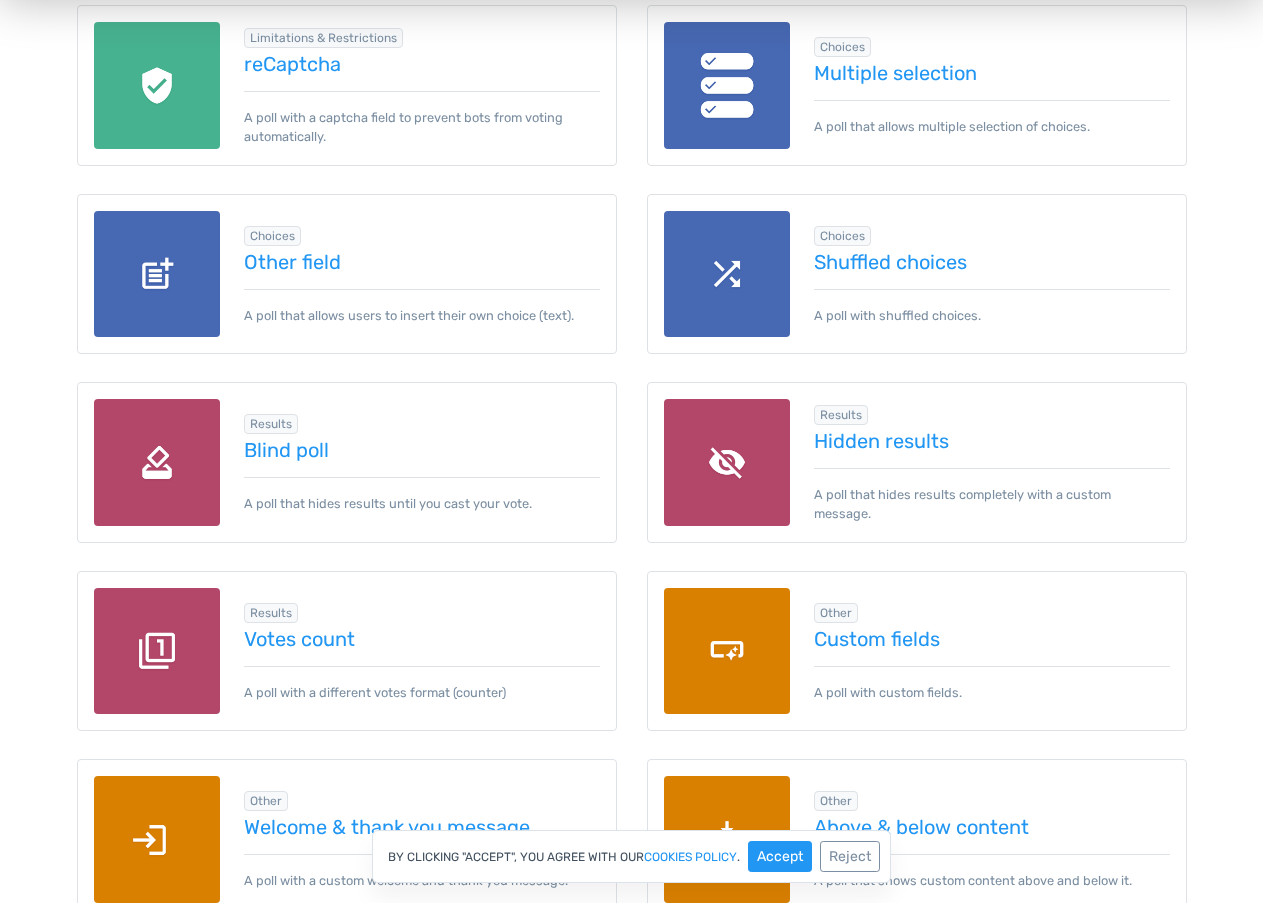 scroll, scrollTop: 2110, scrollLeft: 0, axis: vertical 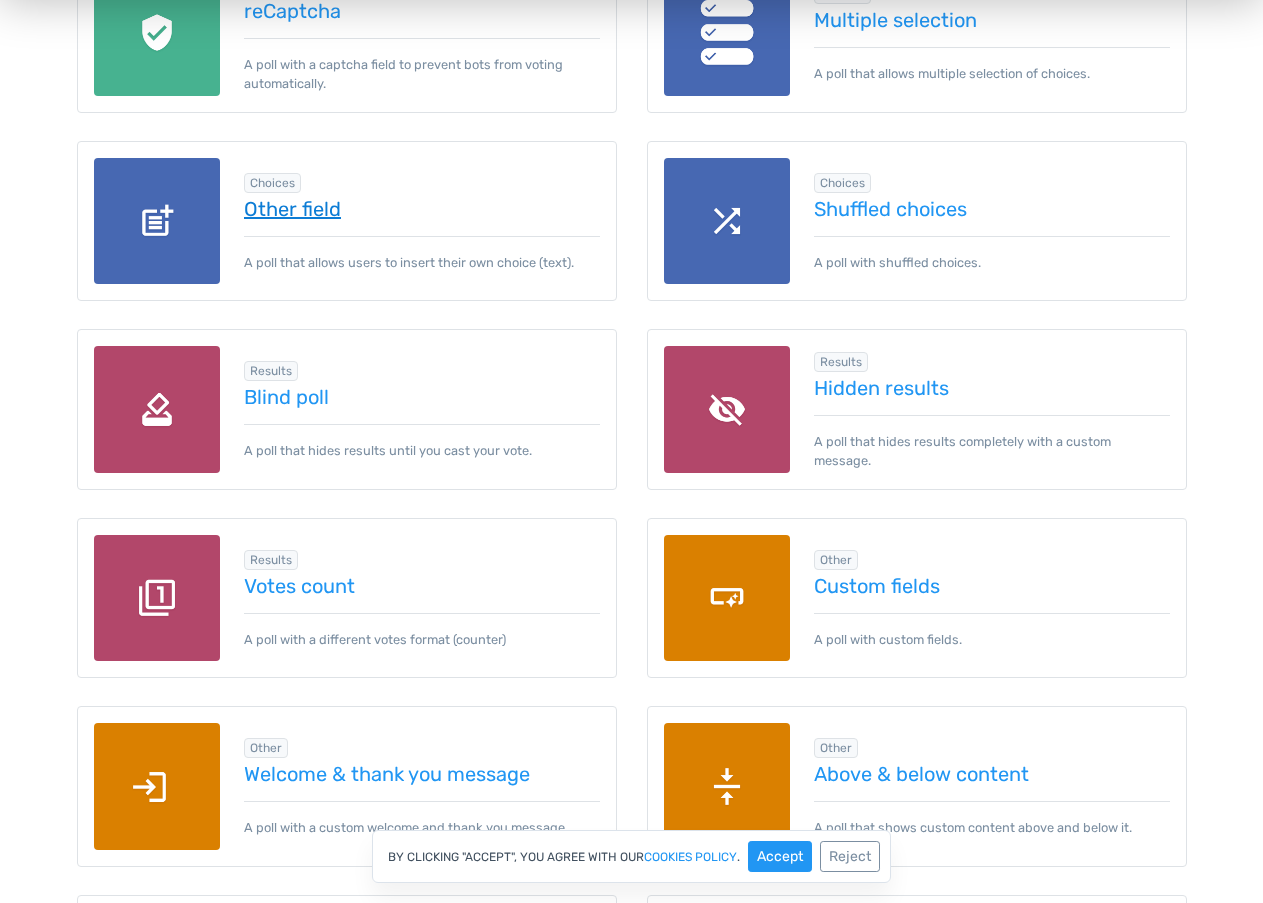 click on "Other field" at bounding box center (422, 209) 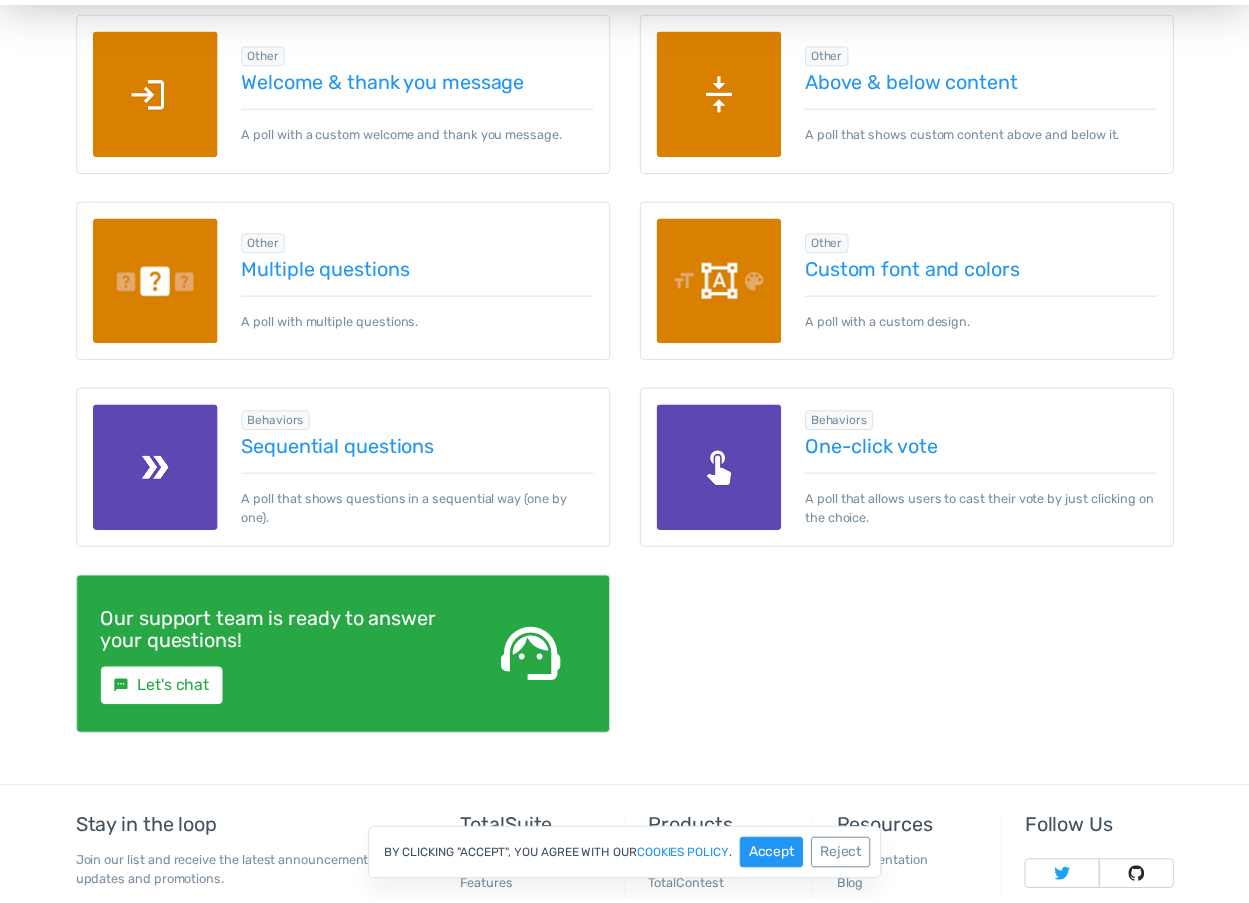 scroll, scrollTop: 2810, scrollLeft: 0, axis: vertical 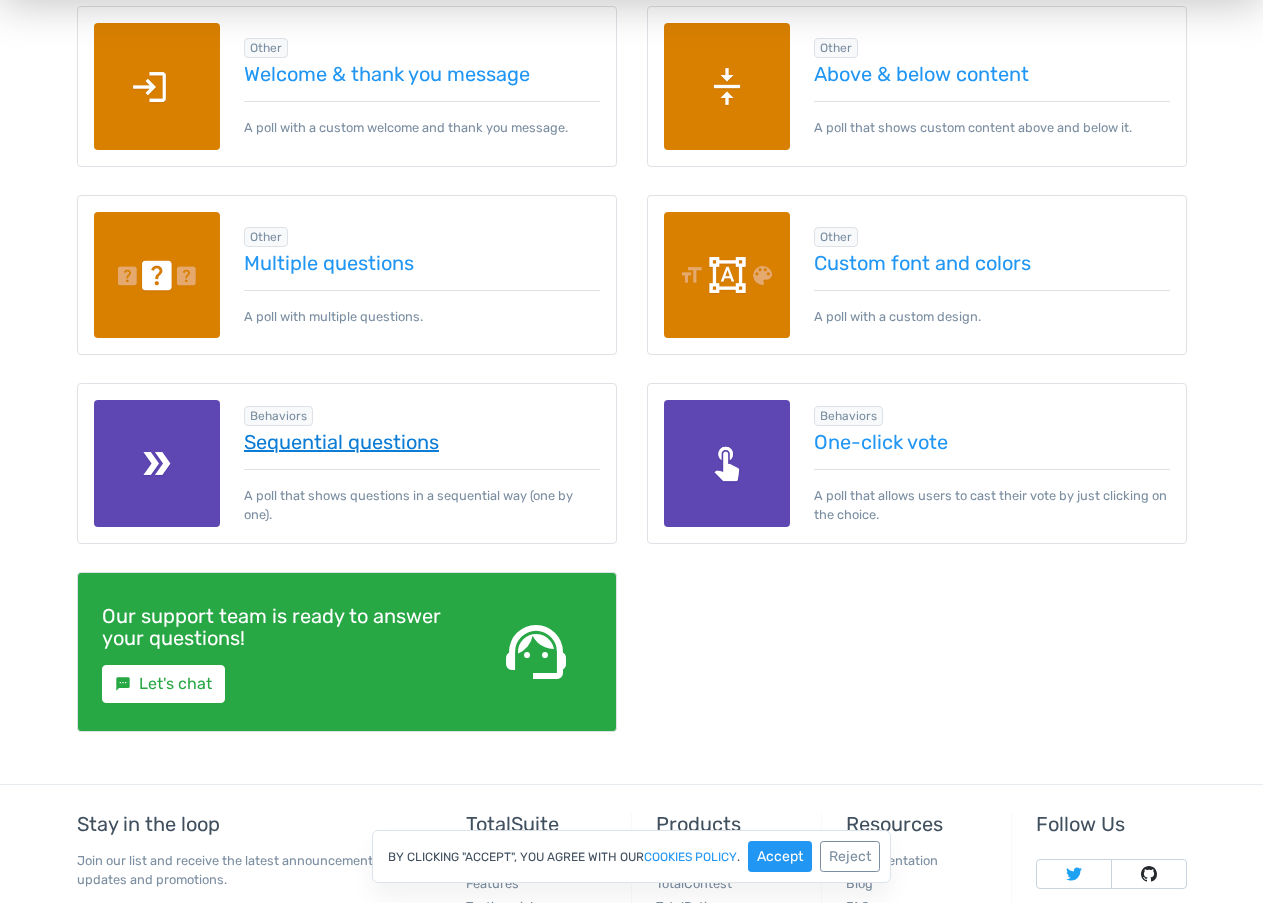 click on "Sequential questions" at bounding box center (422, 442) 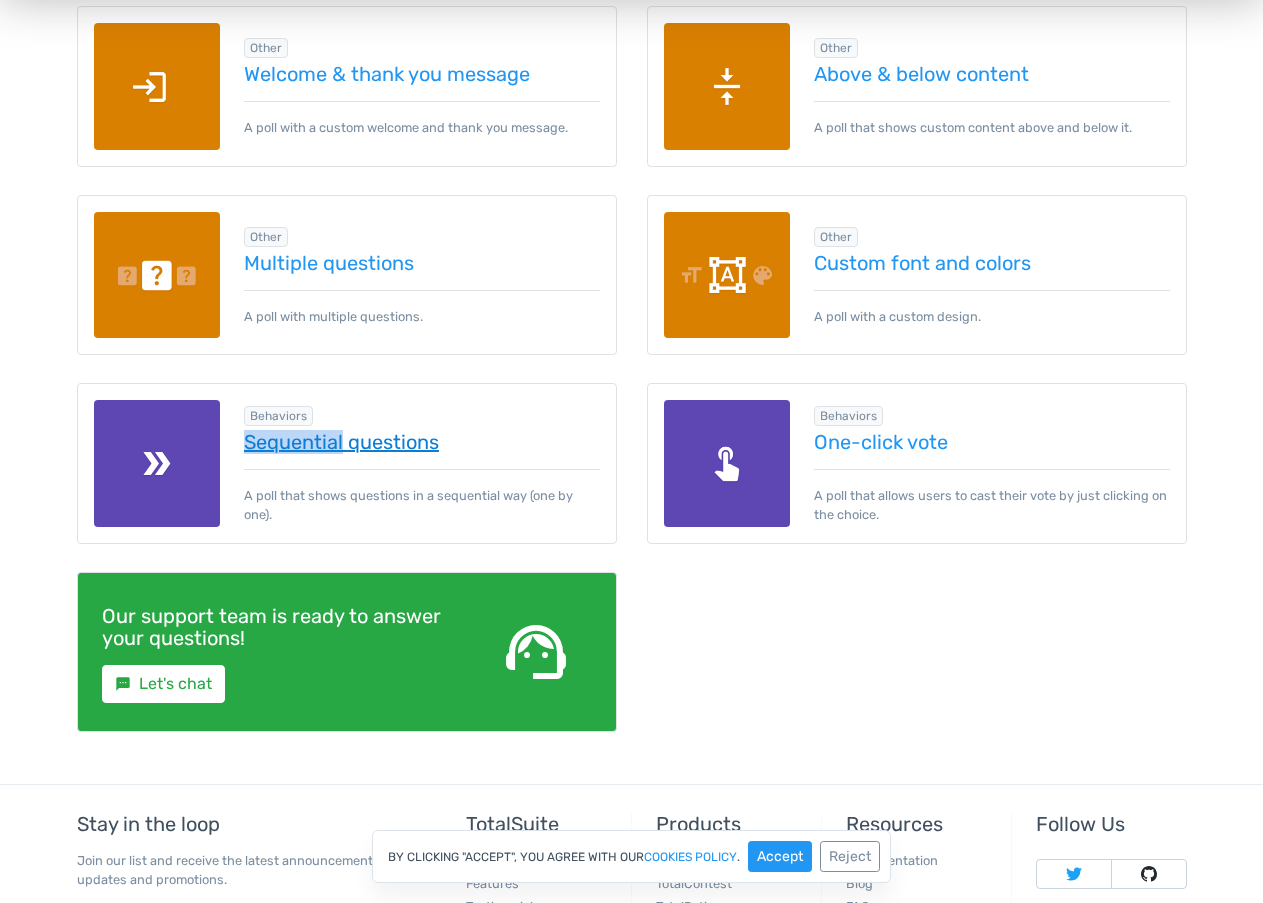 drag, startPoint x: 230, startPoint y: 441, endPoint x: 341, endPoint y: 444, distance: 111.040535 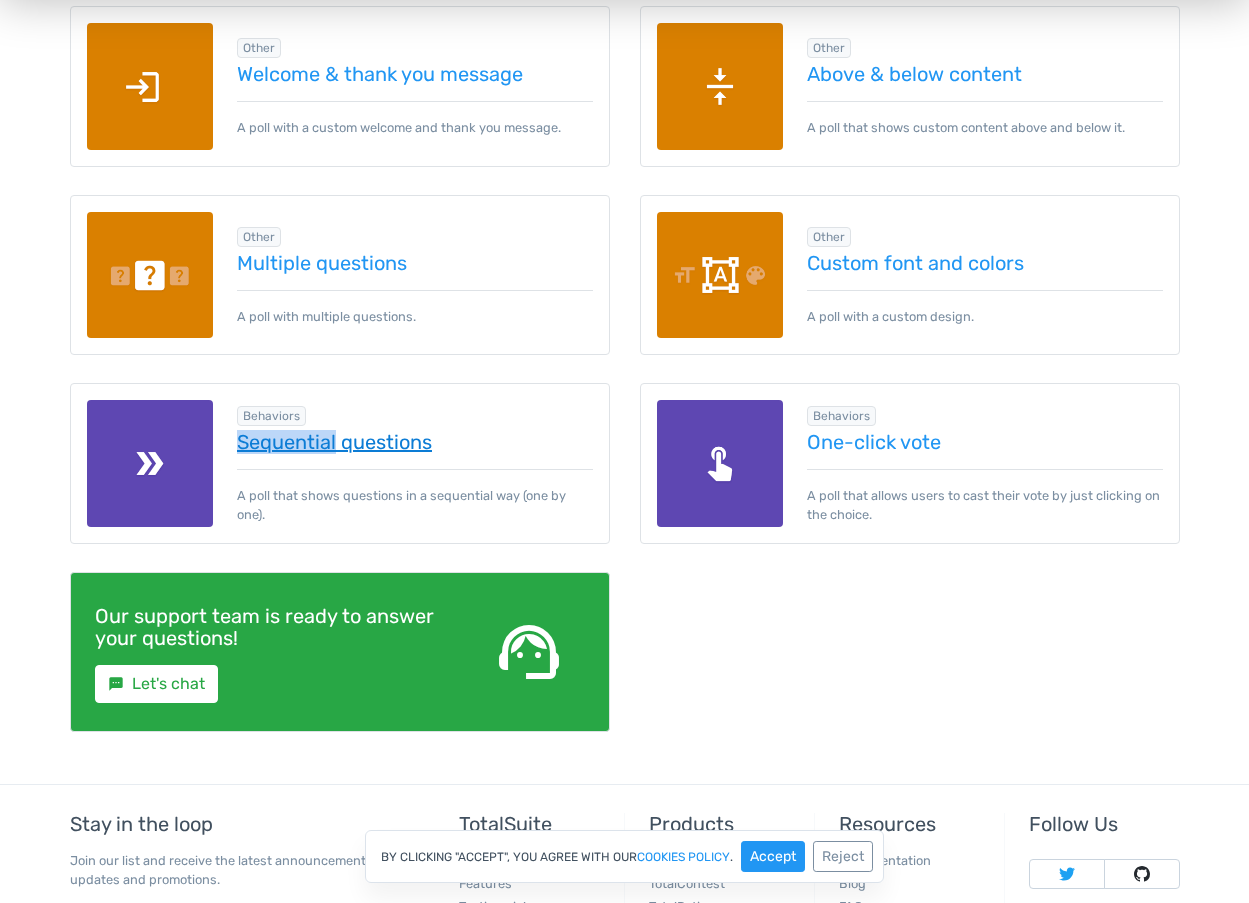 click on "Sequential questions" at bounding box center [415, 442] 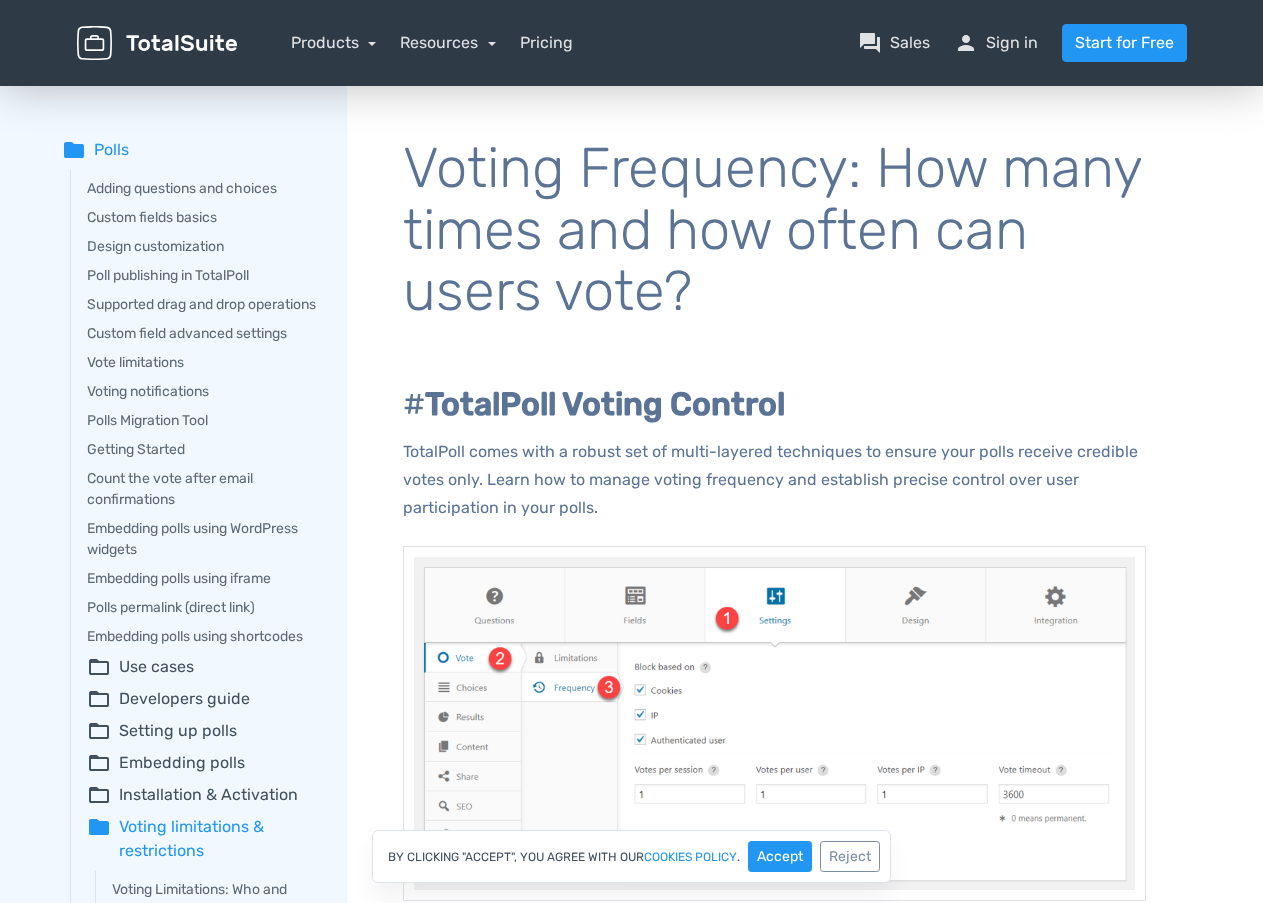 scroll, scrollTop: 0, scrollLeft: 0, axis: both 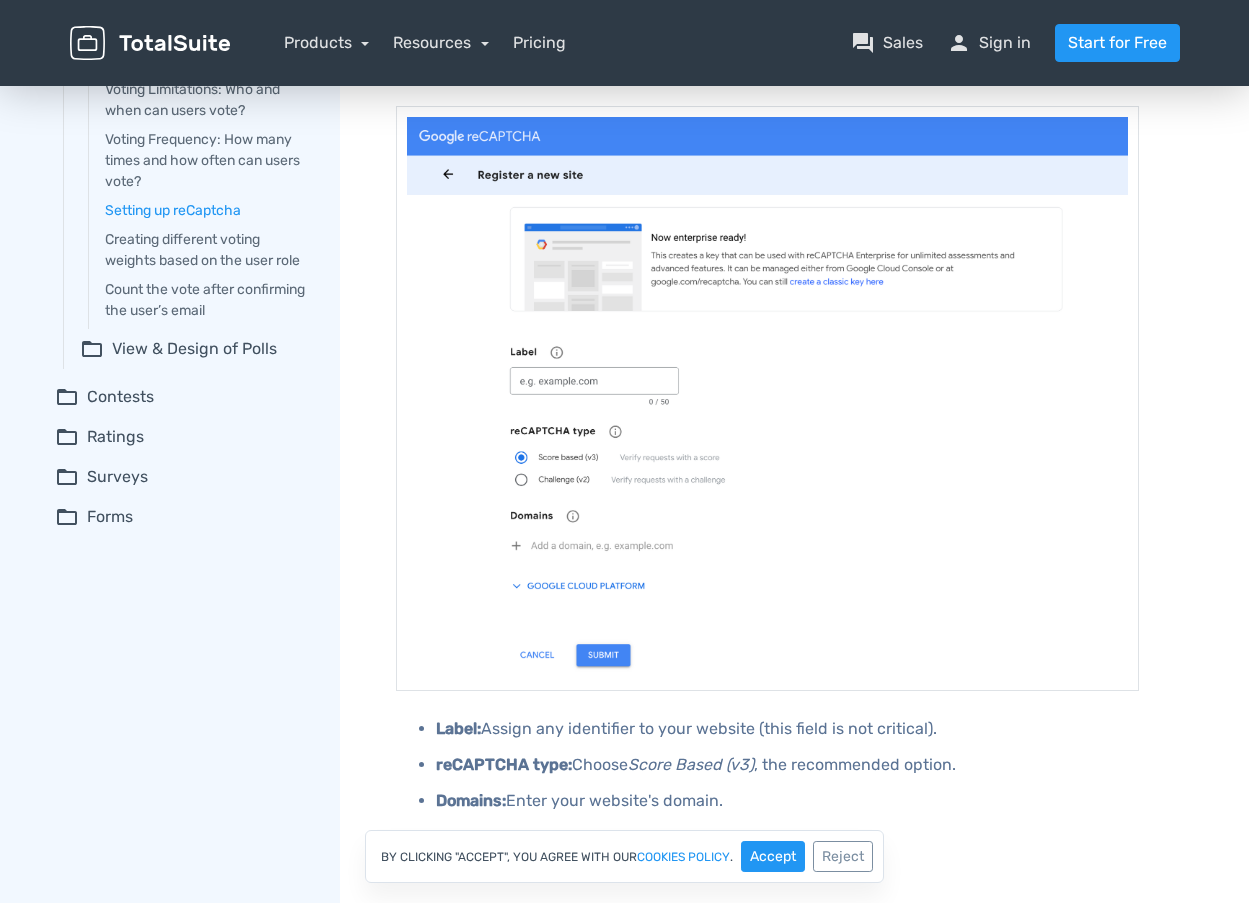 click on "folder_open
View & Design of Polls" at bounding box center (196, 349) 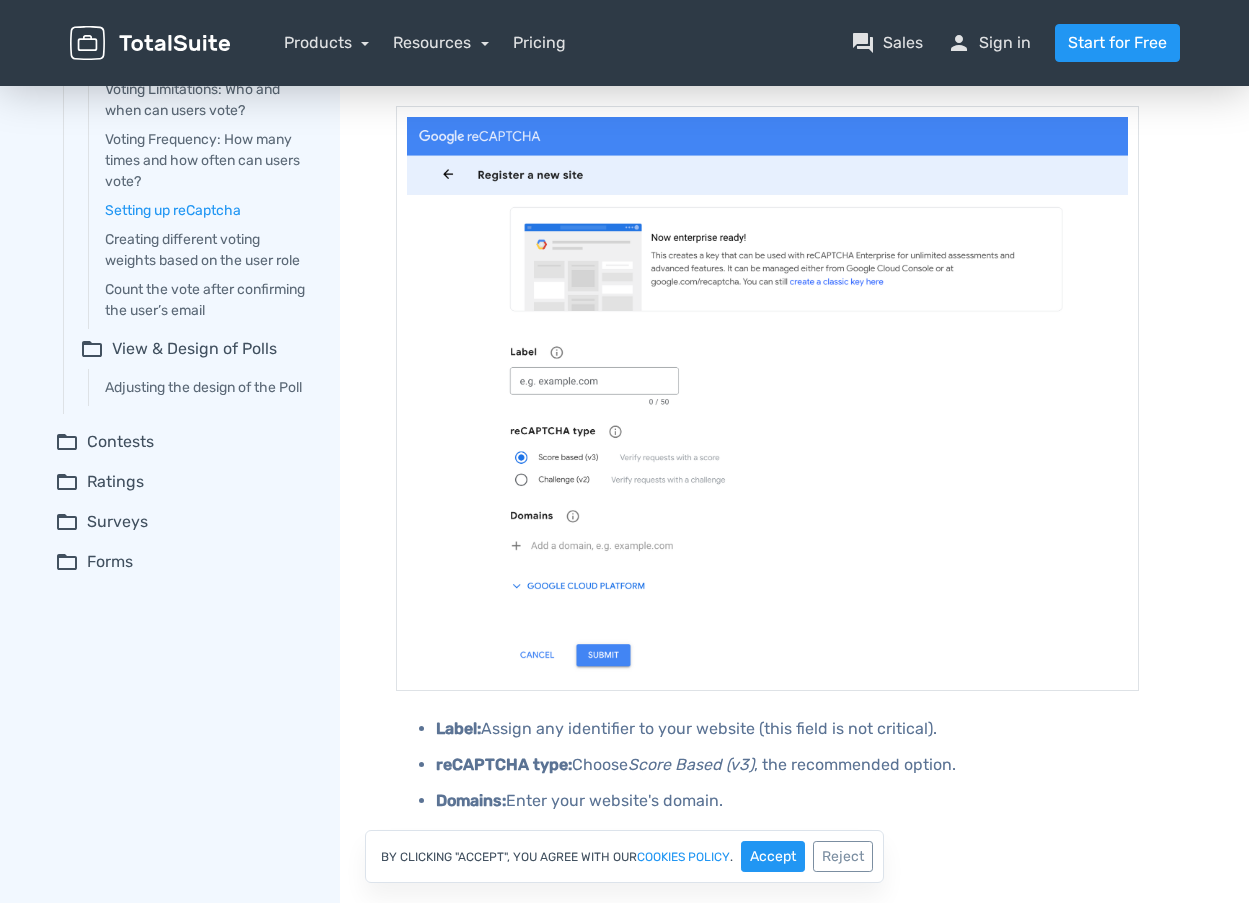 click on "Adjusting the design of the Poll" at bounding box center [200, 387] 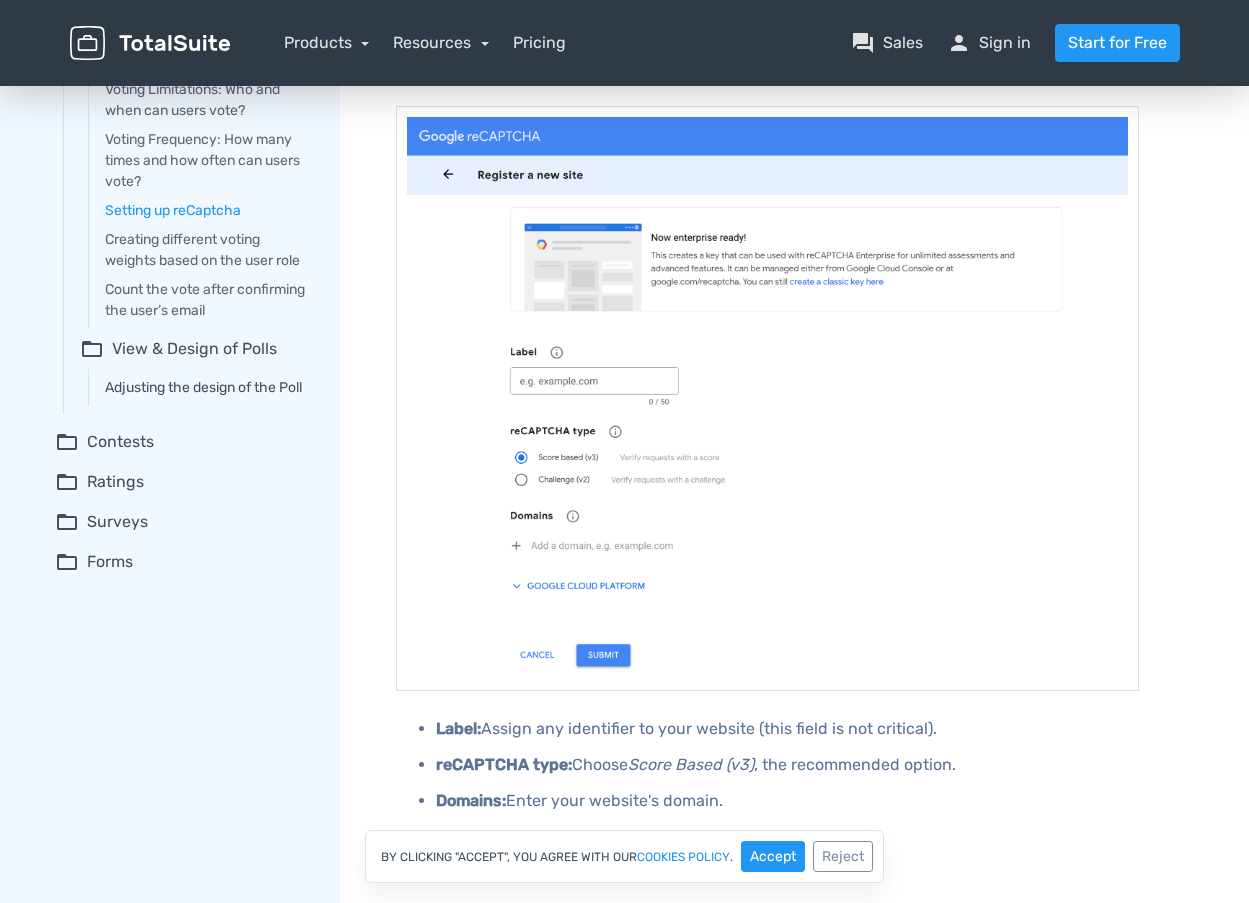 click on "Adjusting the design of the Poll" at bounding box center (208, 387) 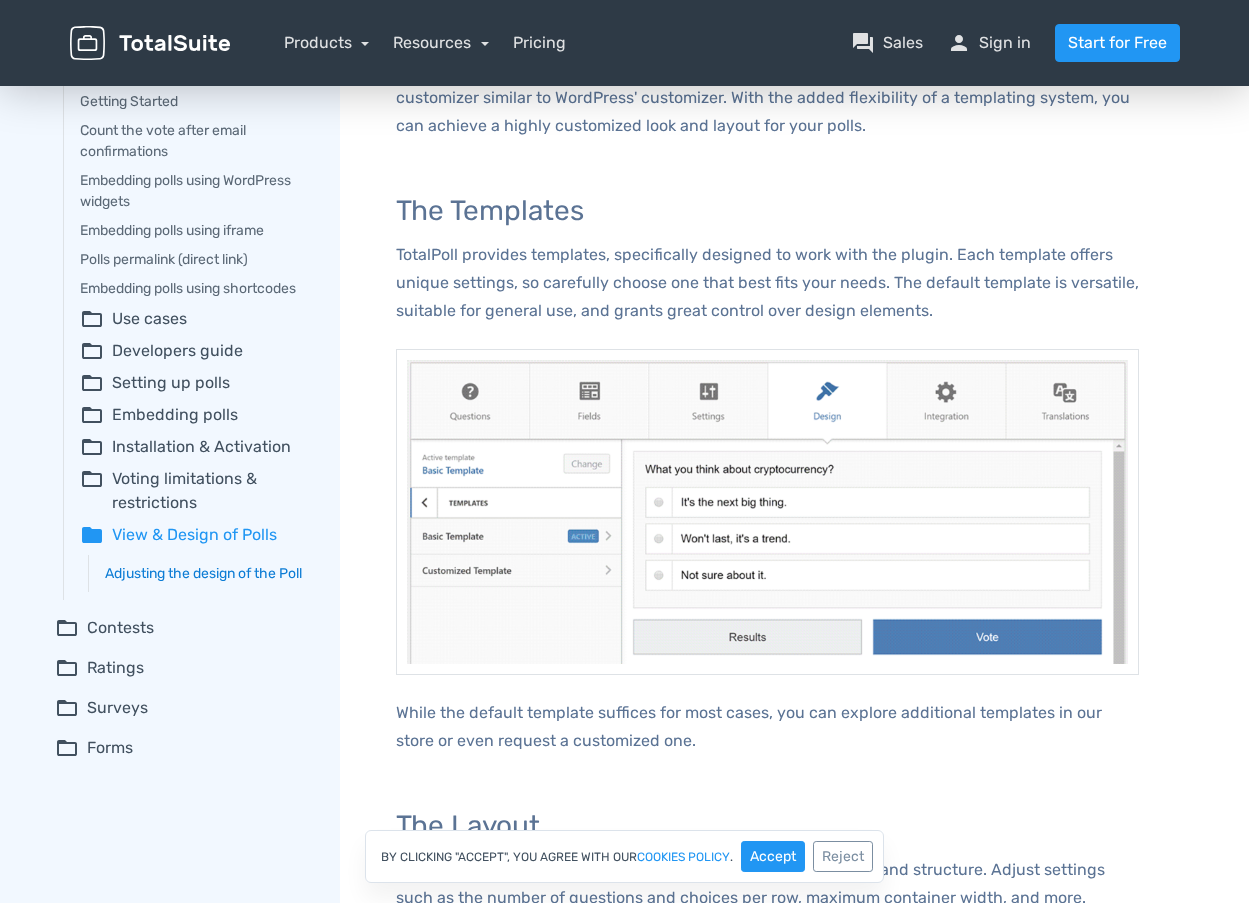 scroll, scrollTop: 400, scrollLeft: 0, axis: vertical 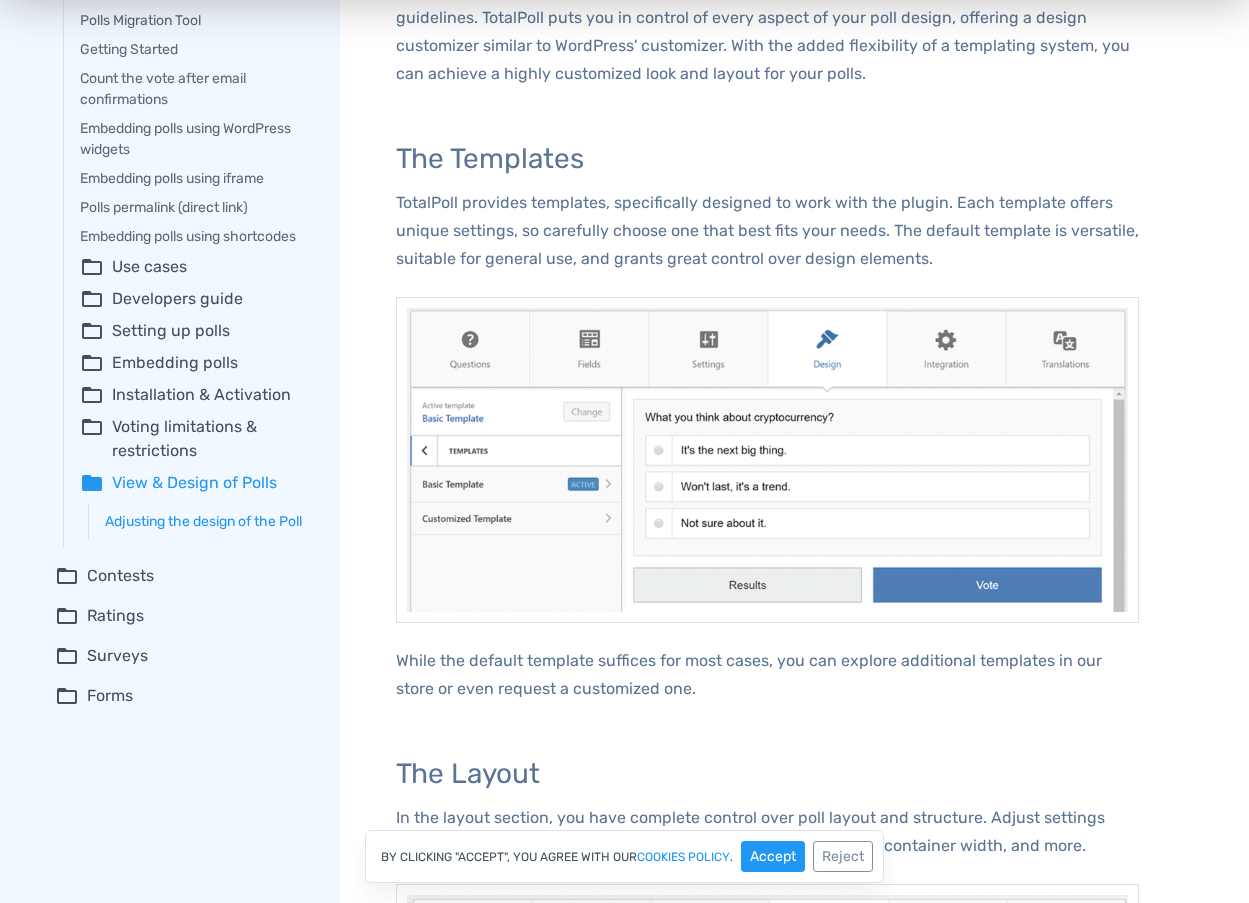click on "folder_open
Surveys" at bounding box center (183, 656) 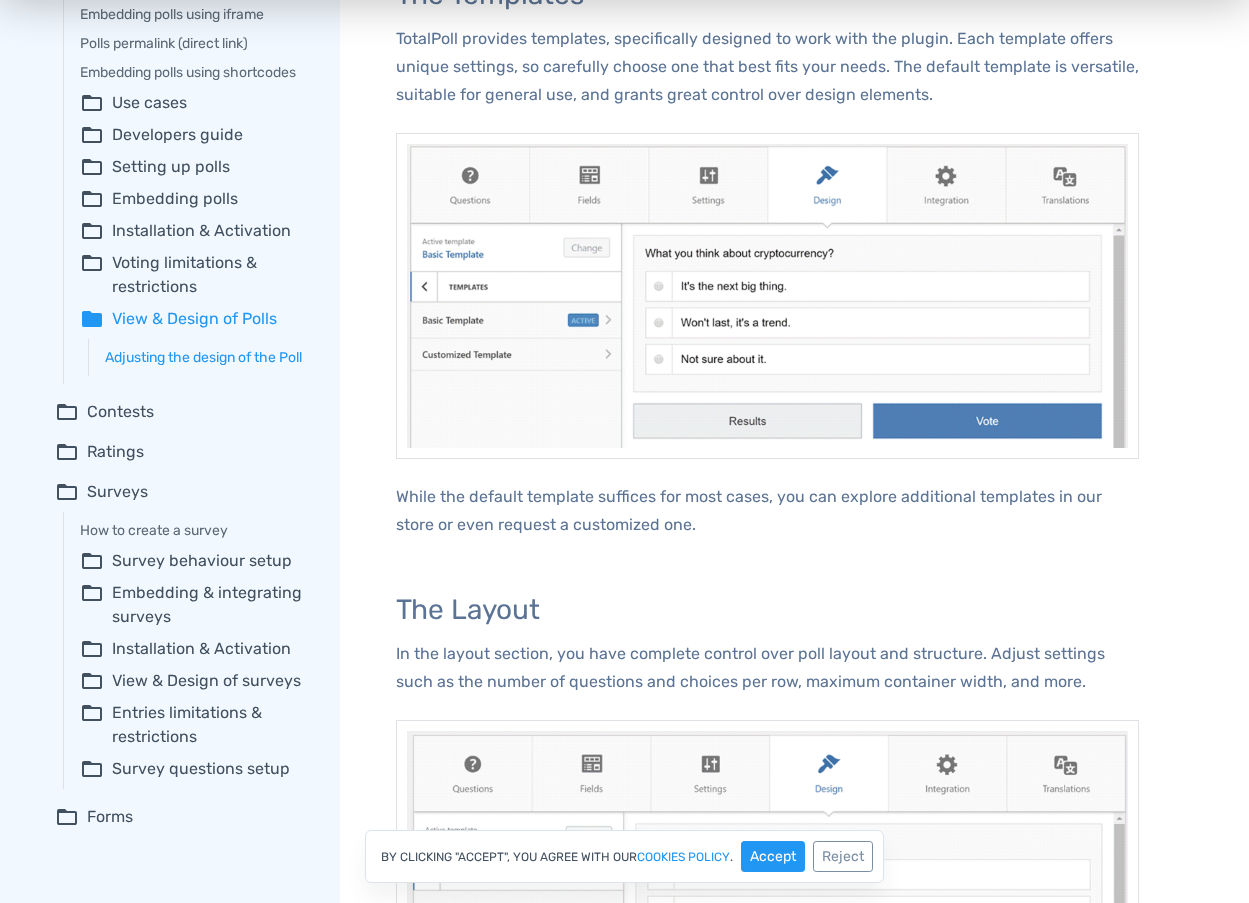 scroll, scrollTop: 600, scrollLeft: 0, axis: vertical 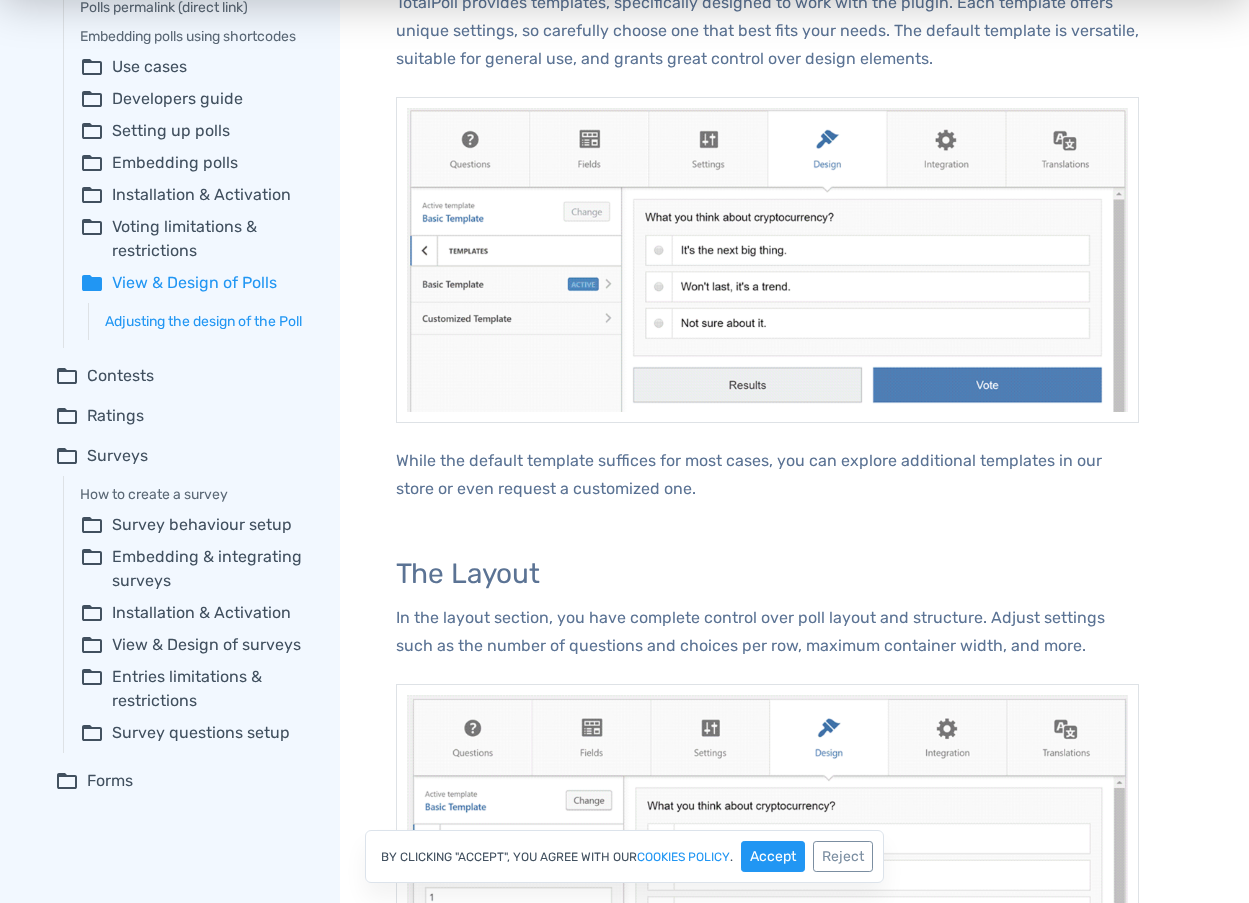 click on "folder_open
Survey behaviour setup" at bounding box center (196, 525) 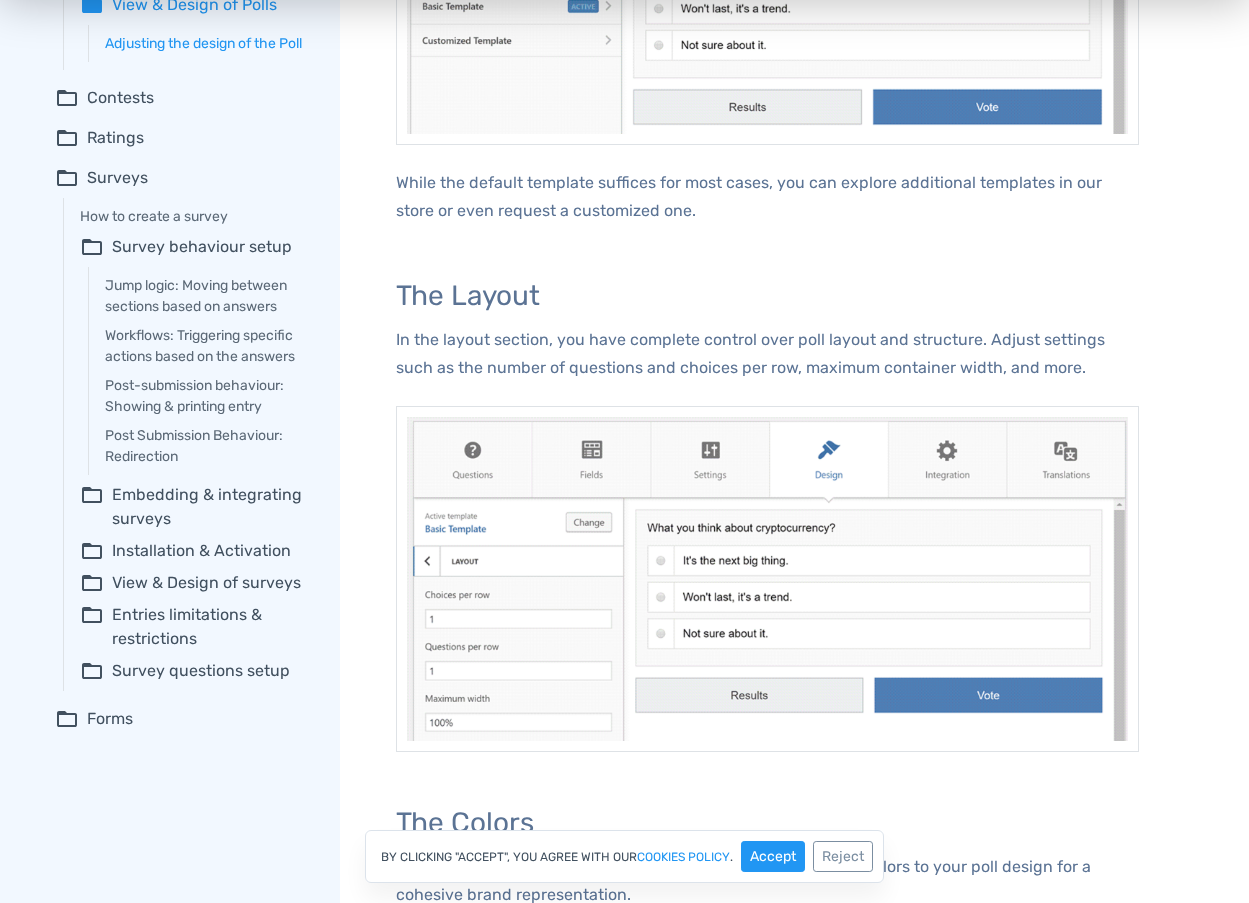 scroll, scrollTop: 900, scrollLeft: 0, axis: vertical 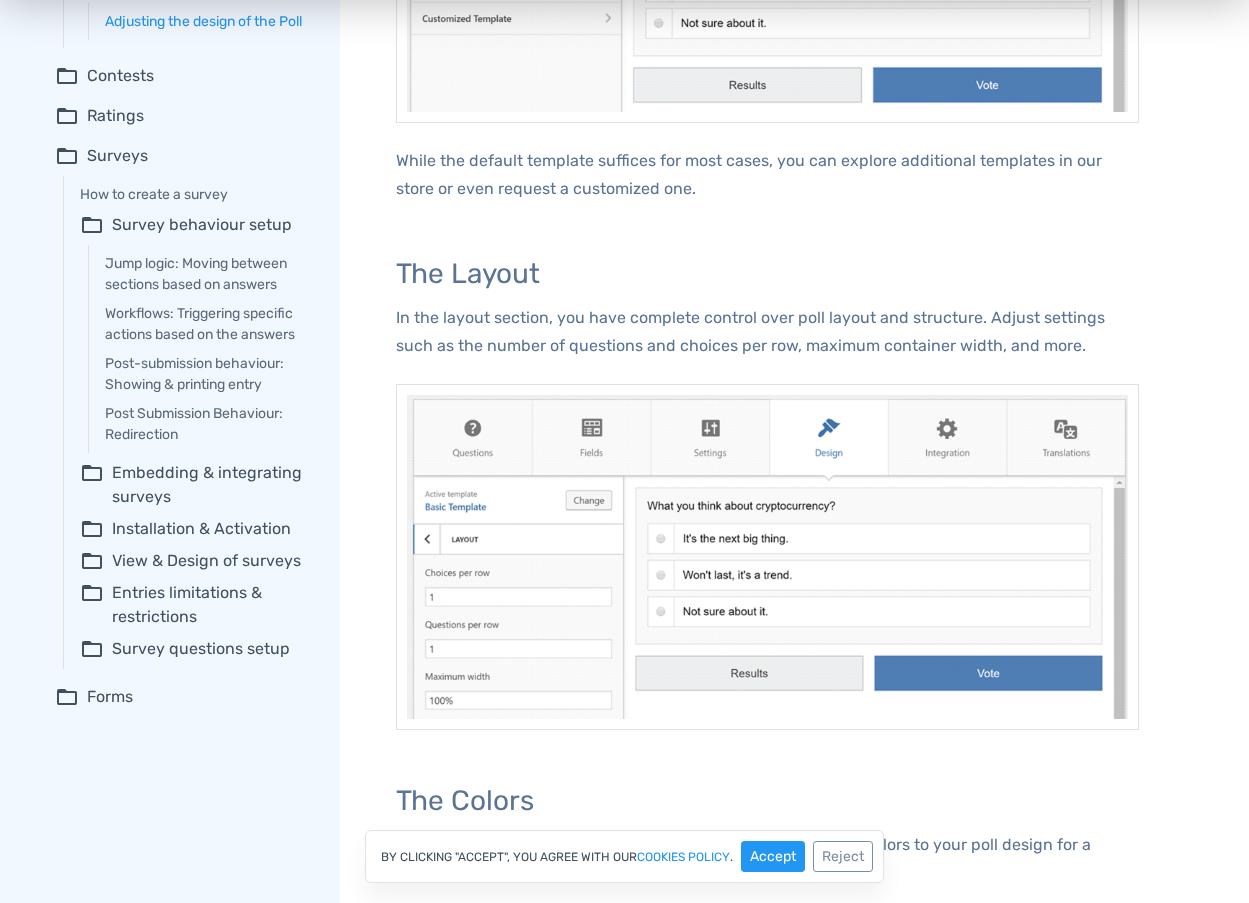 click on "folder_open
Survey questions setup" at bounding box center (196, 649) 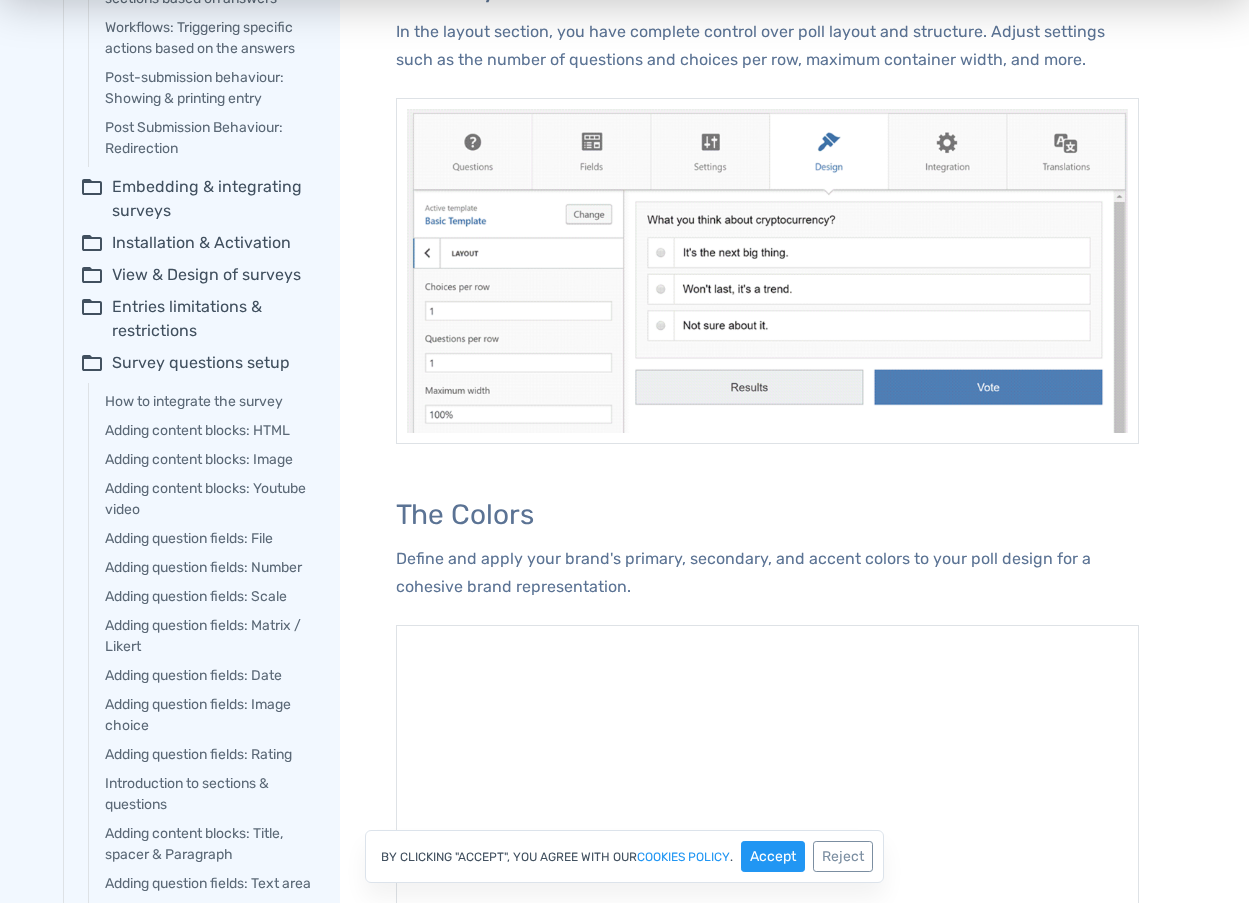 scroll, scrollTop: 1300, scrollLeft: 0, axis: vertical 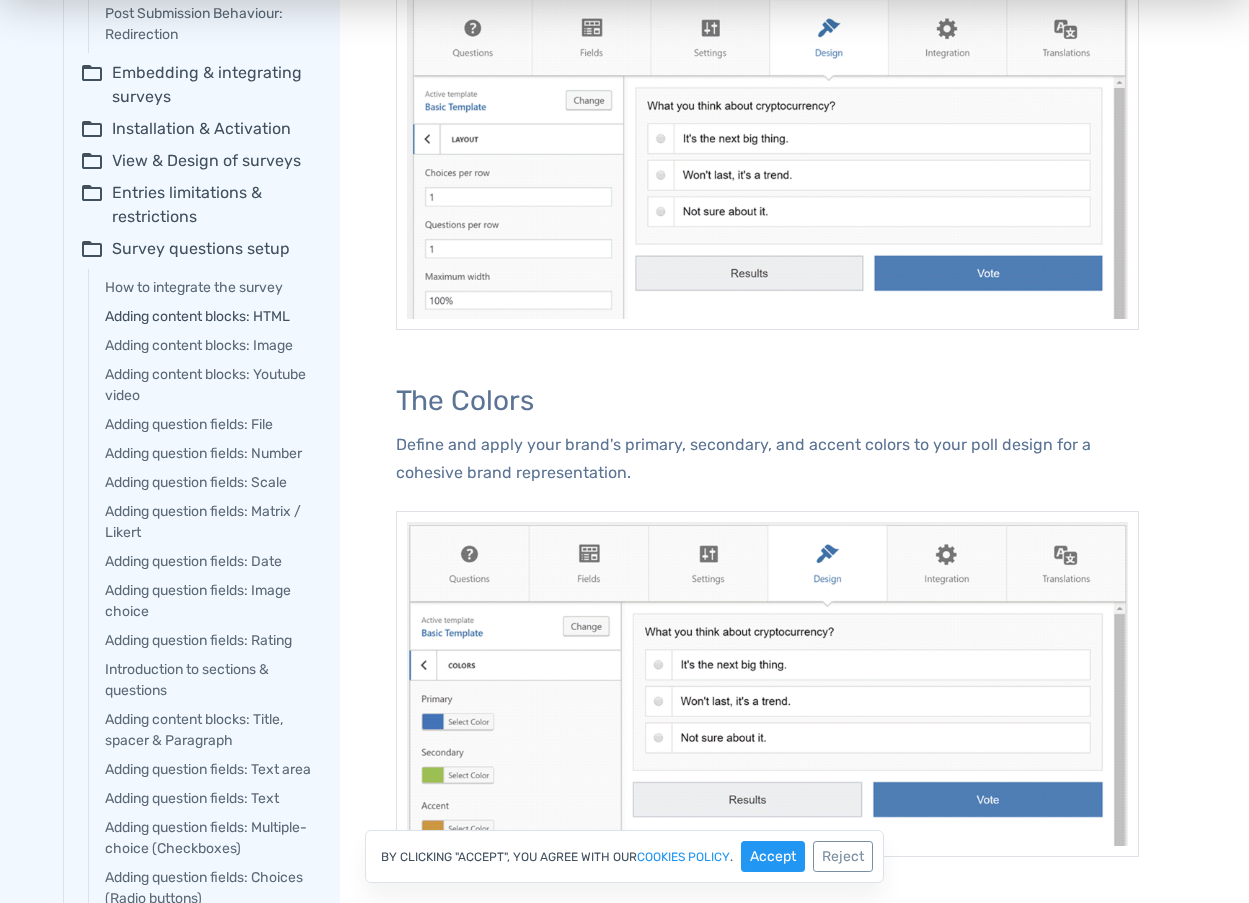 click on "Adding content blocks: HTML" at bounding box center (208, 316) 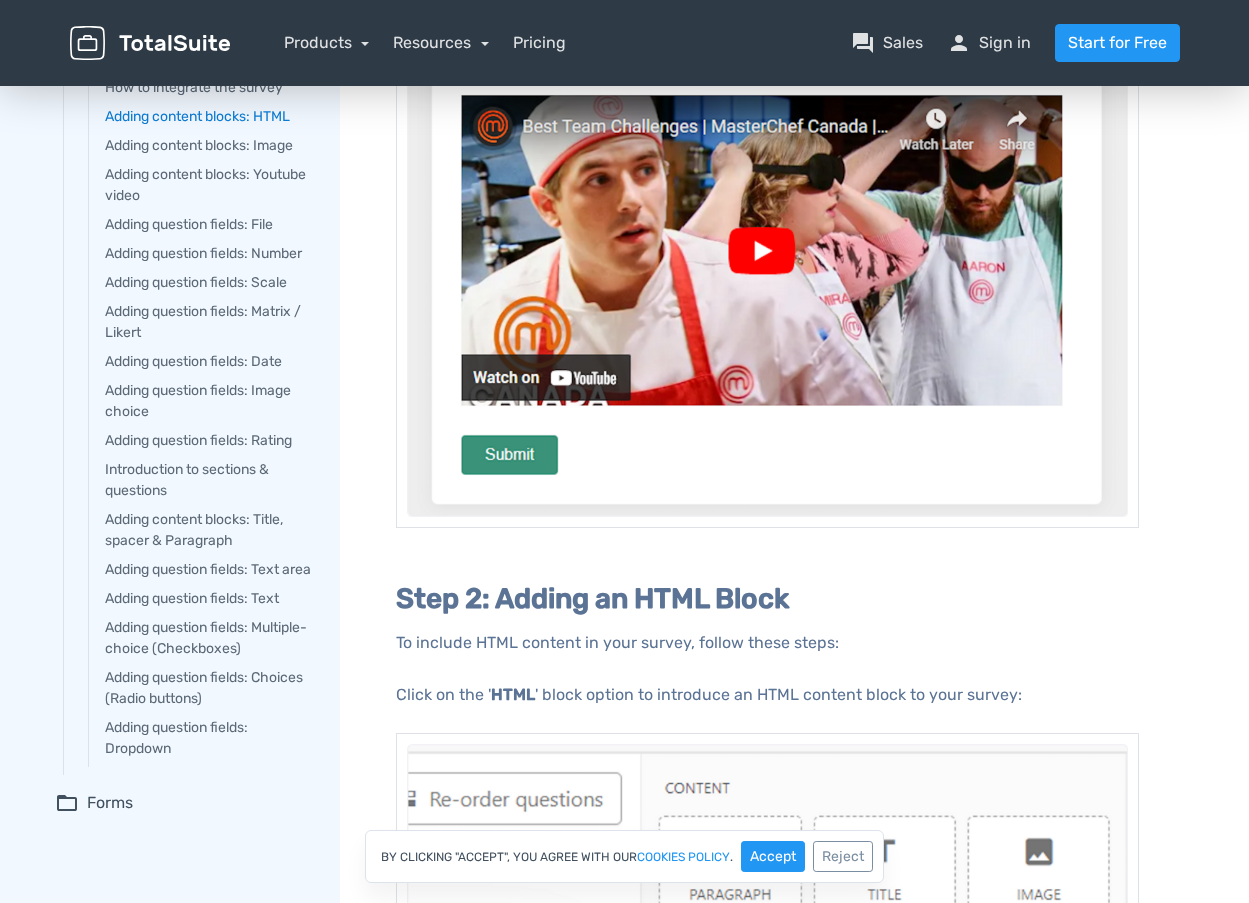 scroll, scrollTop: 700, scrollLeft: 0, axis: vertical 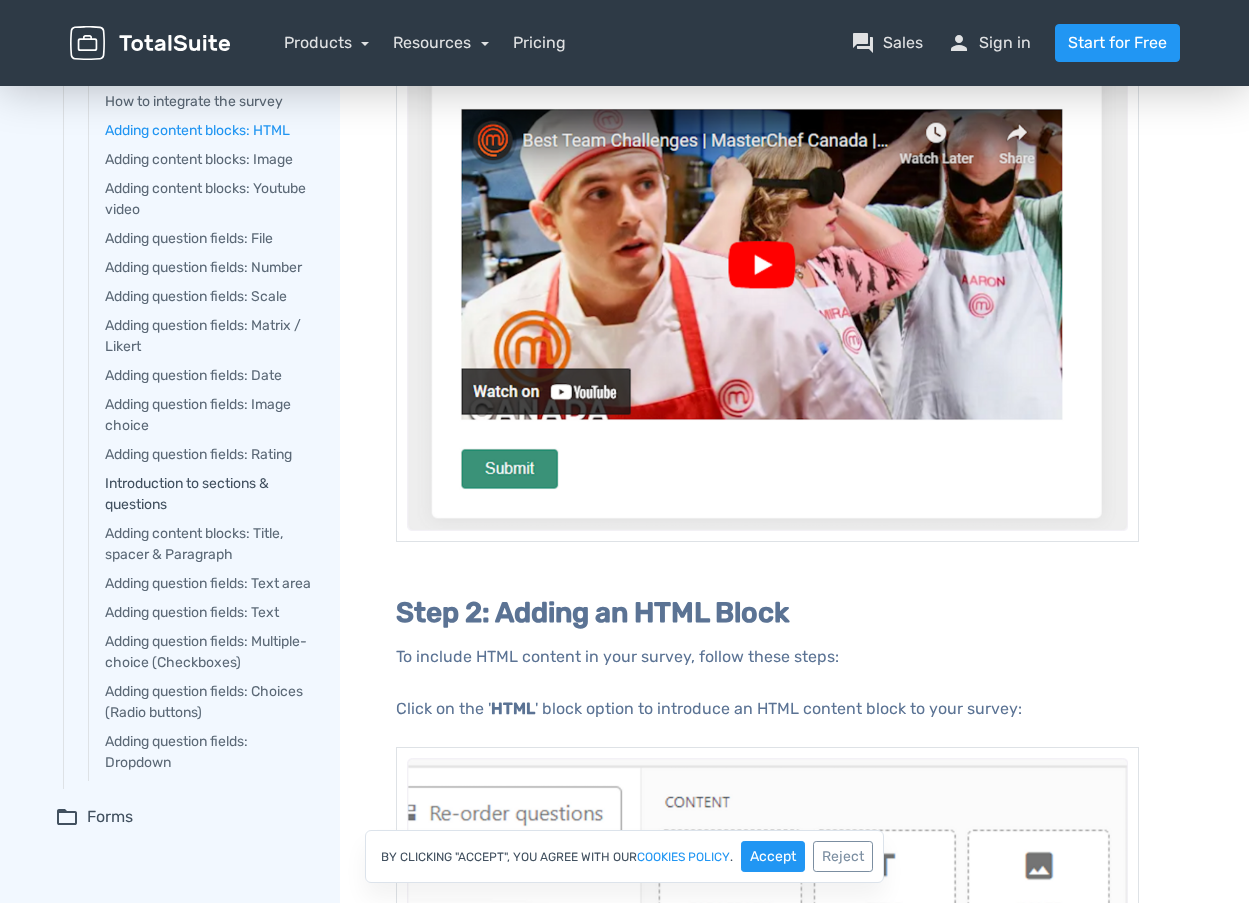 click on "Introduction to sections & questions" at bounding box center (208, 494) 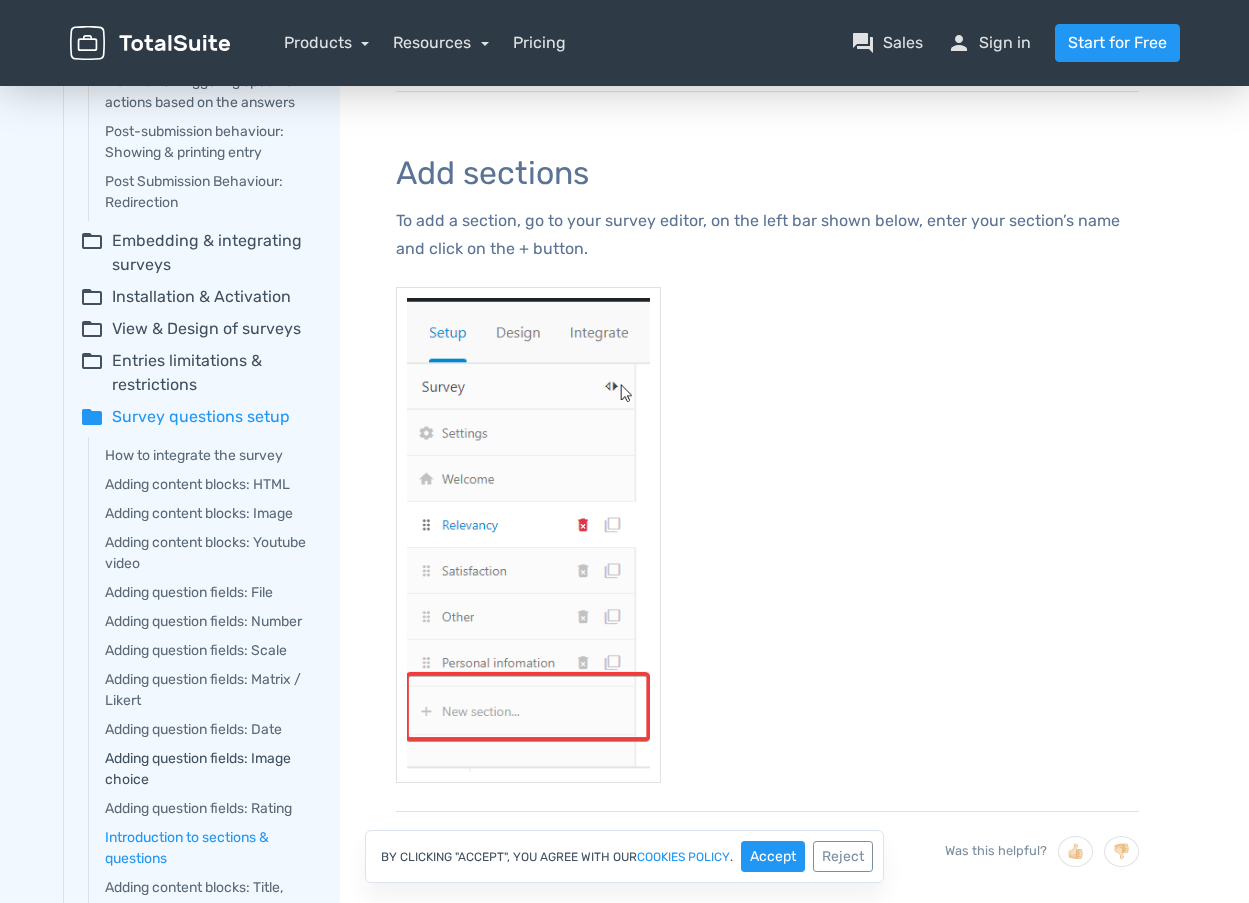 scroll, scrollTop: 300, scrollLeft: 0, axis: vertical 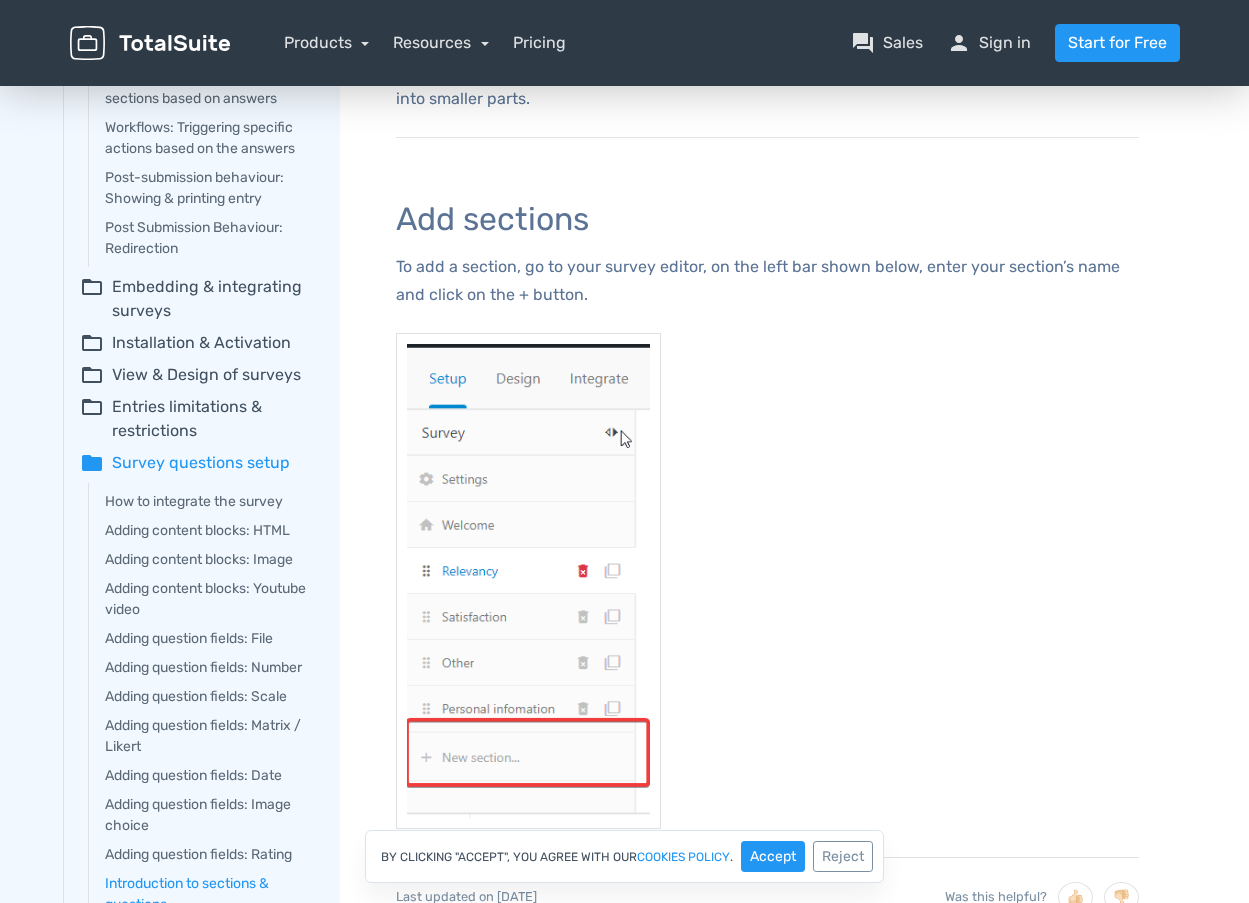 click on "folder_open
View & Design of surveys" at bounding box center [196, 375] 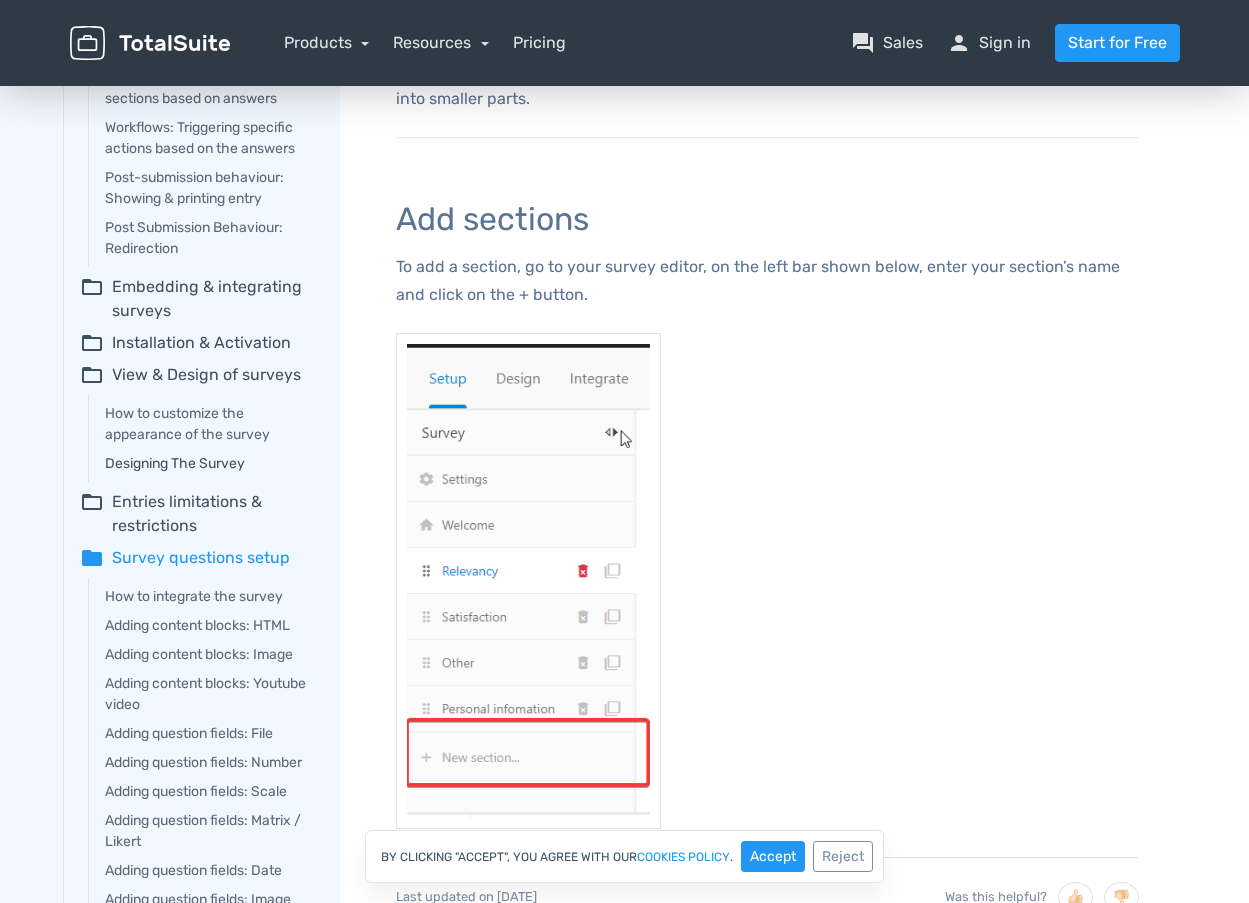 click on "Designing The Survey" at bounding box center (208, 463) 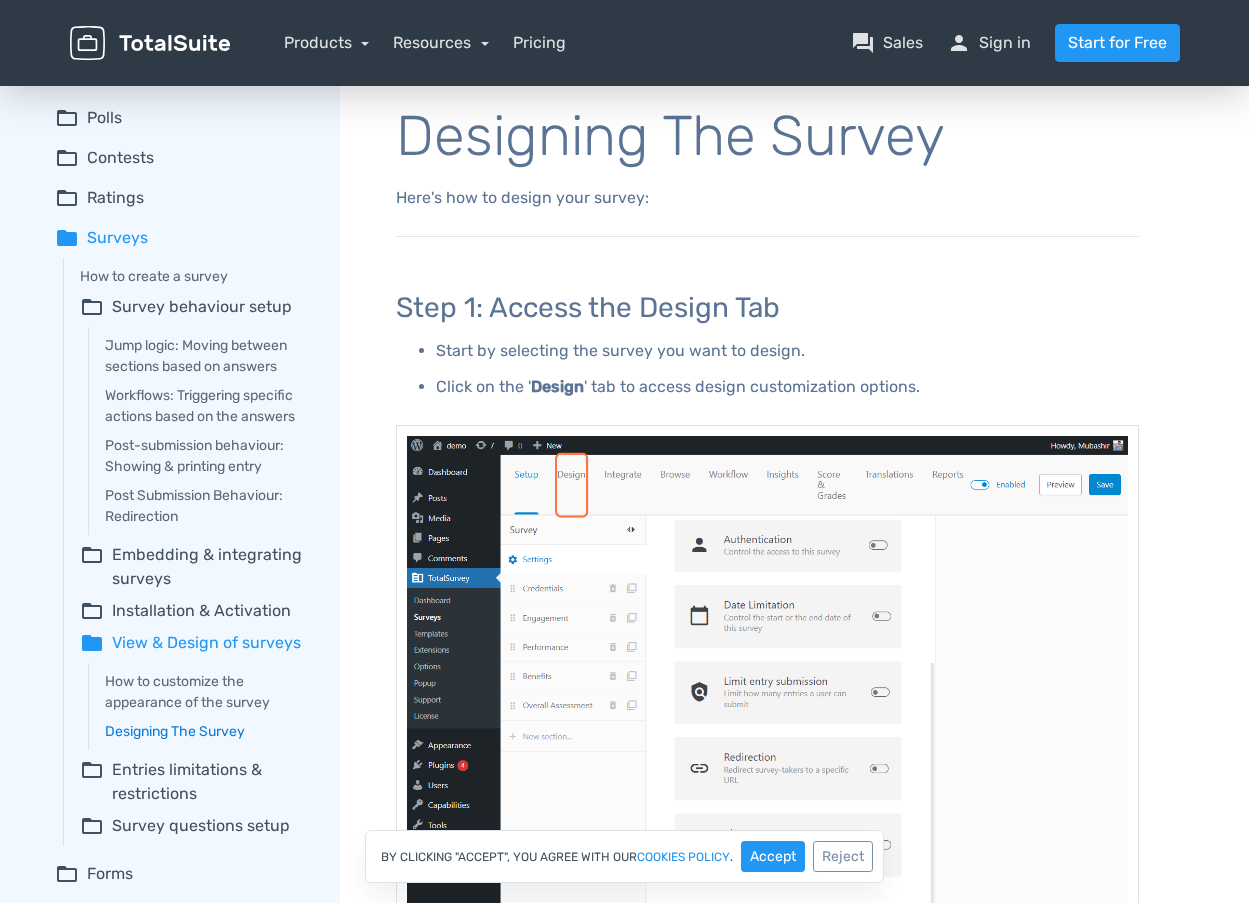 scroll, scrollTop: 0, scrollLeft: 0, axis: both 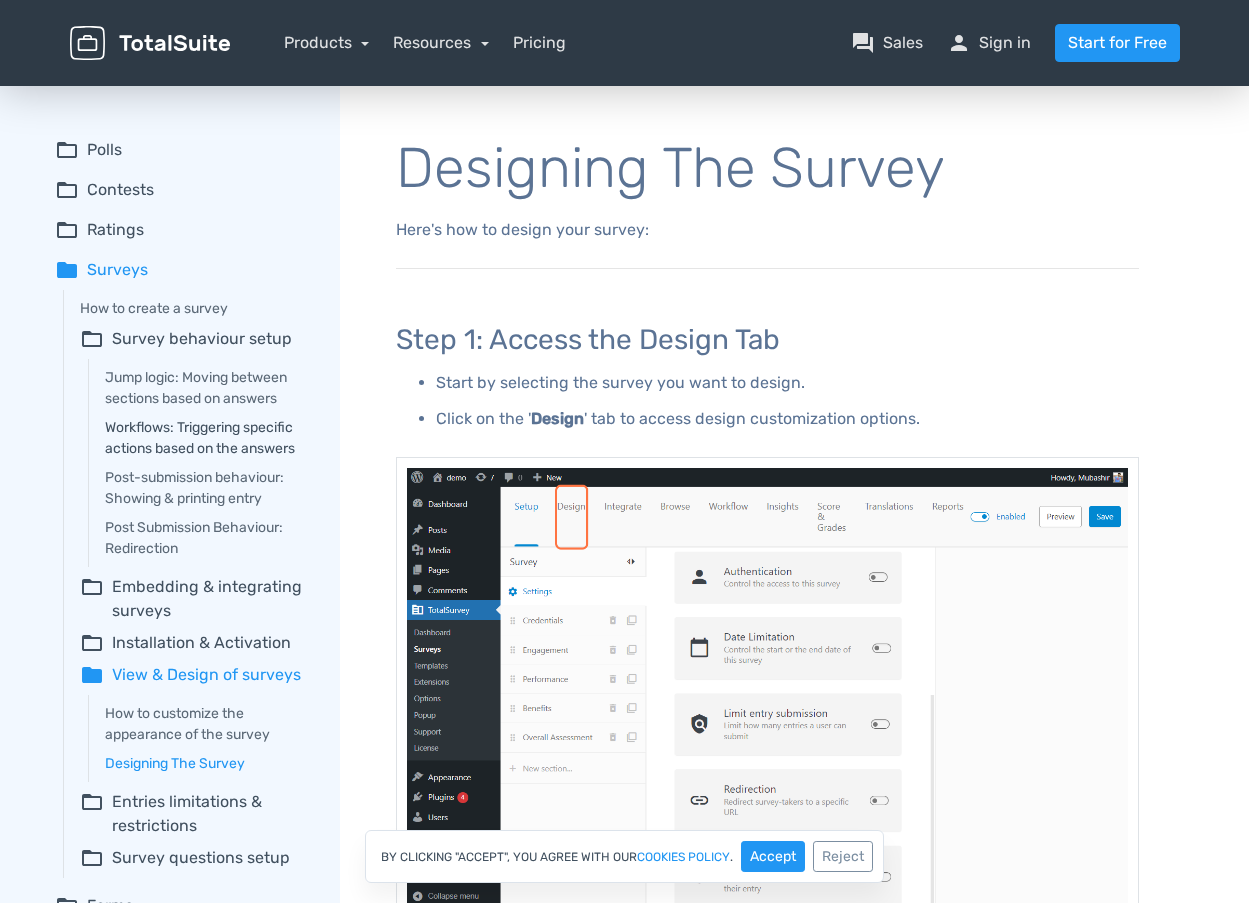 click on "Workflows: Triggering specific actions based on the answers" at bounding box center (208, 438) 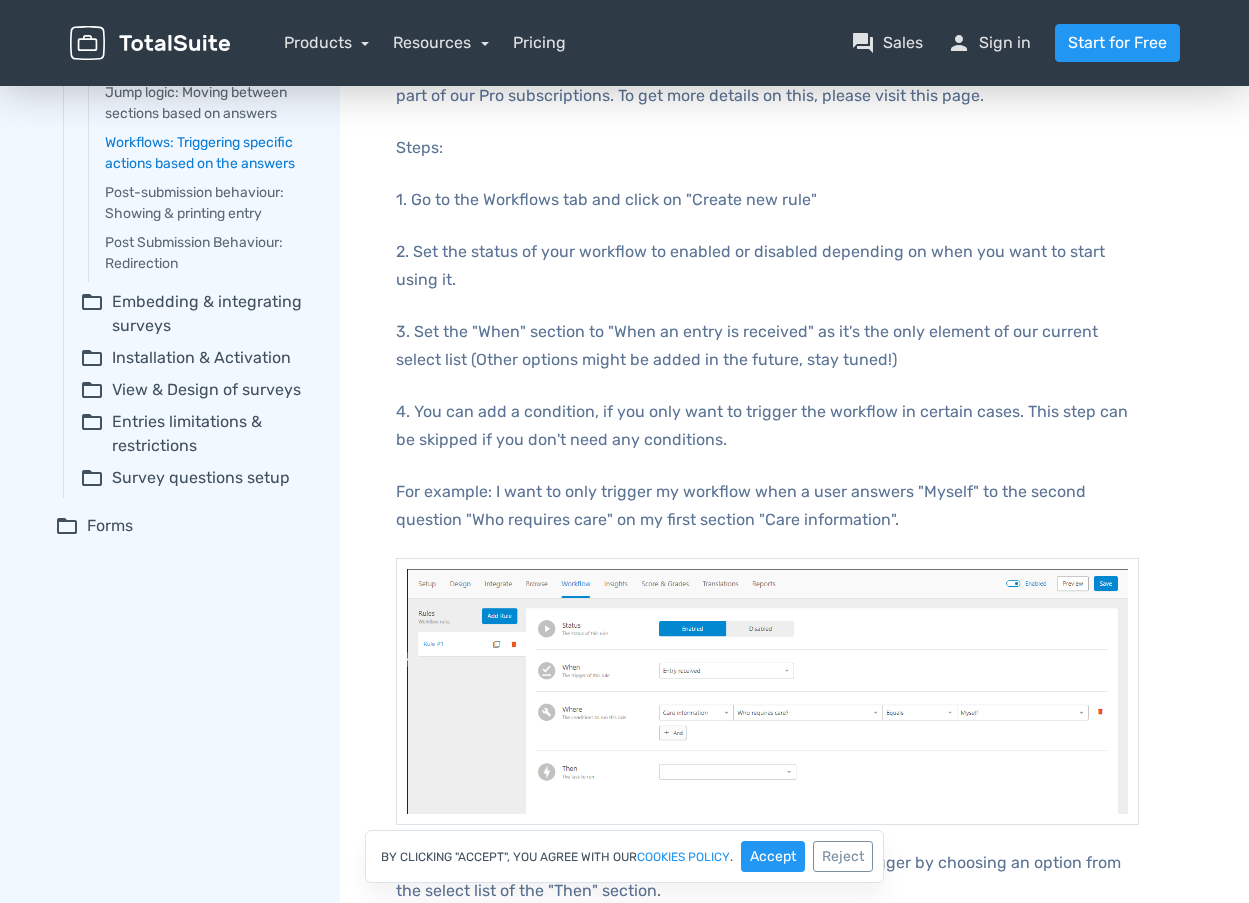 scroll, scrollTop: 400, scrollLeft: 0, axis: vertical 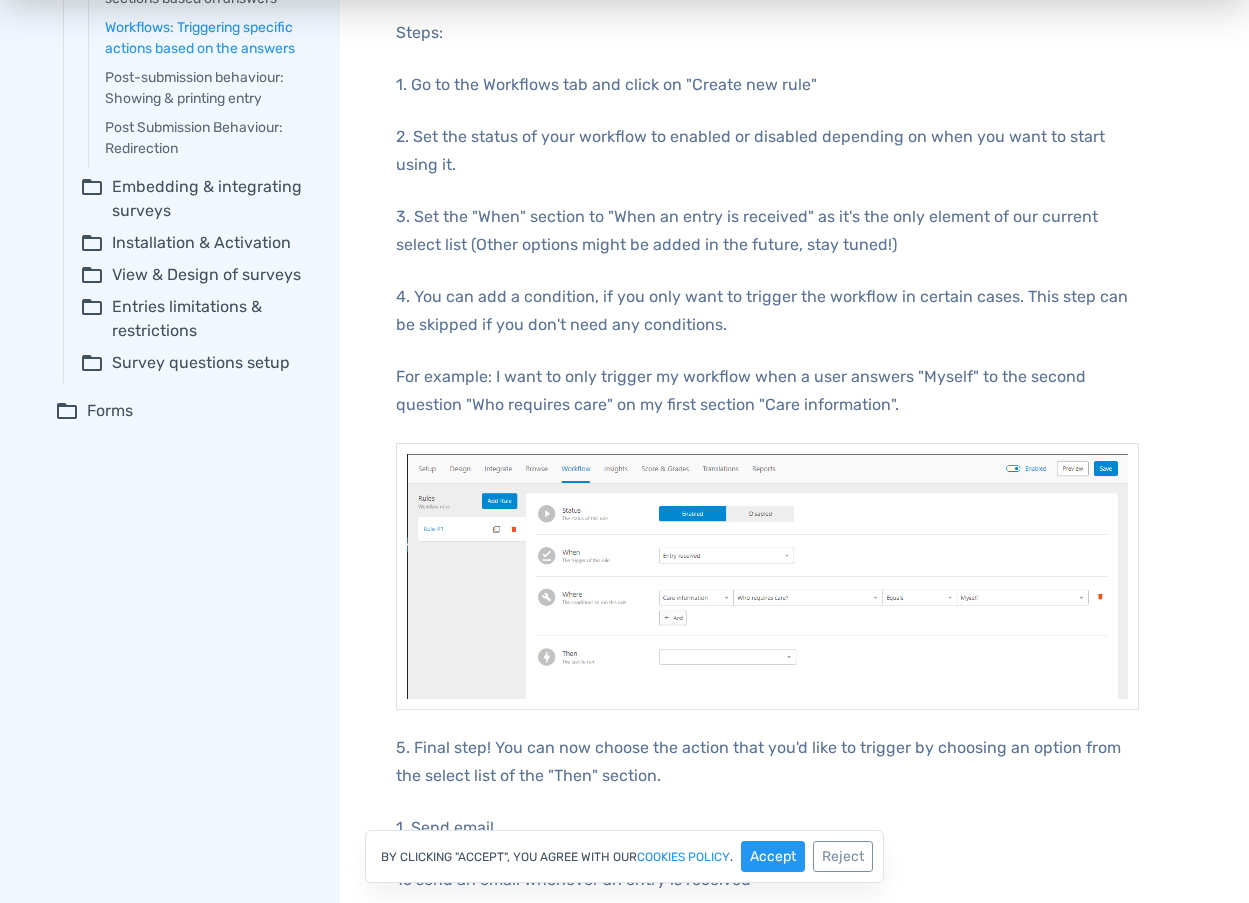 click at bounding box center [767, 576] 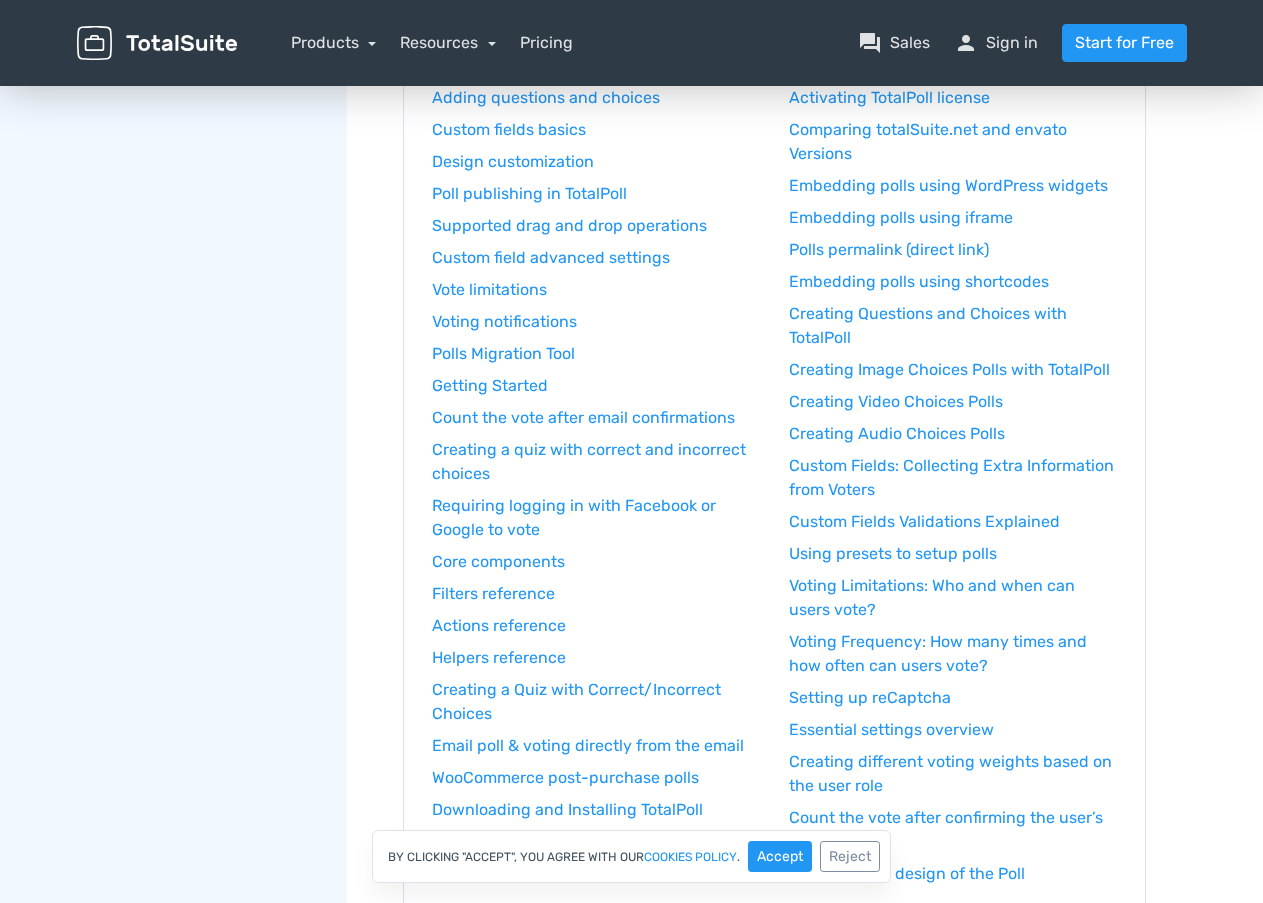 scroll, scrollTop: 0, scrollLeft: 0, axis: both 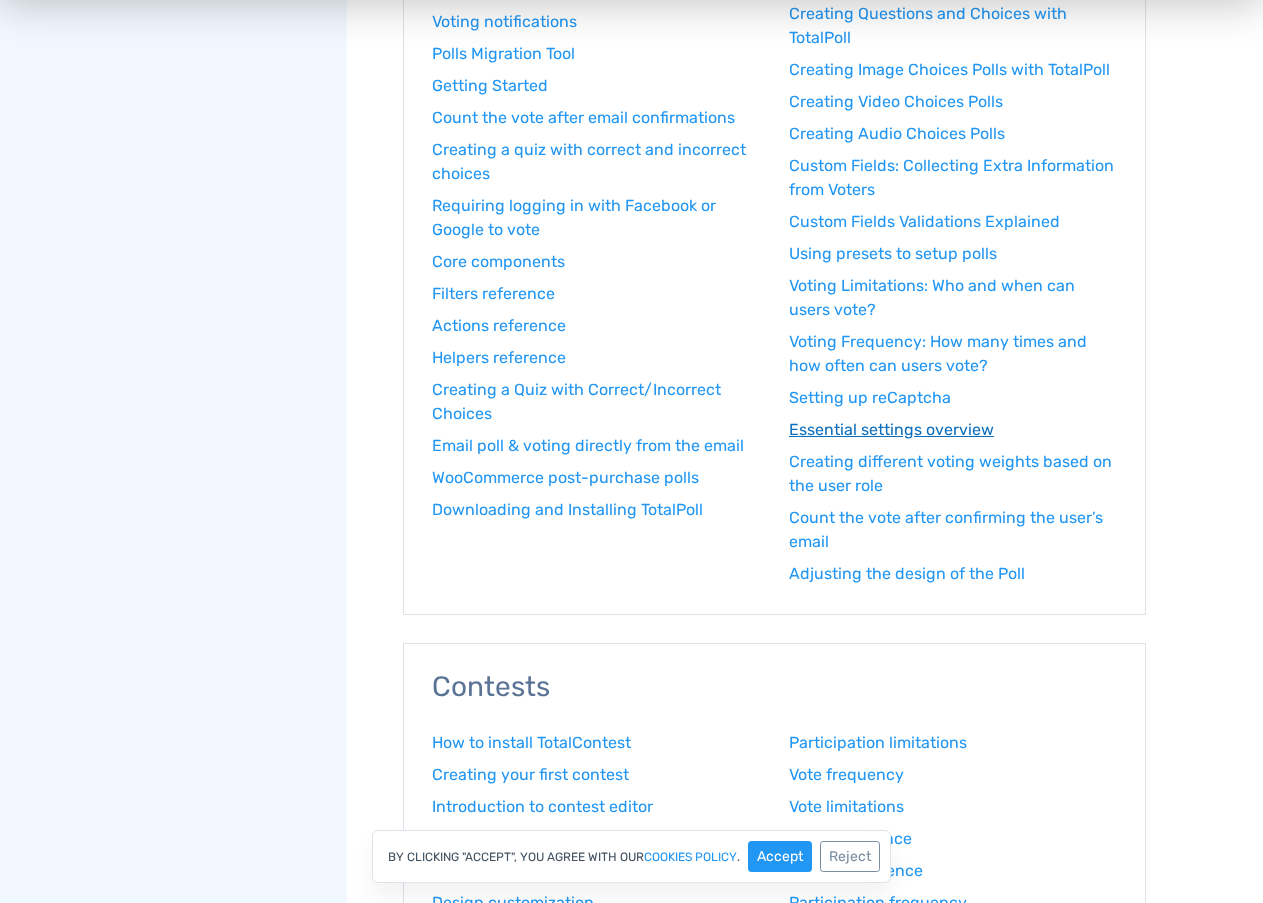 click on "Essential settings overview" at bounding box center (953, 430) 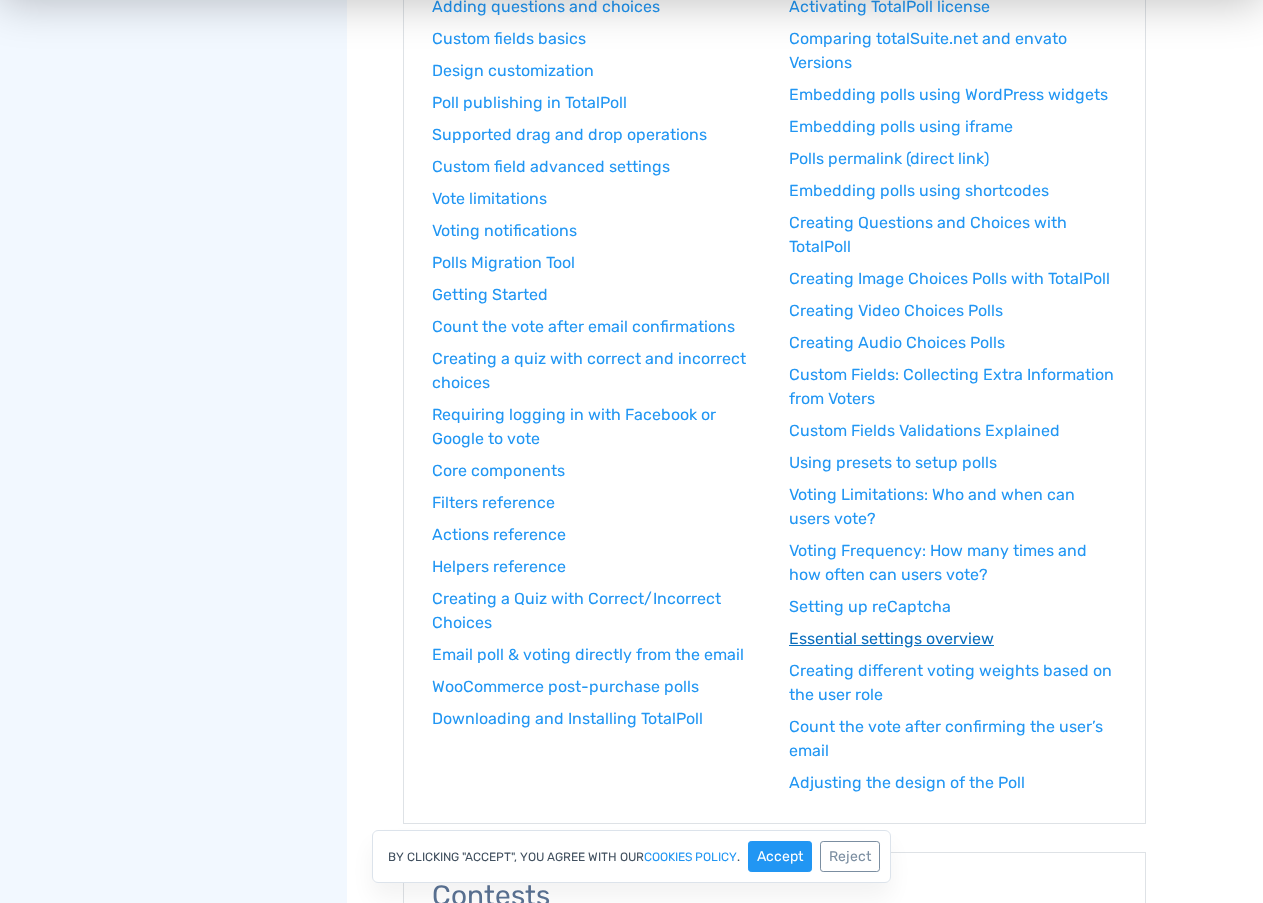 scroll, scrollTop: 300, scrollLeft: 0, axis: vertical 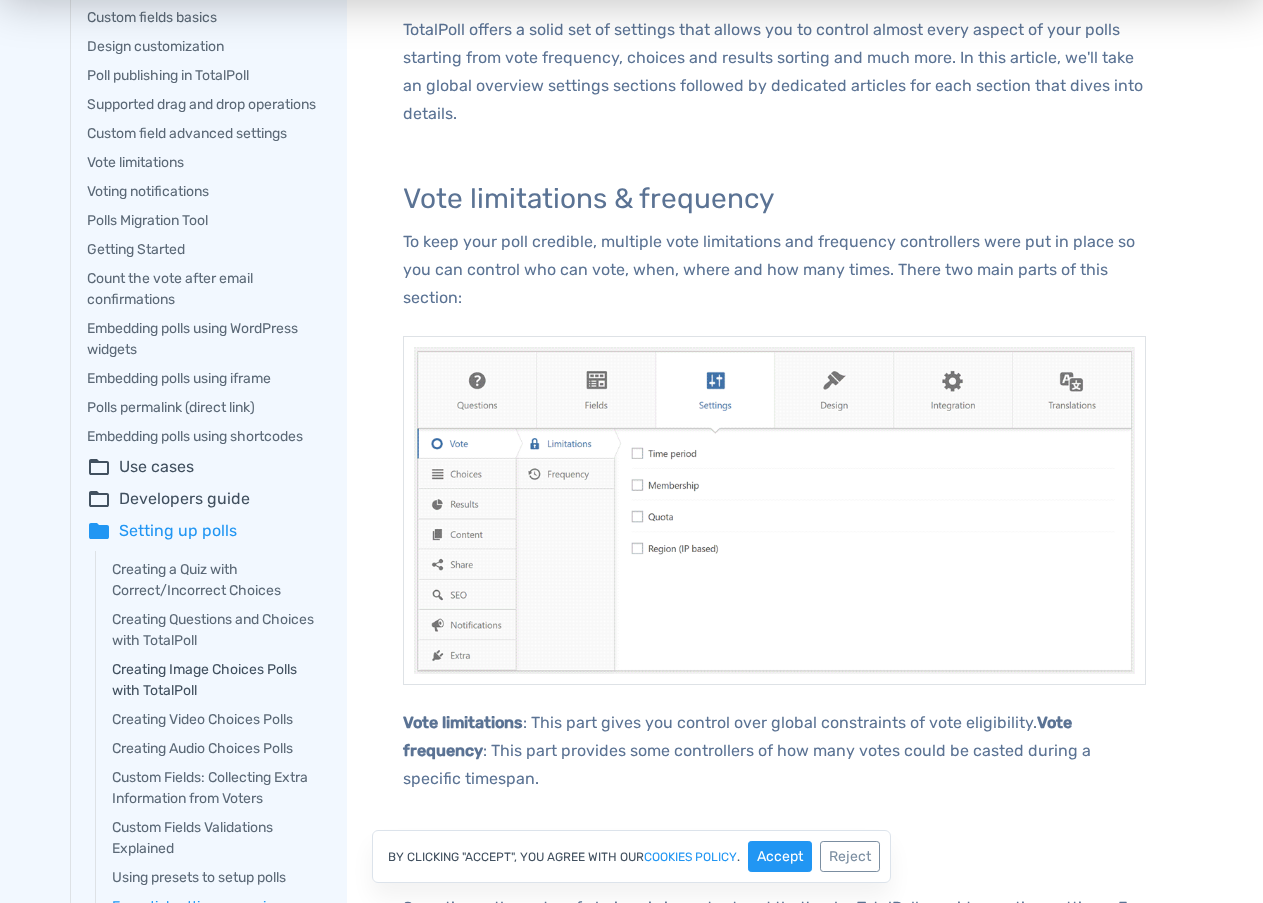 click on "Creating Image Choices Polls with TotalPoll" at bounding box center [215, 680] 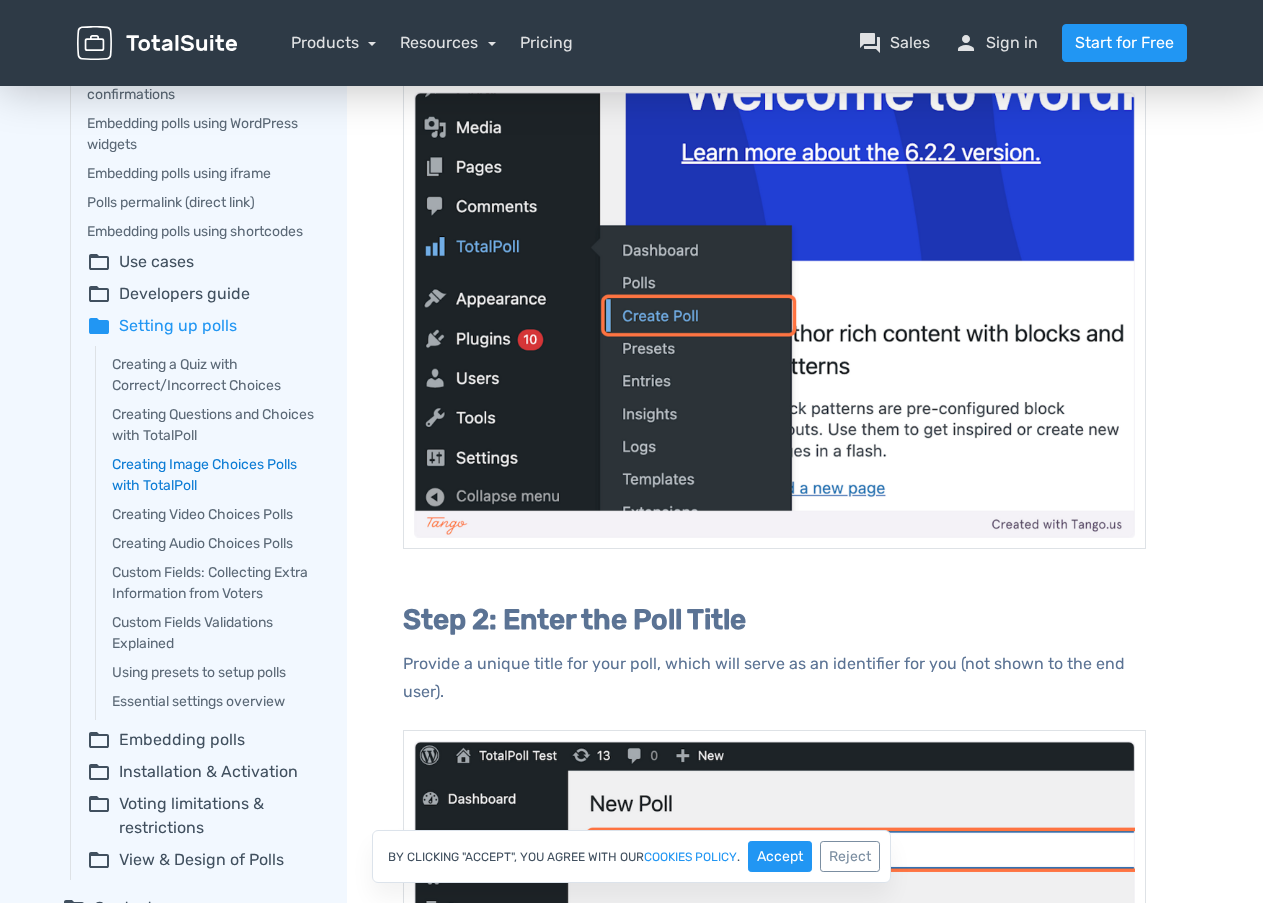 scroll, scrollTop: 400, scrollLeft: 0, axis: vertical 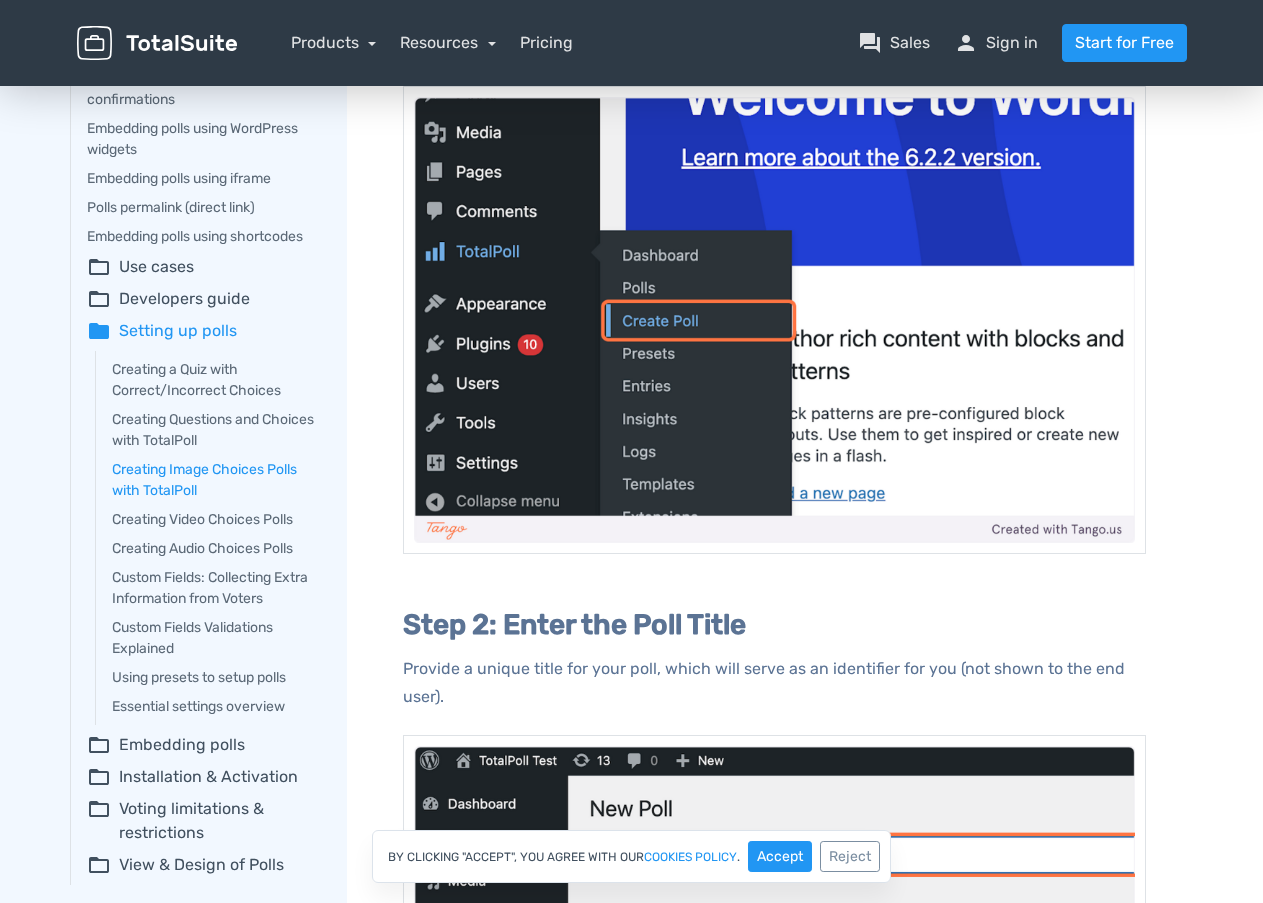 click on "folder_open
Voting limitations & restrictions" at bounding box center [203, 821] 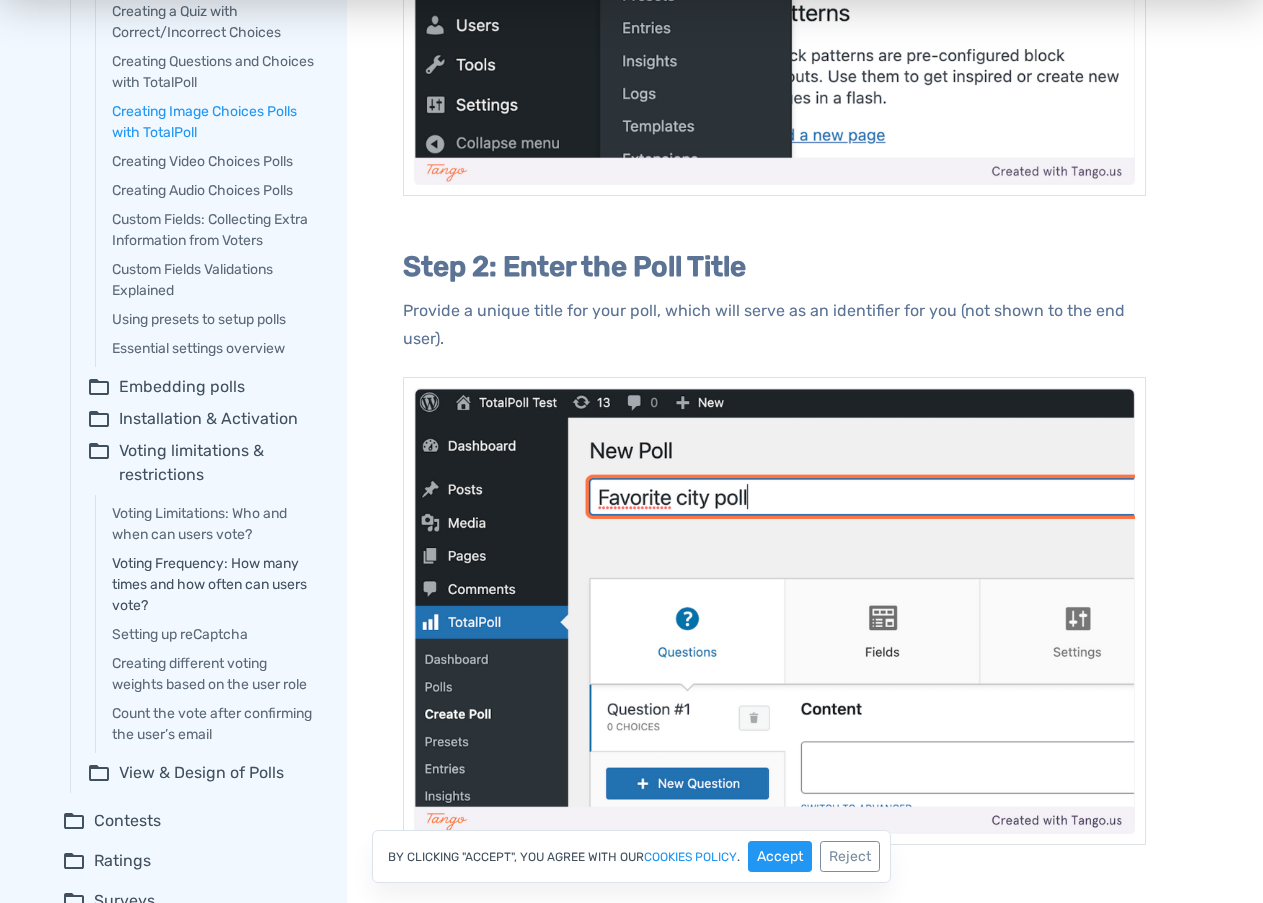 scroll, scrollTop: 800, scrollLeft: 0, axis: vertical 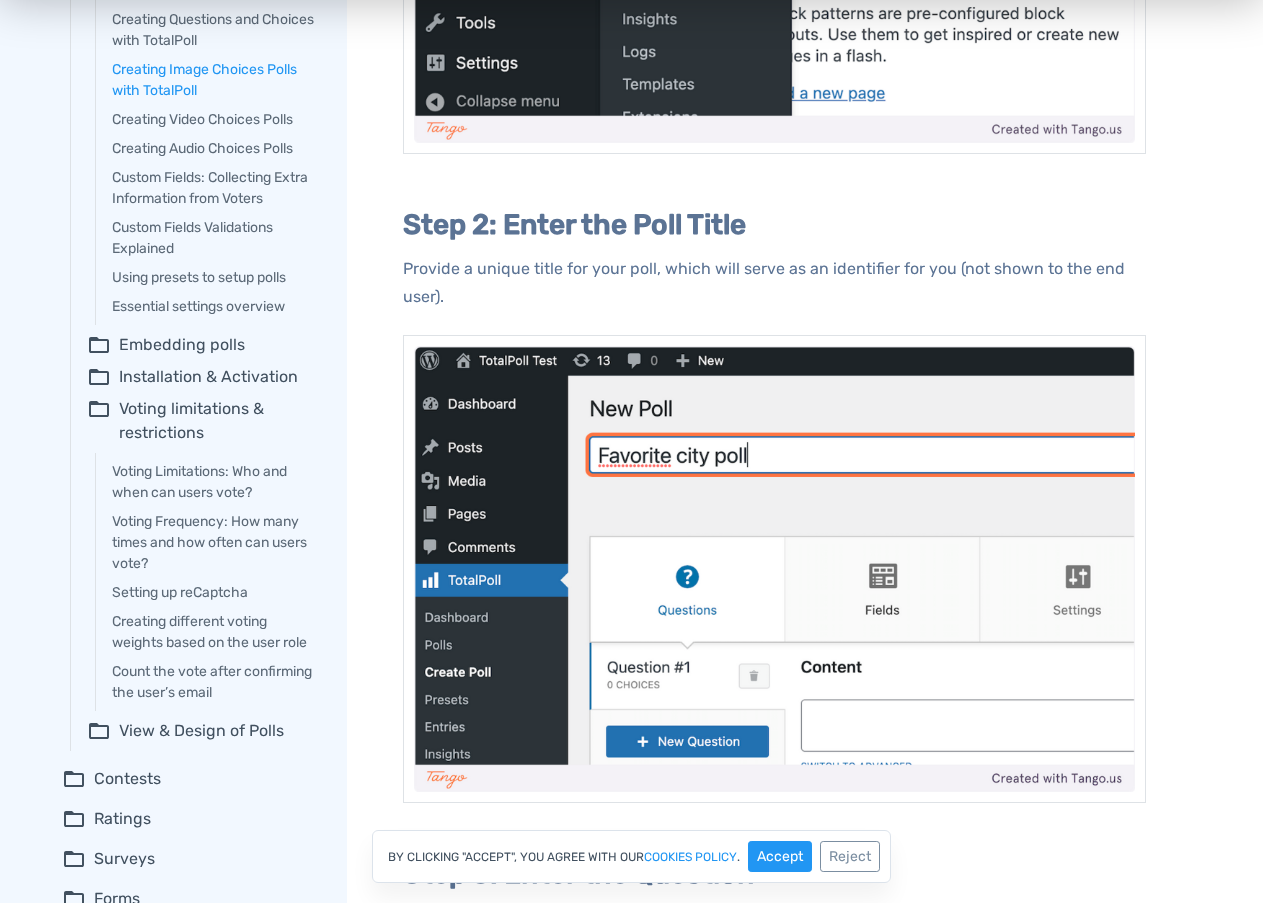 click on "folder_open
Contests" at bounding box center (190, 779) 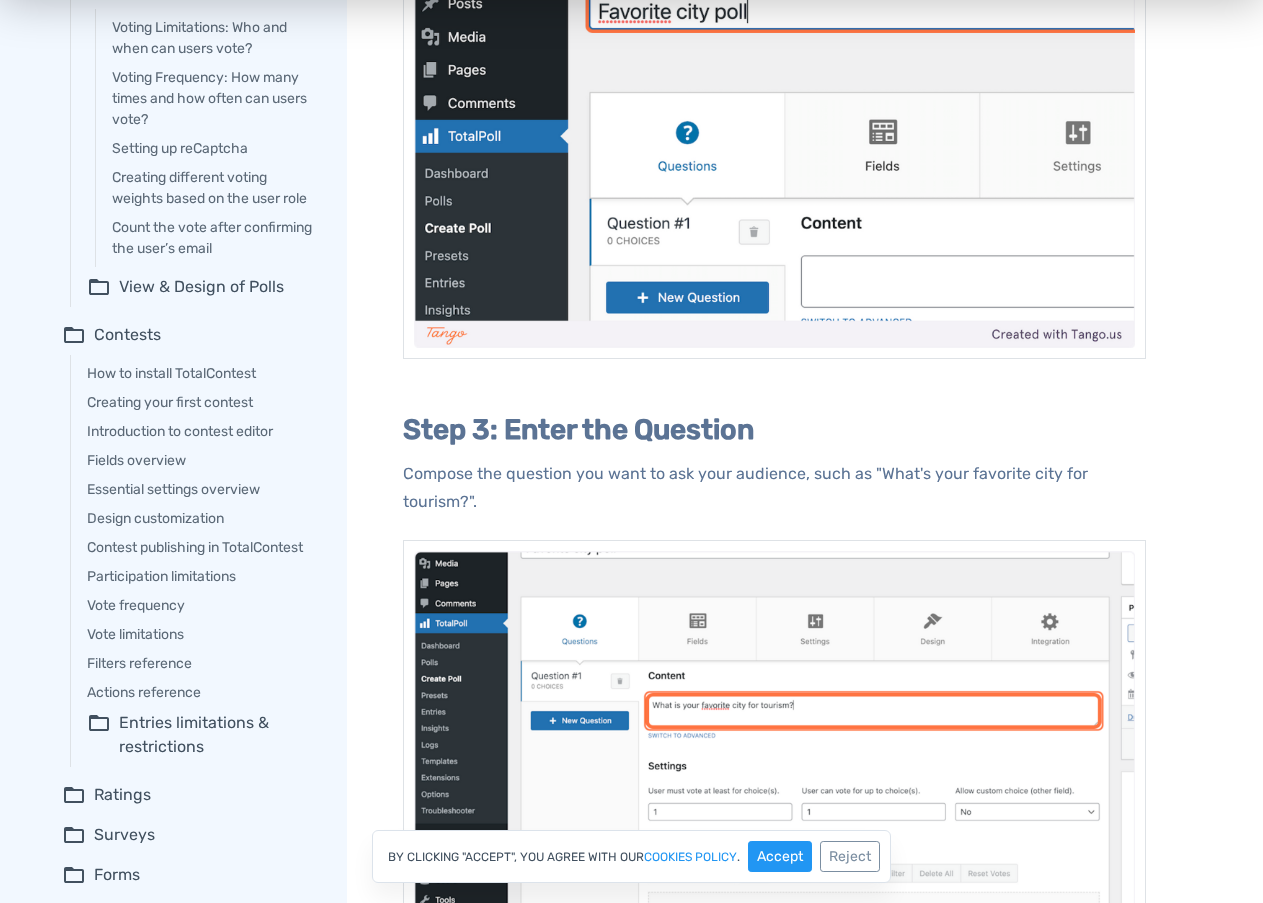 scroll, scrollTop: 1300, scrollLeft: 0, axis: vertical 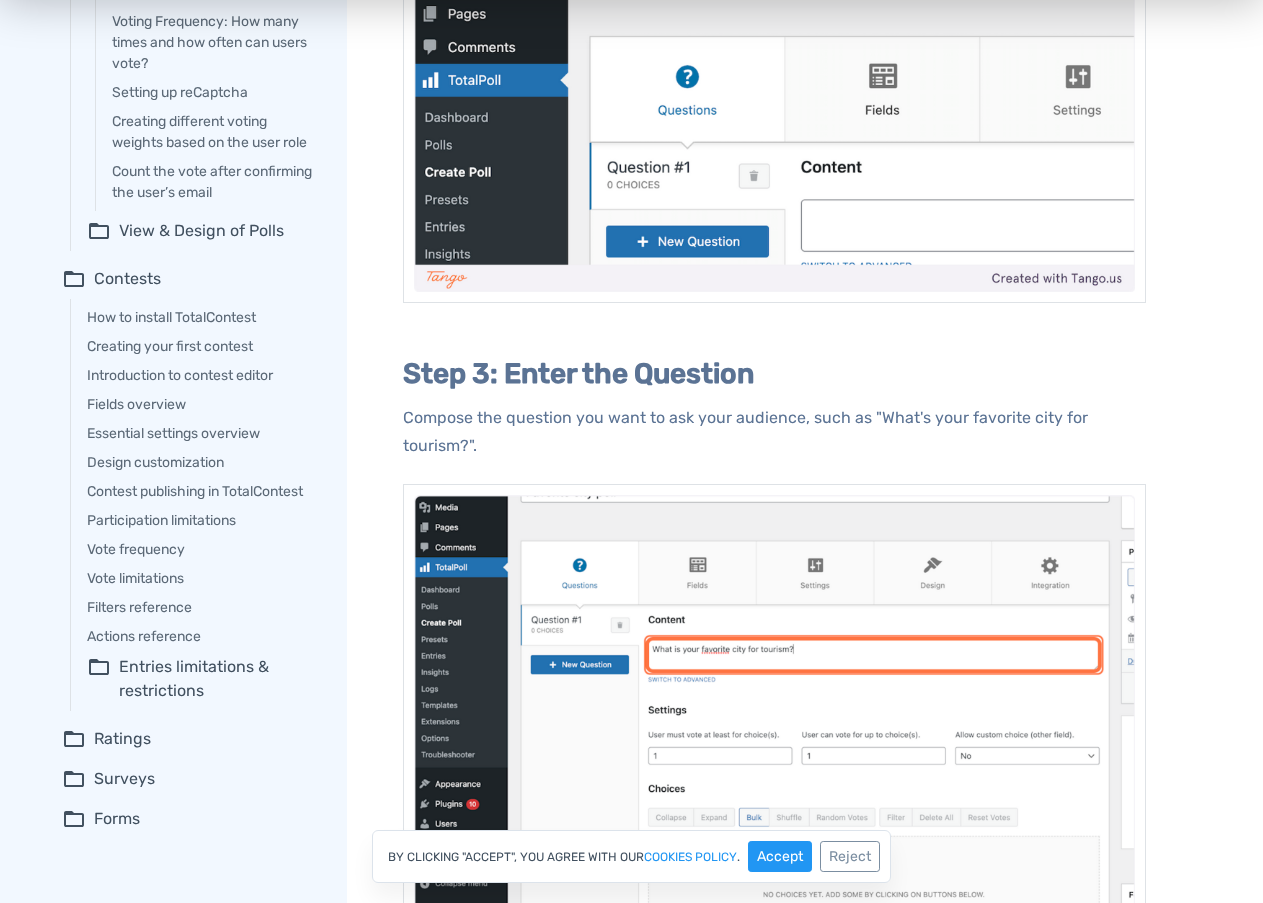 click on "folder_open
Surveys" at bounding box center [190, 779] 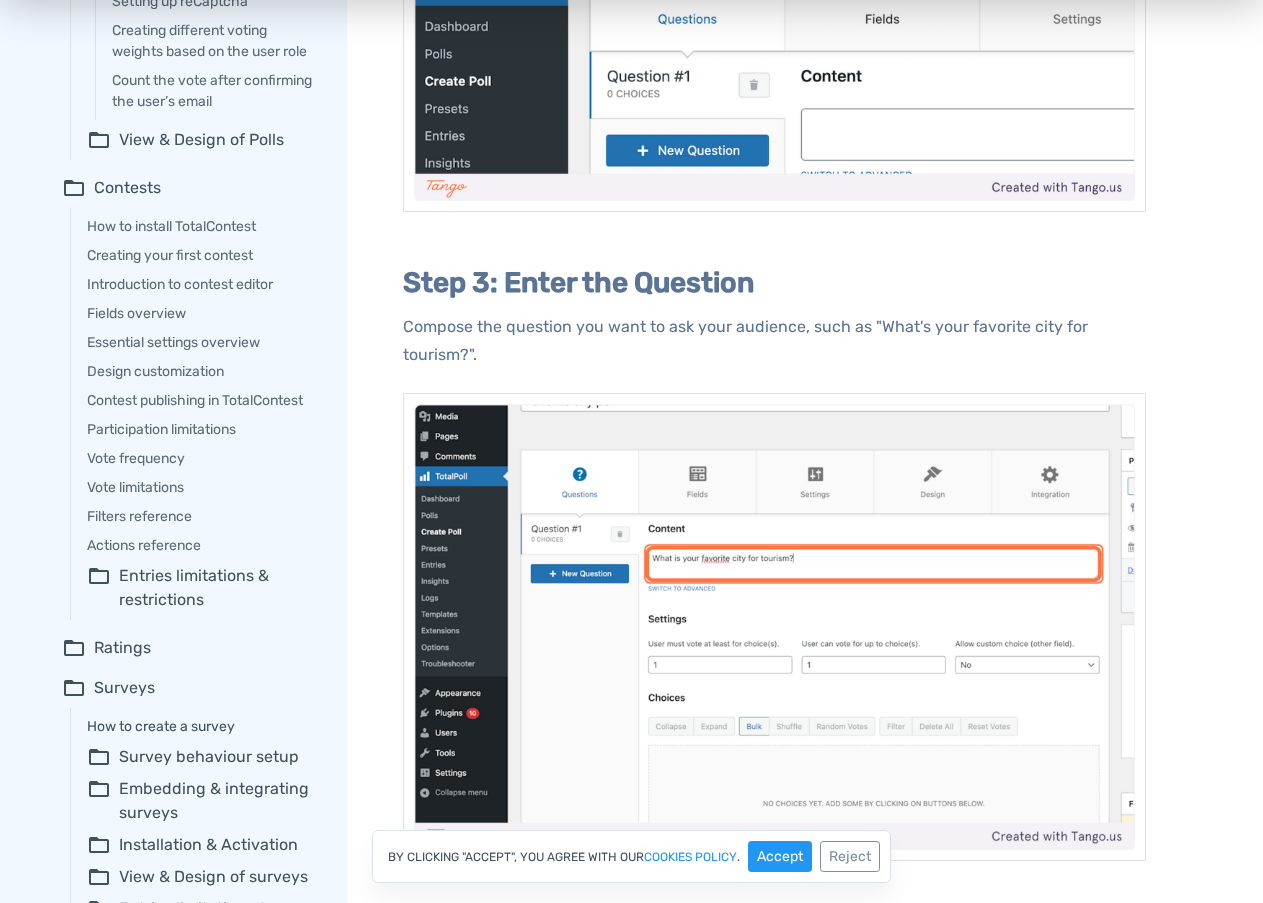 scroll, scrollTop: 1400, scrollLeft: 0, axis: vertical 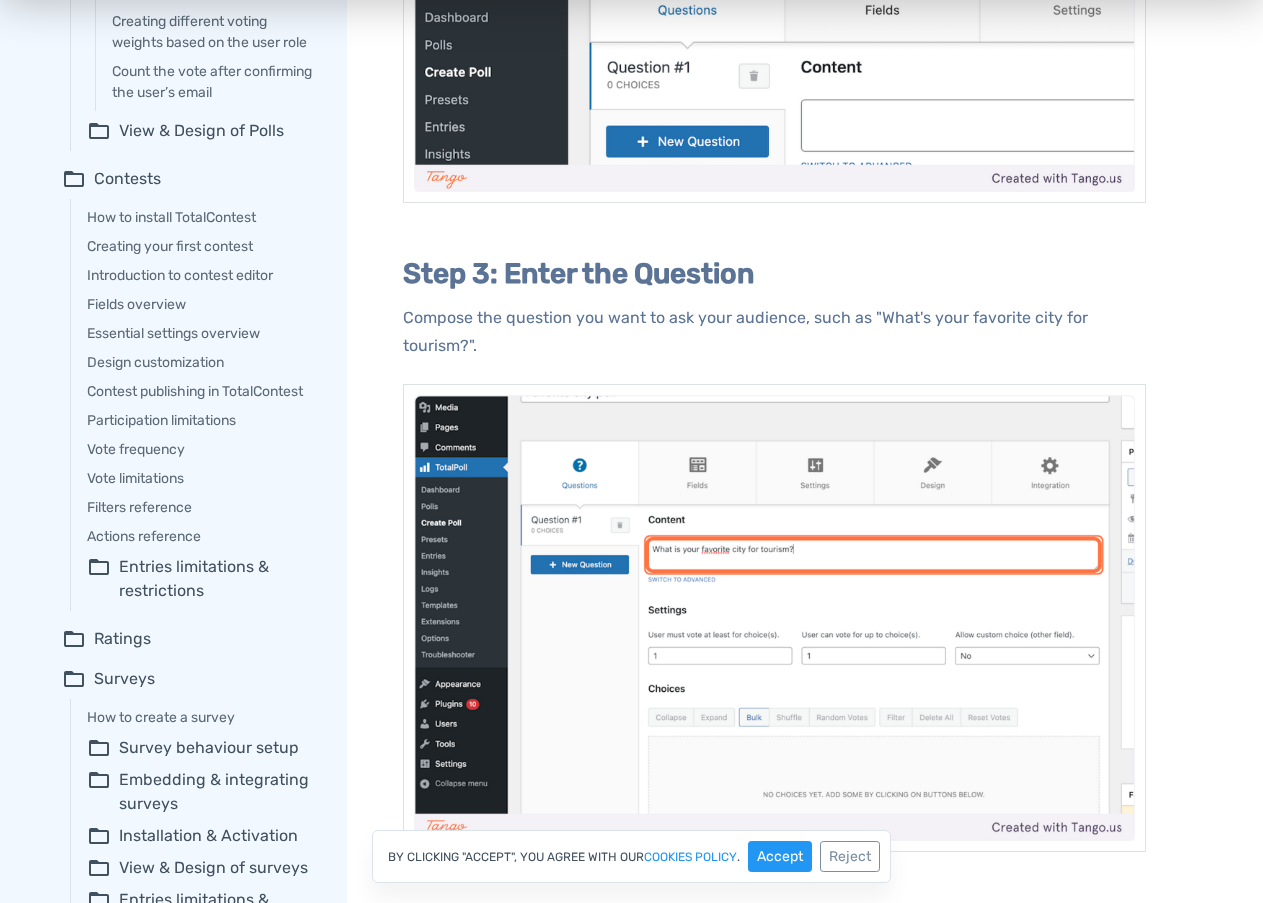 click on "folder_open
Survey behaviour setup" at bounding box center [203, 748] 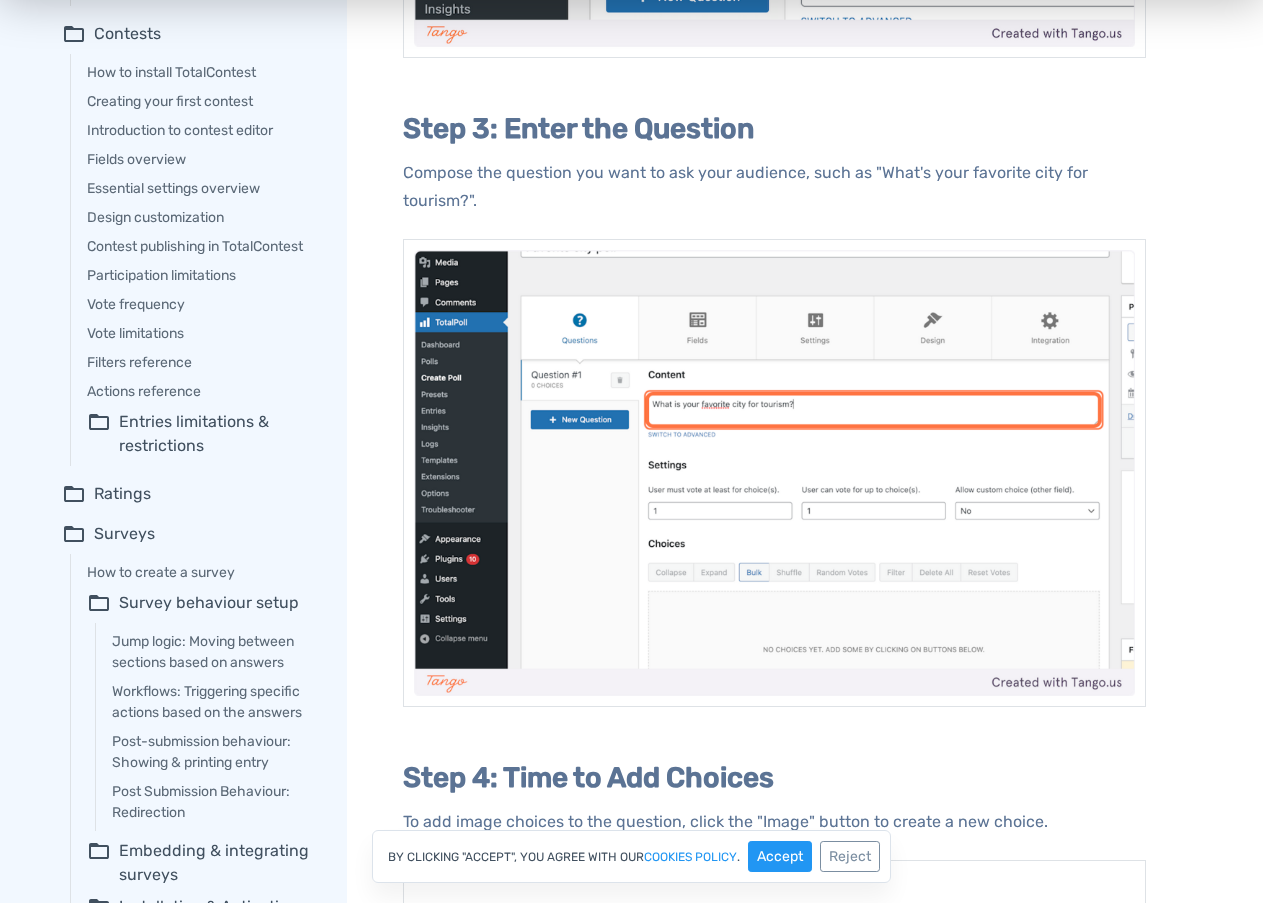 scroll, scrollTop: 1600, scrollLeft: 0, axis: vertical 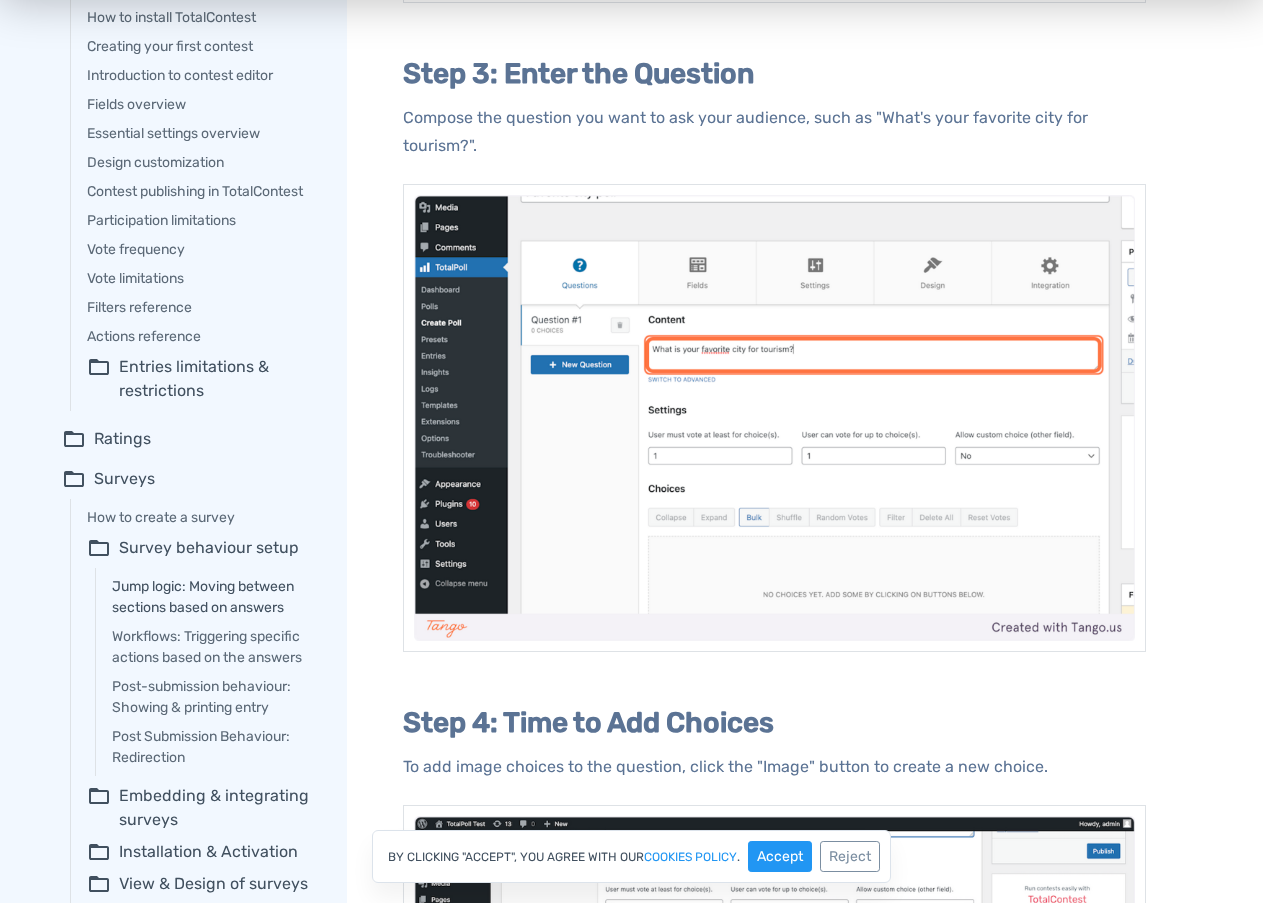 click on "Jump logic: Moving between sections based on answers" at bounding box center [215, 597] 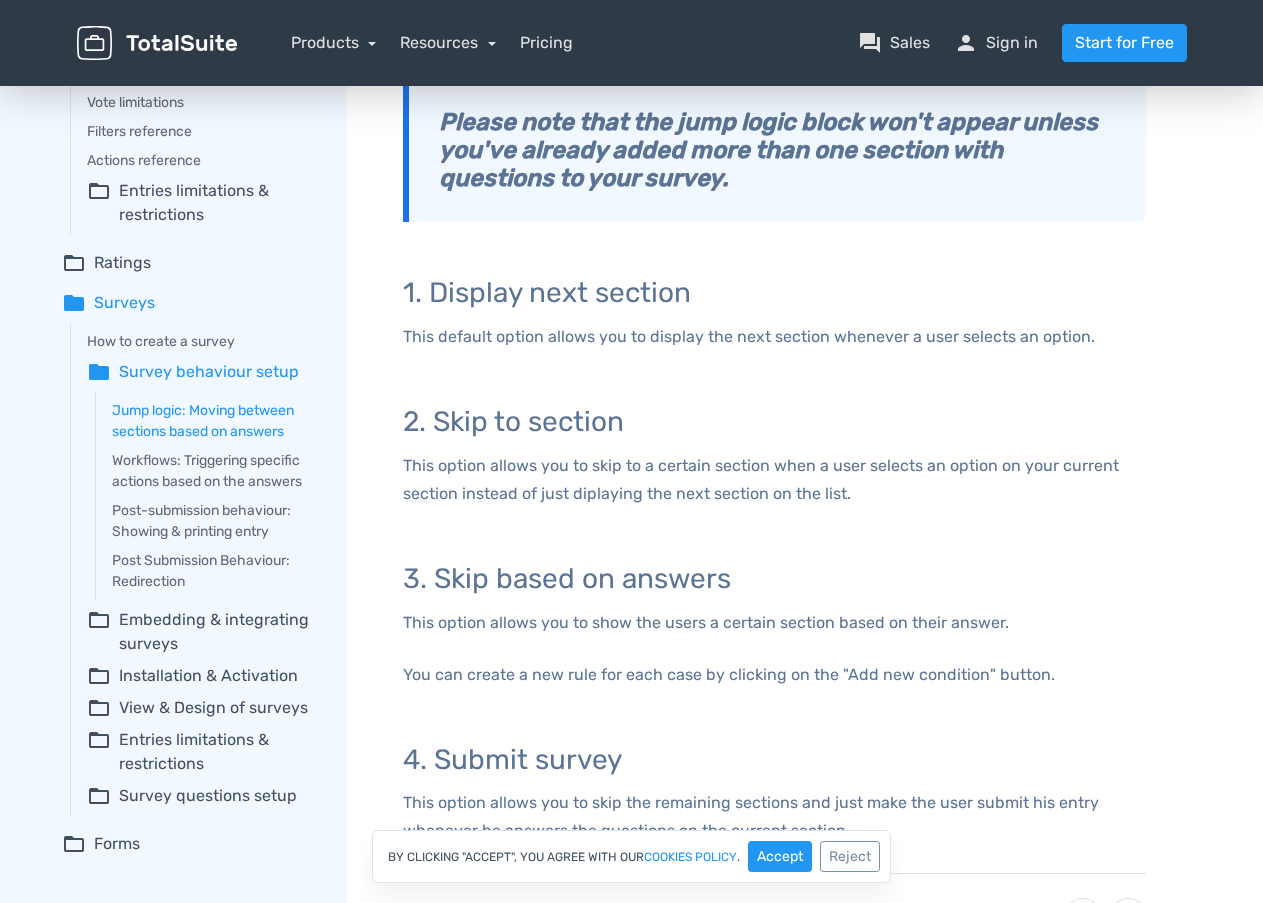 scroll, scrollTop: 400, scrollLeft: 0, axis: vertical 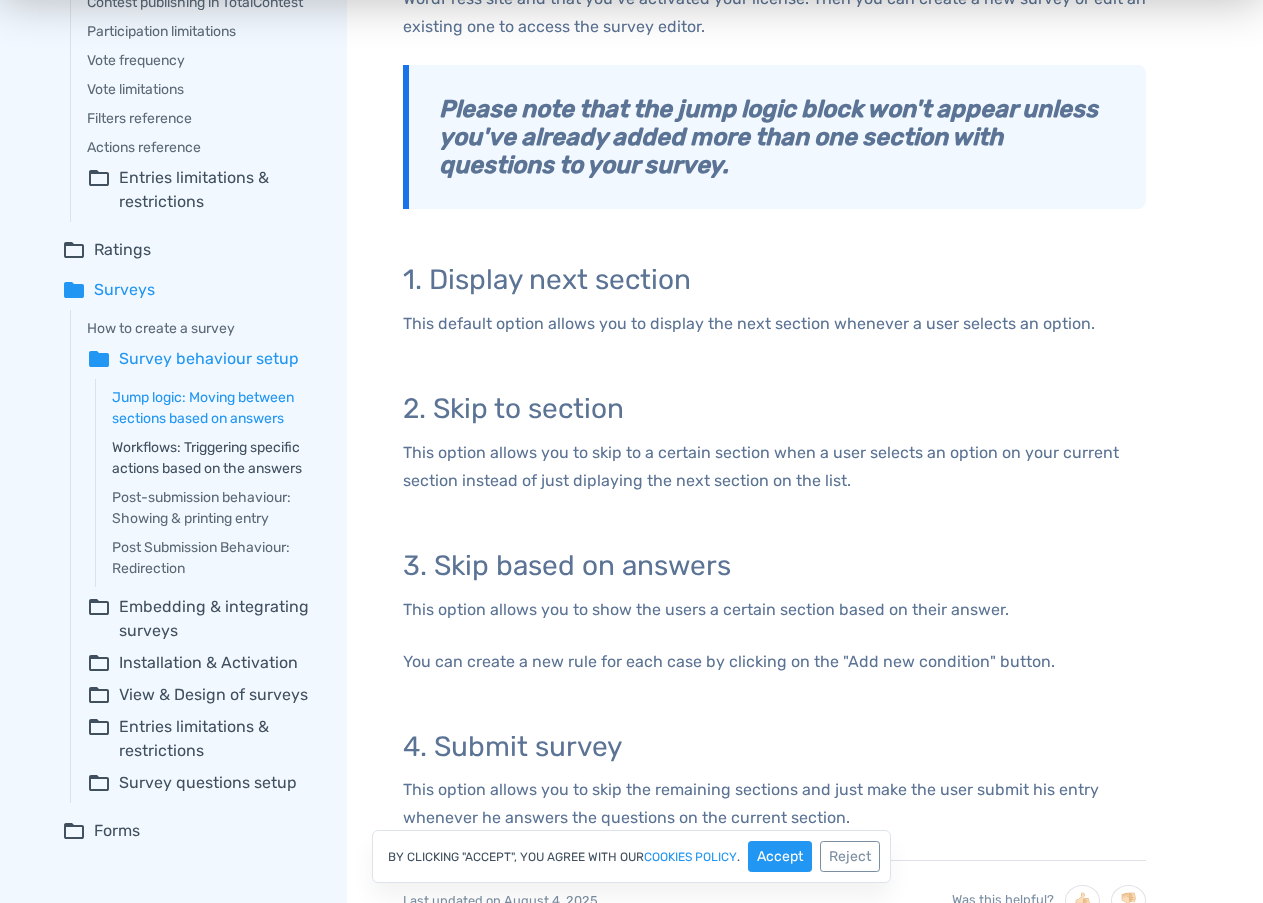 click on "Workflows: Triggering specific actions based on the answers" at bounding box center (215, 458) 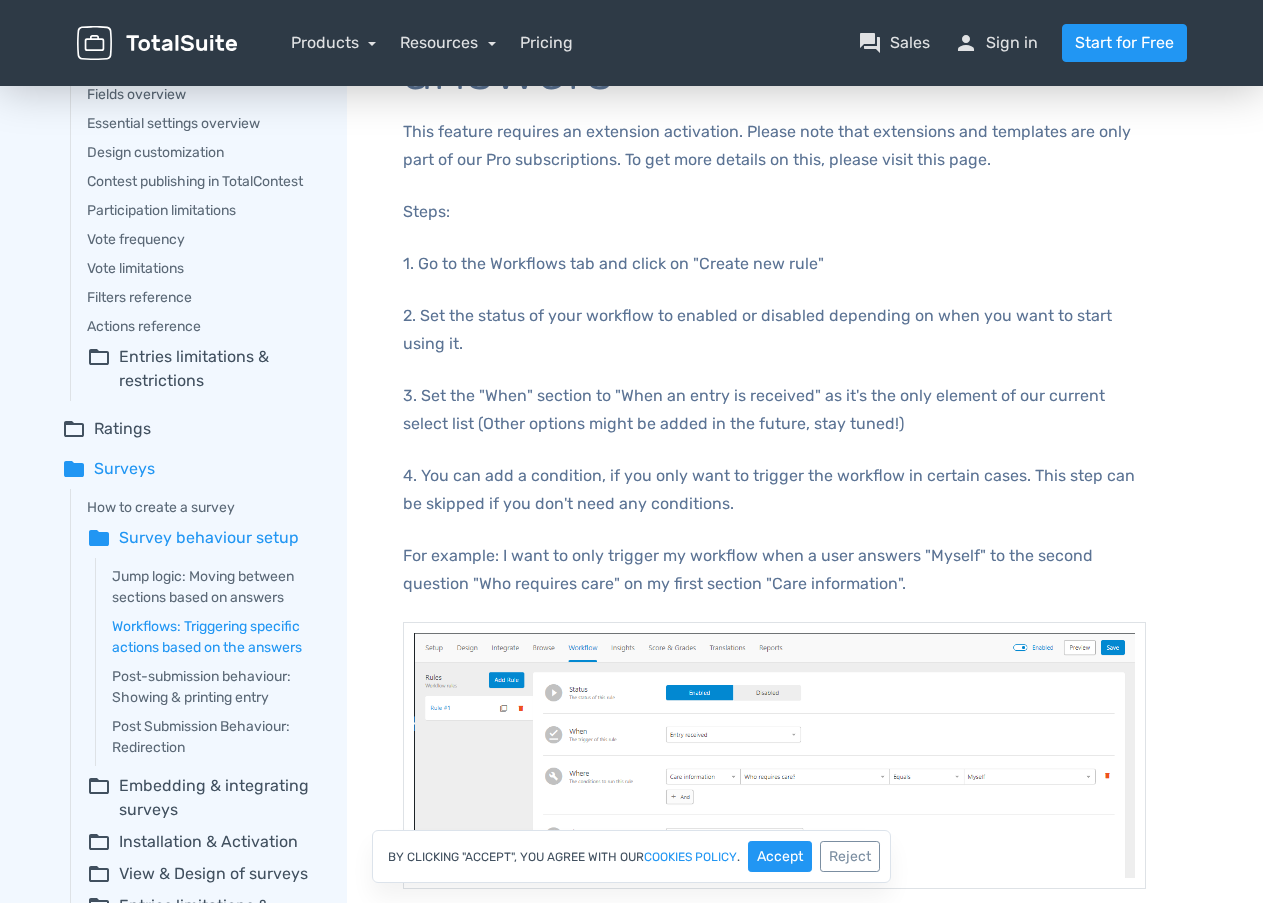 scroll, scrollTop: 300, scrollLeft: 0, axis: vertical 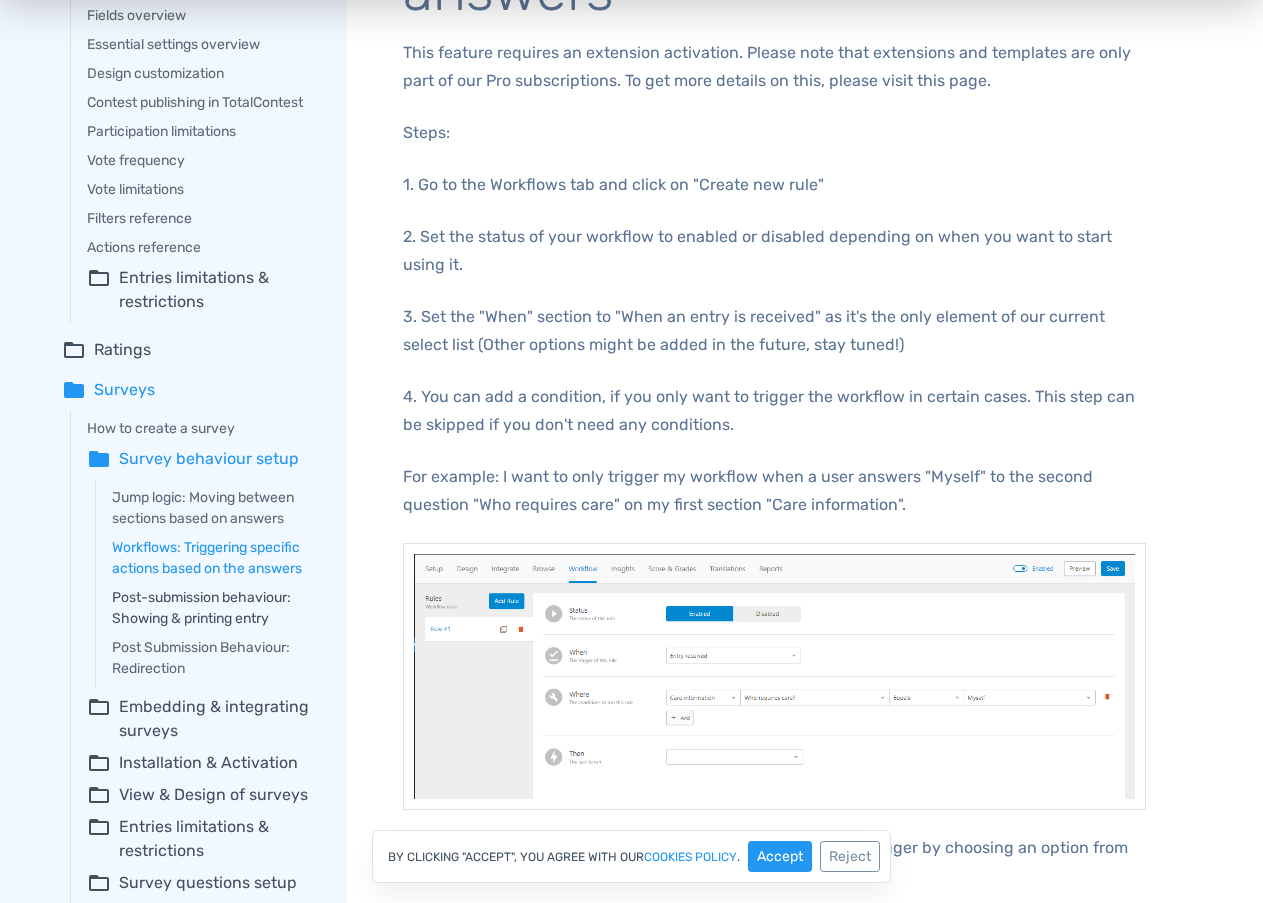 click on "Post-submission behaviour: Showing & printing entry" at bounding box center [215, 608] 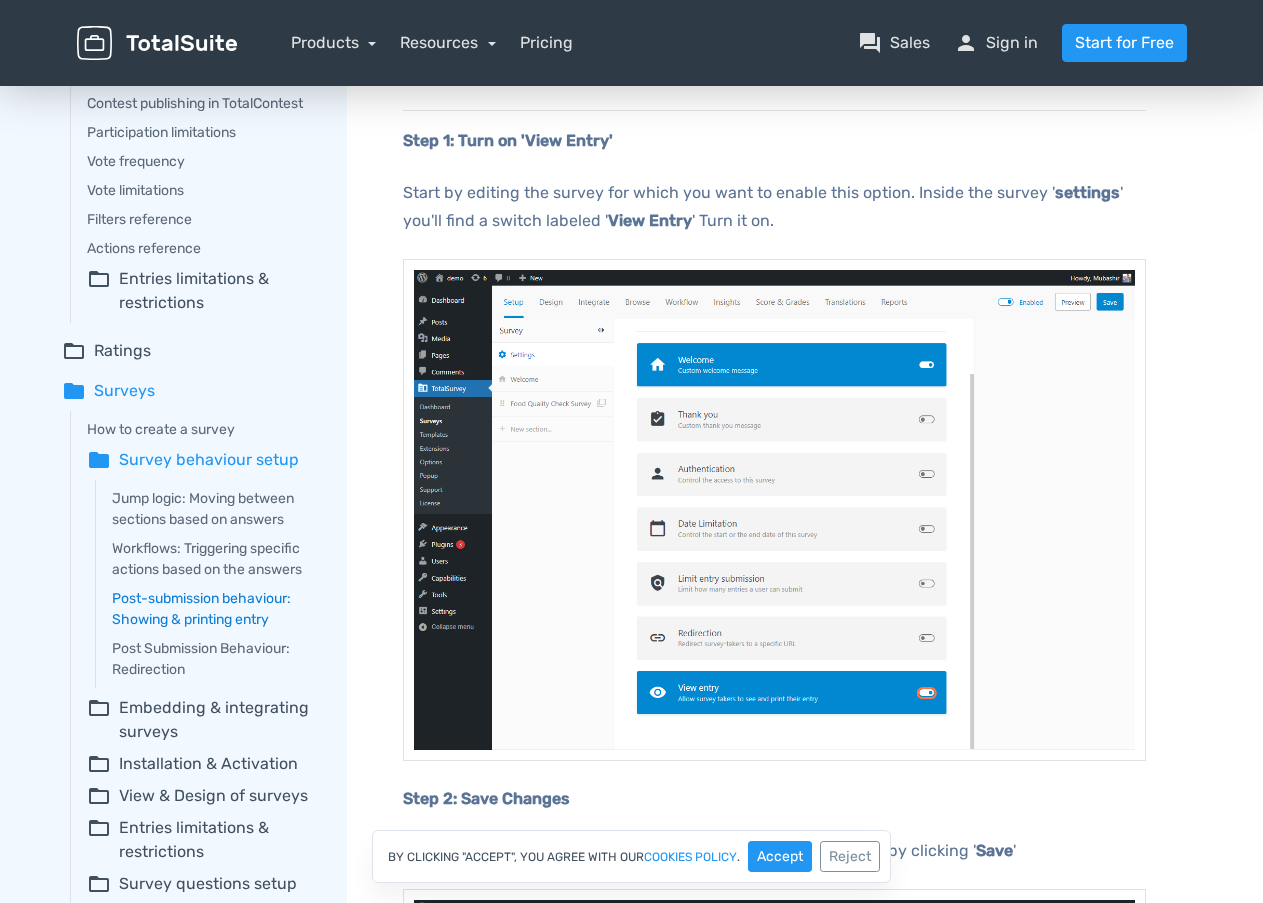 scroll, scrollTop: 400, scrollLeft: 0, axis: vertical 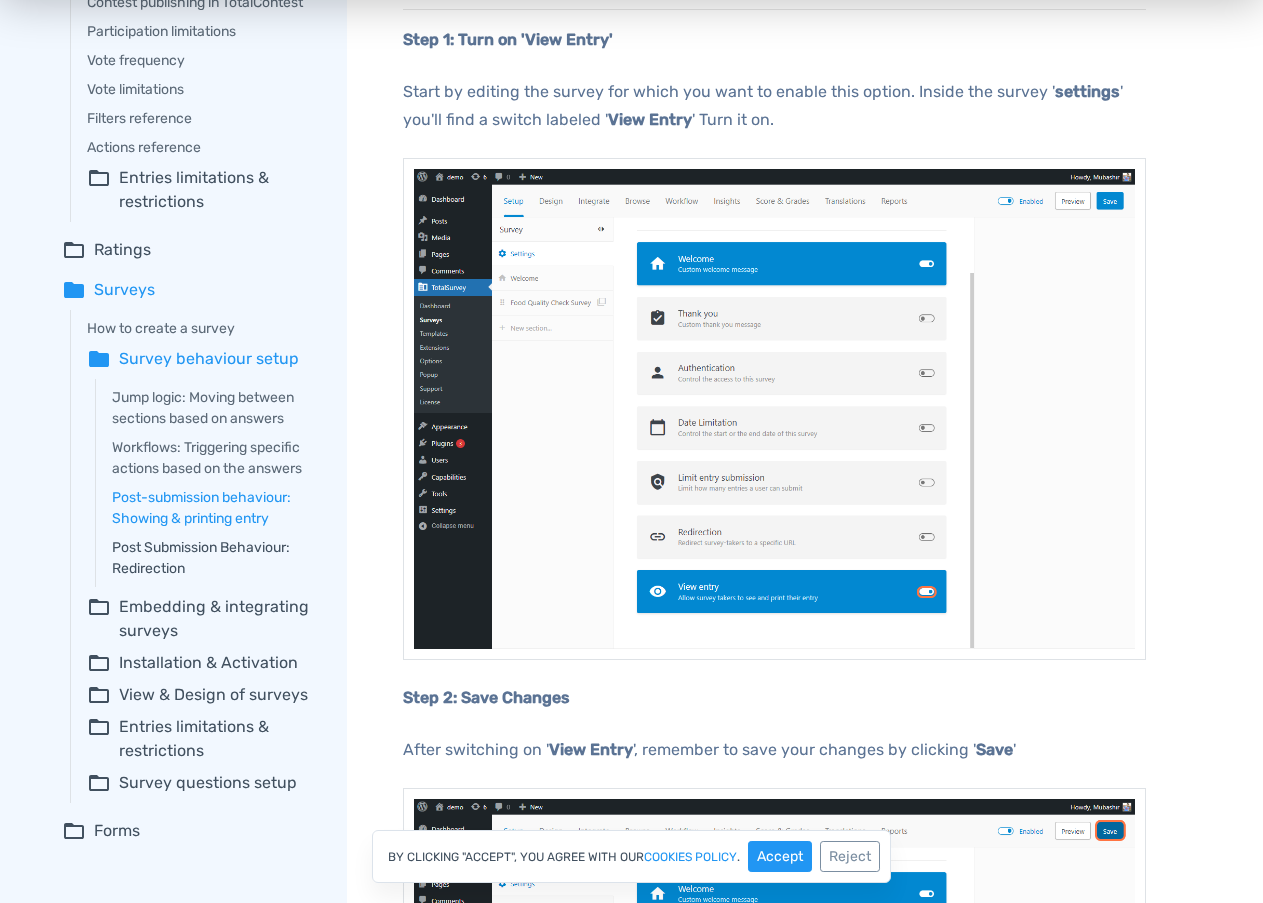 click on "Post Submission Behaviour: Redirection" at bounding box center [215, 558] 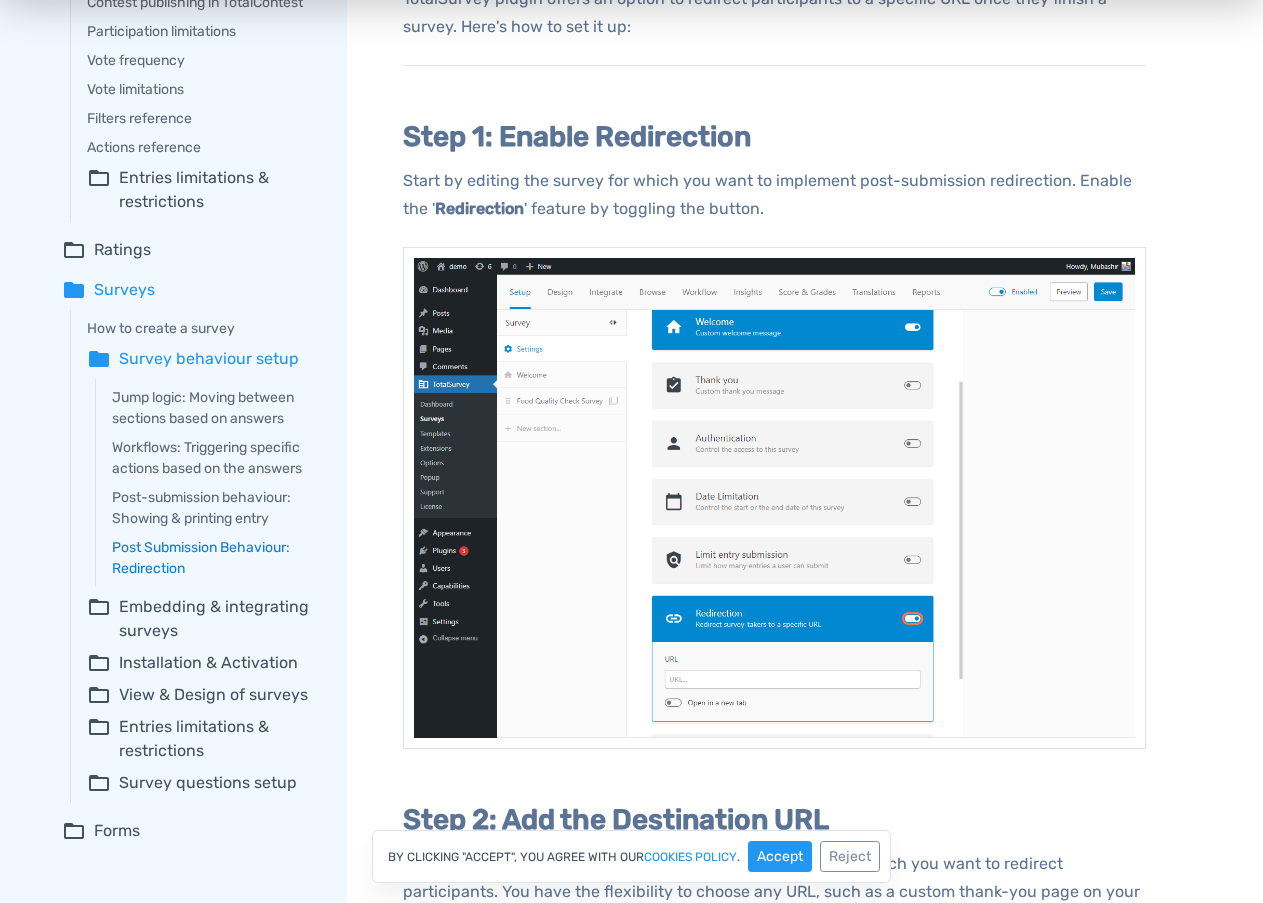 scroll, scrollTop: 800, scrollLeft: 0, axis: vertical 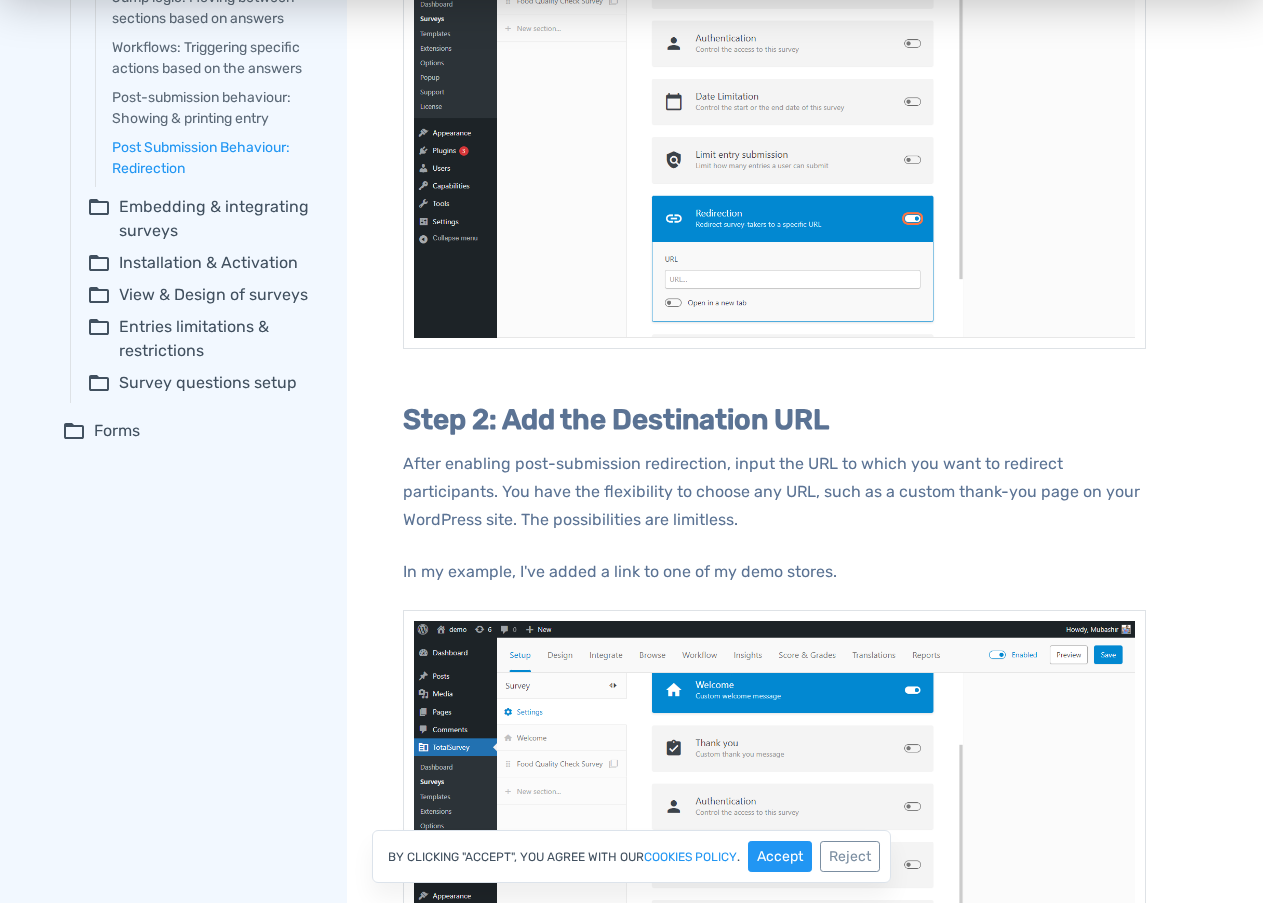 click on "folder_open
Survey questions setup" at bounding box center [203, 383] 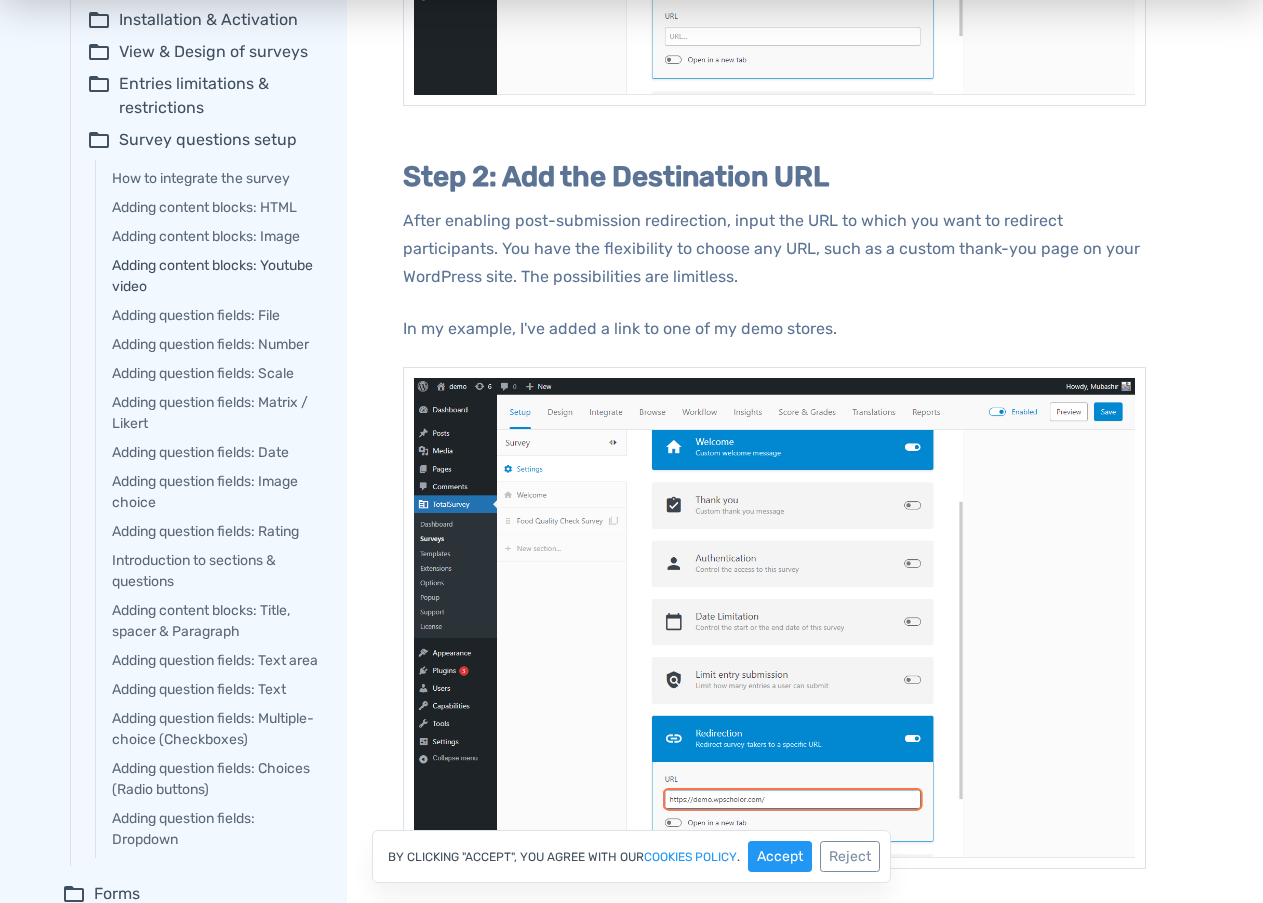 scroll, scrollTop: 1100, scrollLeft: 0, axis: vertical 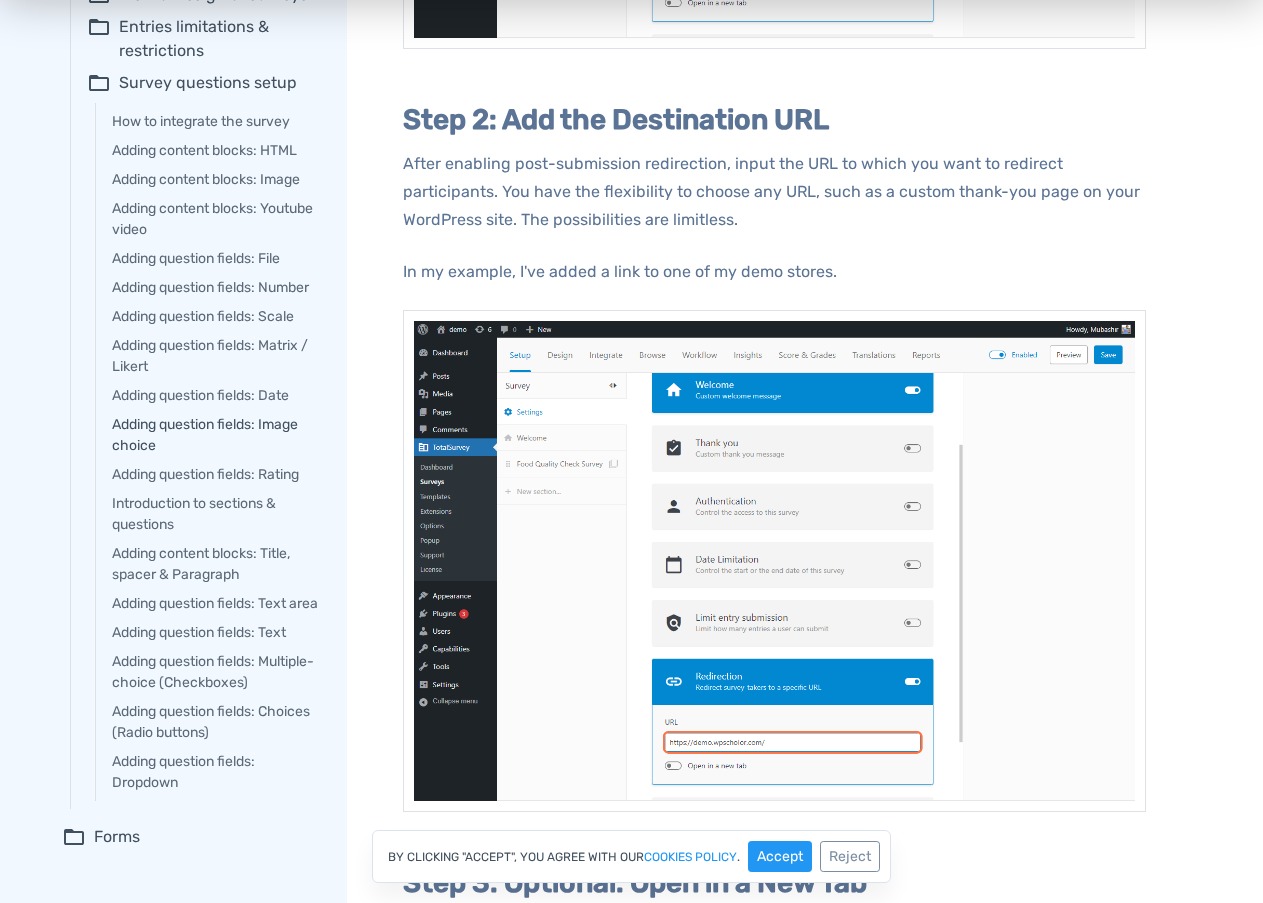click on "Adding question fields: Image choice" at bounding box center (215, 435) 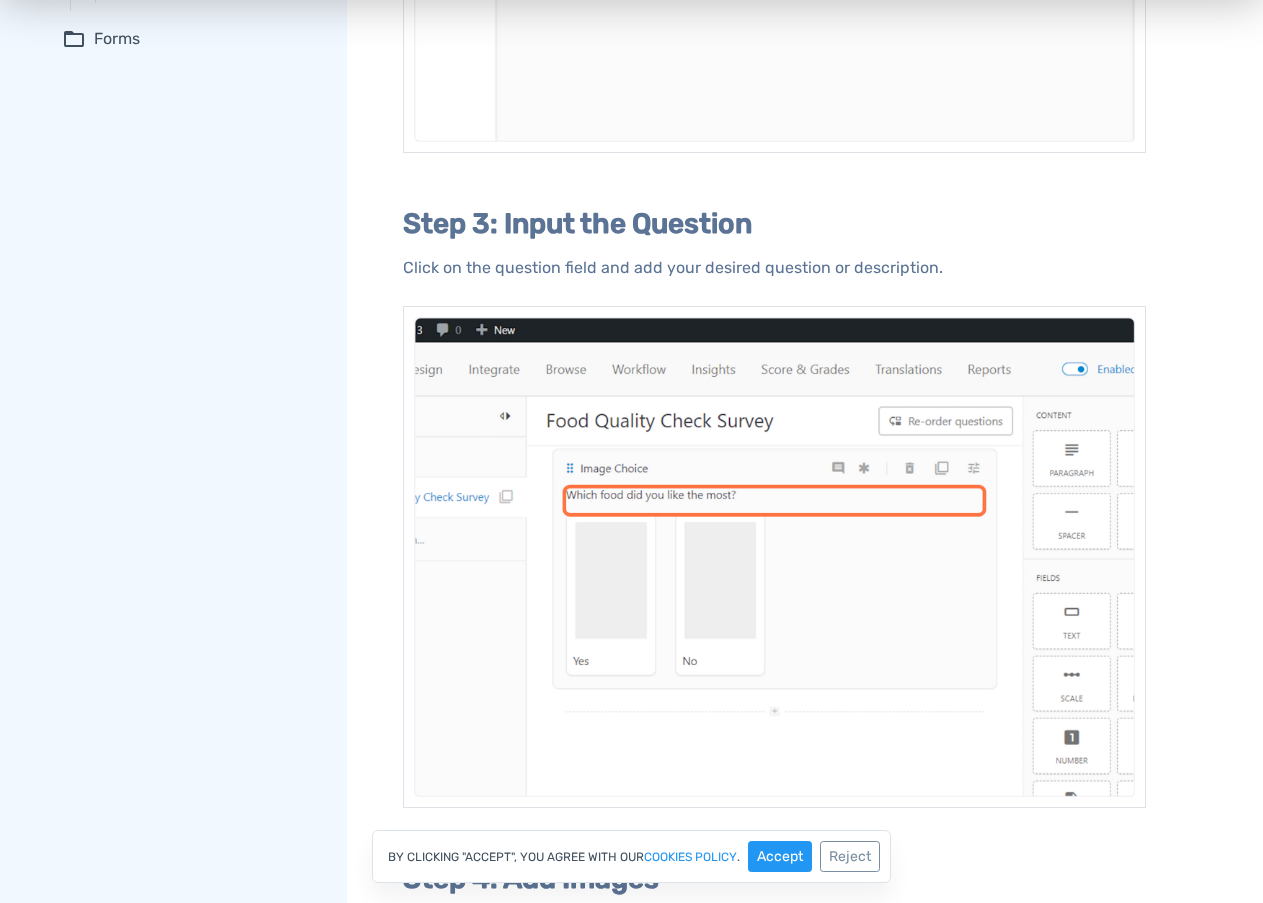 scroll, scrollTop: 1600, scrollLeft: 0, axis: vertical 